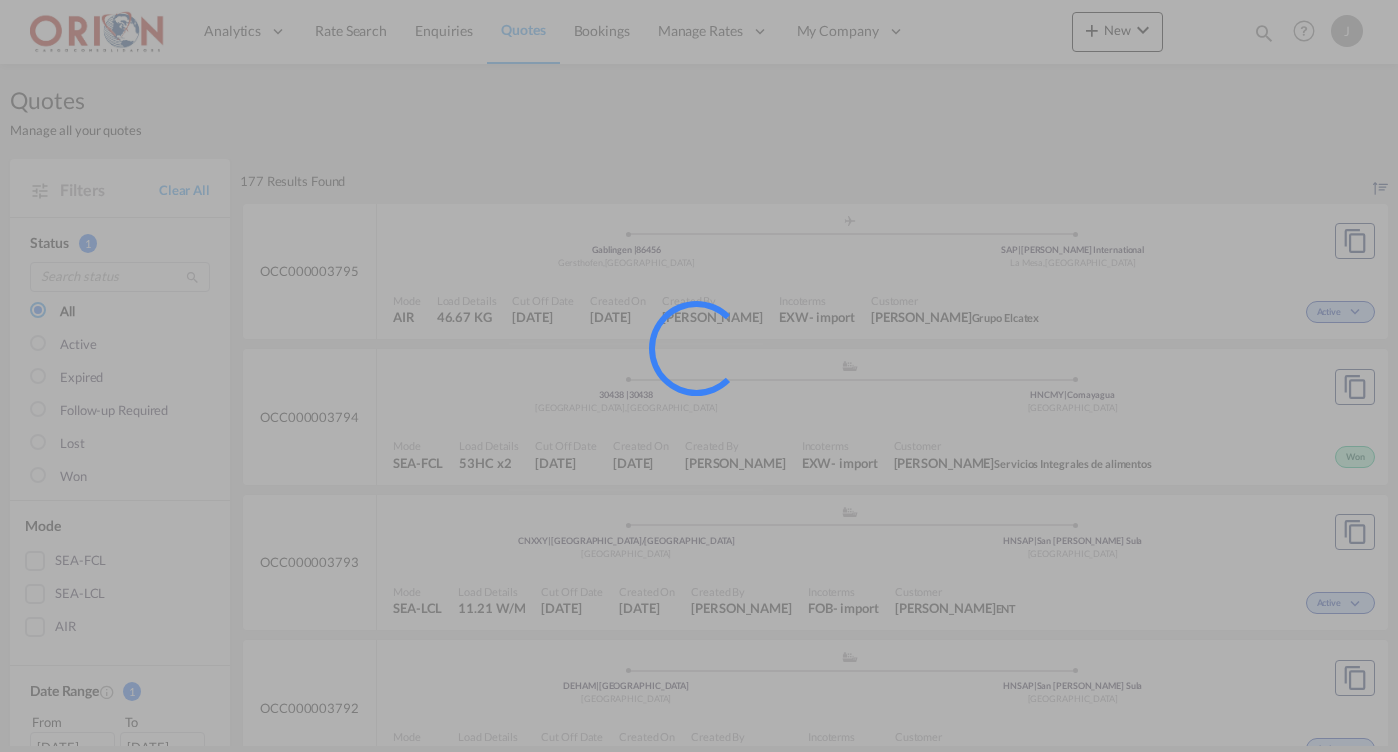 drag, startPoint x: 501, startPoint y: 33, endPoint x: 600, endPoint y: 103, distance: 121.24768 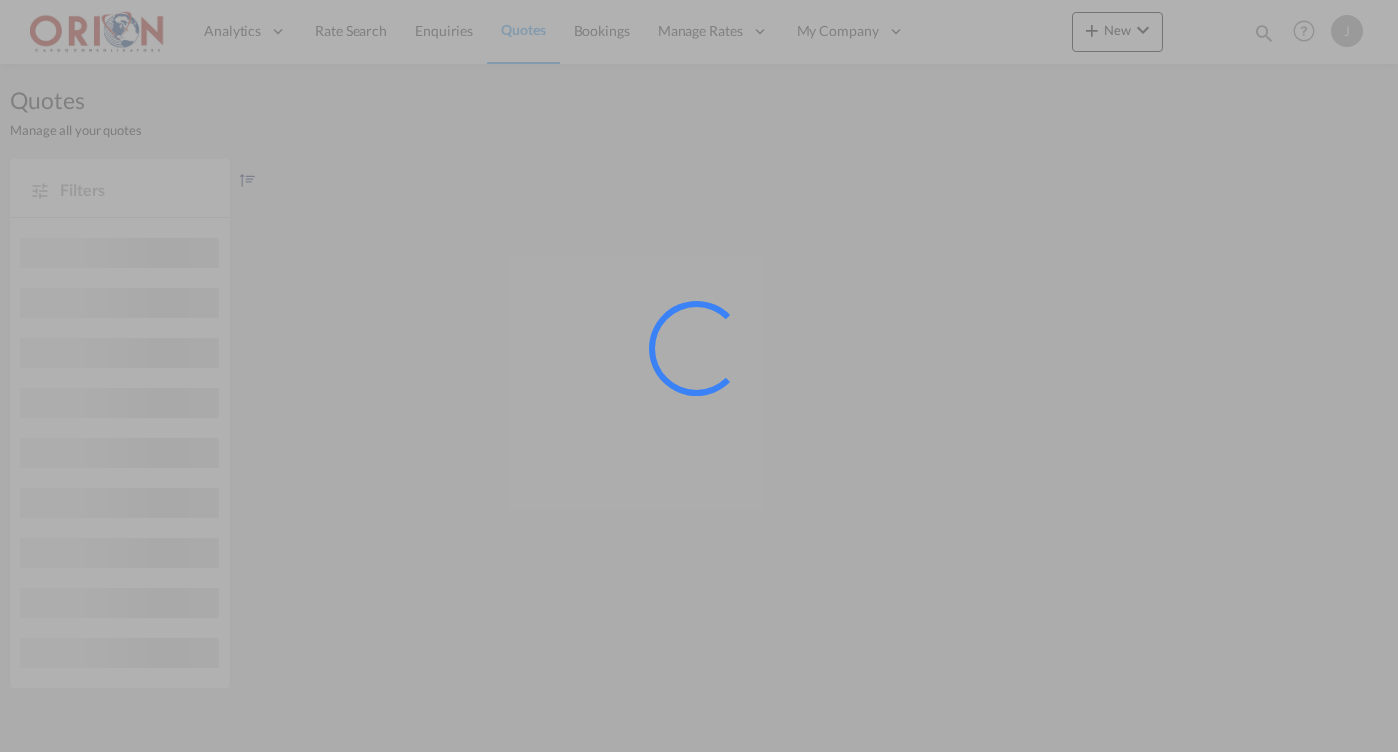 scroll, scrollTop: 0, scrollLeft: 0, axis: both 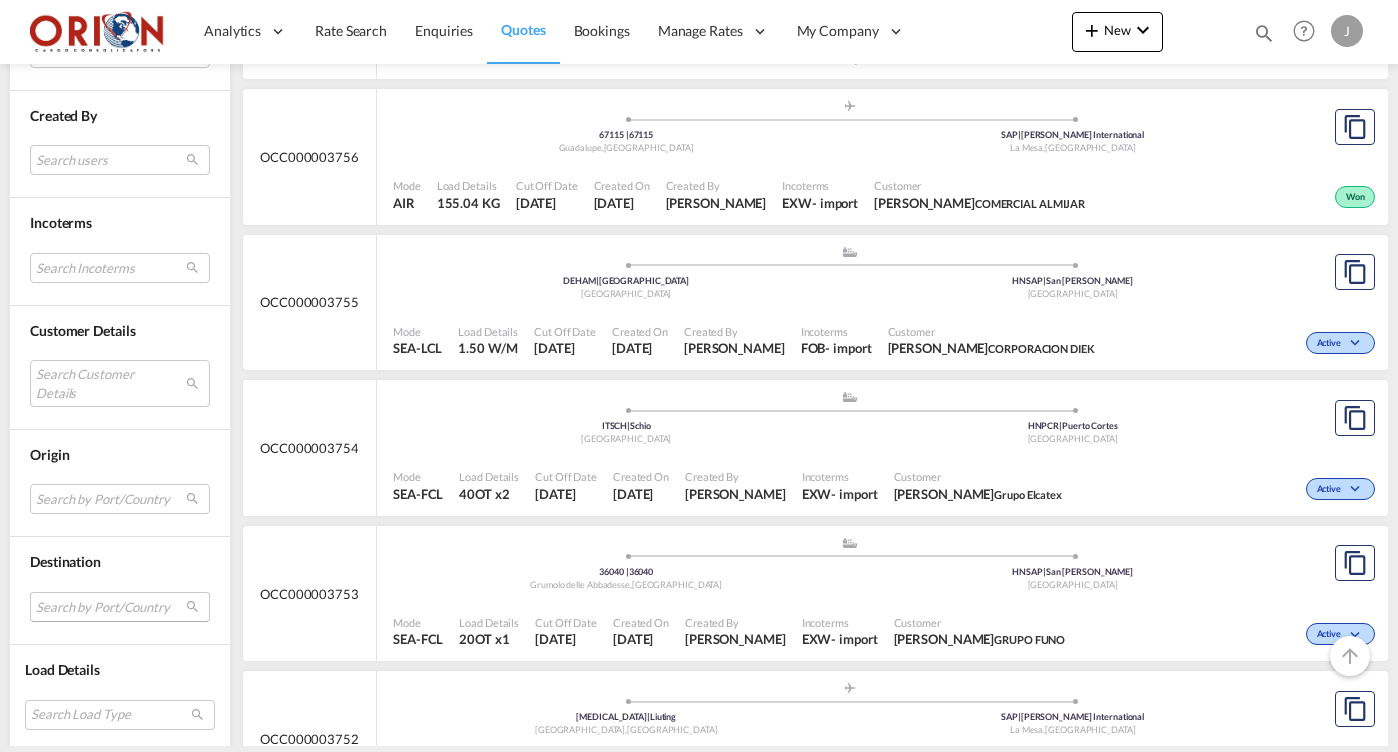 click on "Search by Port/Country JPNIC nichinan  japan
AEDAS das island  united arab emirates
AEJED jebel dhanna  united arab emirates
AFBAG bagram  afghanistan
AFCSO camp salerno  afghanistan
AFGRG gardez  afghanistan
AFGZI ghazni  afghanistan
AFMZR mazar-i-sharif  afghanistan
AIAXA anguilla  anguilla
ARCOR cordoba  argentina
ARPMY puerto madryn  argentina
ARSLO san lorenzo  argentina
ASAPI apia  american samoa
ATENA enns  austria
ATKRE krems  austria
ATLGU lengau  austria
AUBWT burnie, tas  australia
AUGLN glendenning, nsw  australia
AUGLT gladstone, qld  australia
AUTRU truganina, vic  australia
AUWEL welshpool, wa  australia
AZBAK baku  azerbaijan
ARBUE buenos aires  argentina
ARSAE san antonio este  argentina
AEMSA mina saqr  united arab emirates
AERKT ras al khaimah  united arab emirates
ANKRA kralendijk, bonaire  netherlands antilles
AN8OJ oranjestad" at bounding box center [120, 607] 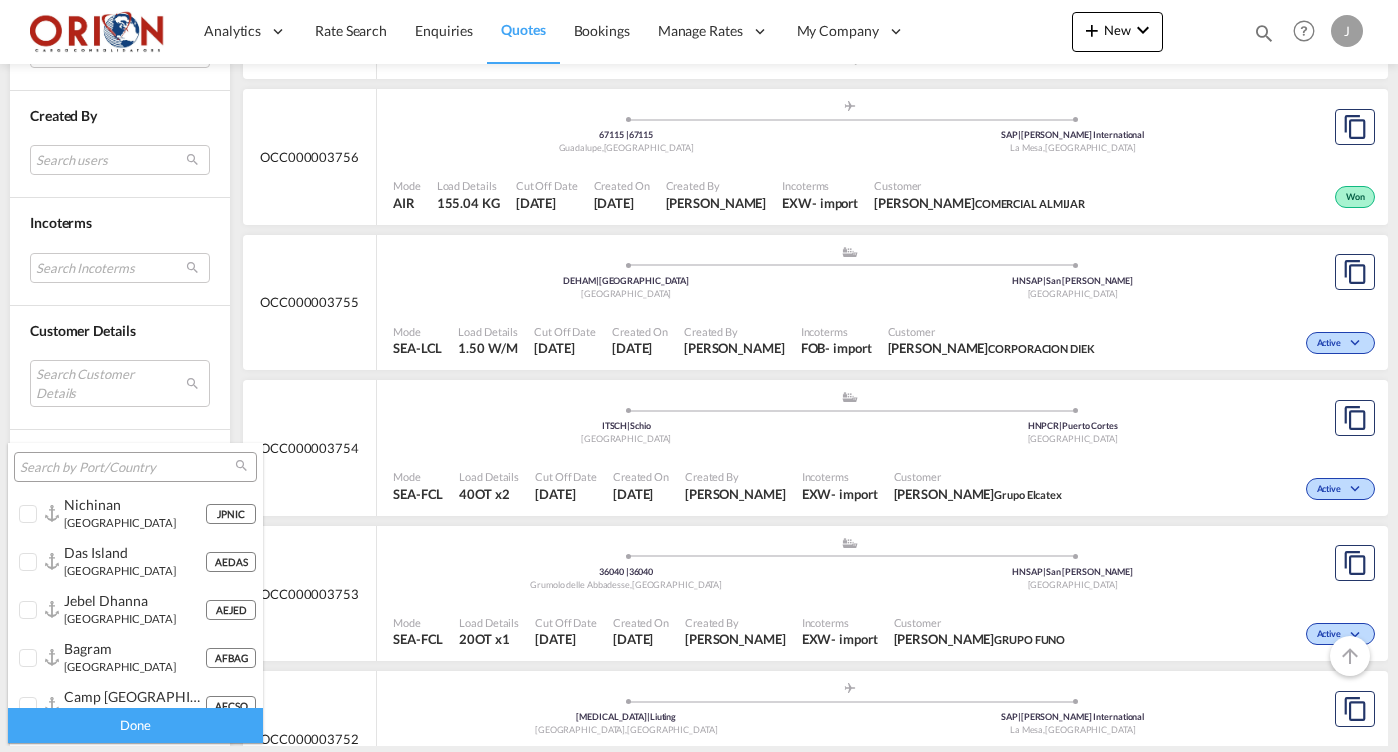 click at bounding box center [699, 376] 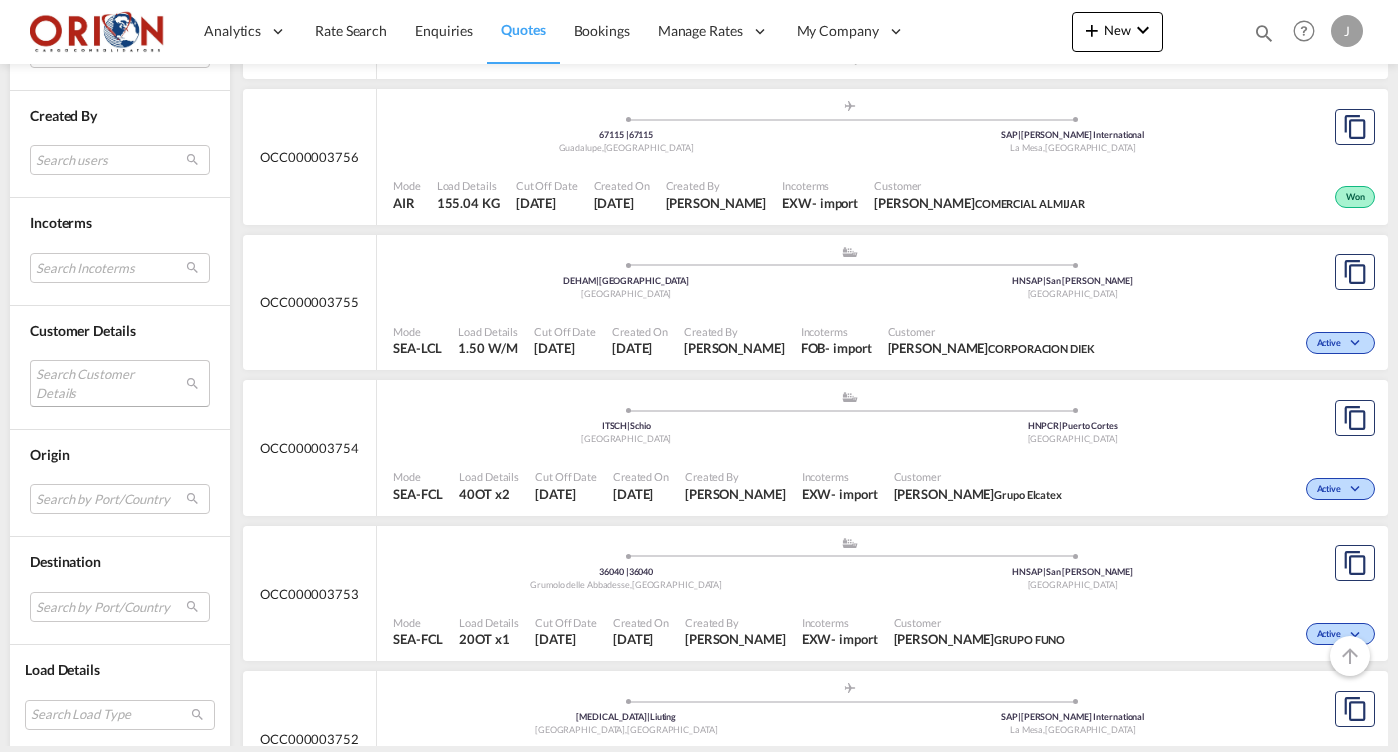click on "Search Customer Details user name
user kevin Suarez contabilidad@cargologisticsintermodal.com    | logistica de carga intermodal
user alejandro Arguello aarguello@altiusinversiones.com    | altius inversiones
user perla rubi Rodriguez fiestasymas@gmail.com    | fiestas y mas
user erick Aragon industrialsewingindustry@gmail.com    | industrial sewing services
user arianna Boadla ariahome@gmail.com    | aria home
user walter Paredes aparedes@grupopamar.com    | grupo pamar
user distribuidora DIZAL dizal@gmail.com    | distribuidora dizal
user alexander Rodriguez alexander@gmail.com    | servicios integrales de alimentos
user agencia Global agencia@gmail.com    | la agencia global
user mario Marcos aurema@gmail.com    | aurema
user jean paul Boadla jeanpaul.boadla@gmail.com    | livin/elements
user isis Molina isis.molina@itech-hn.com    | itech
user jonathan Piña jonathan@gmail.com    | jonathan
user rene Theresin admin@rtimporthn.com    | rtimport
user" at bounding box center [120, 383] 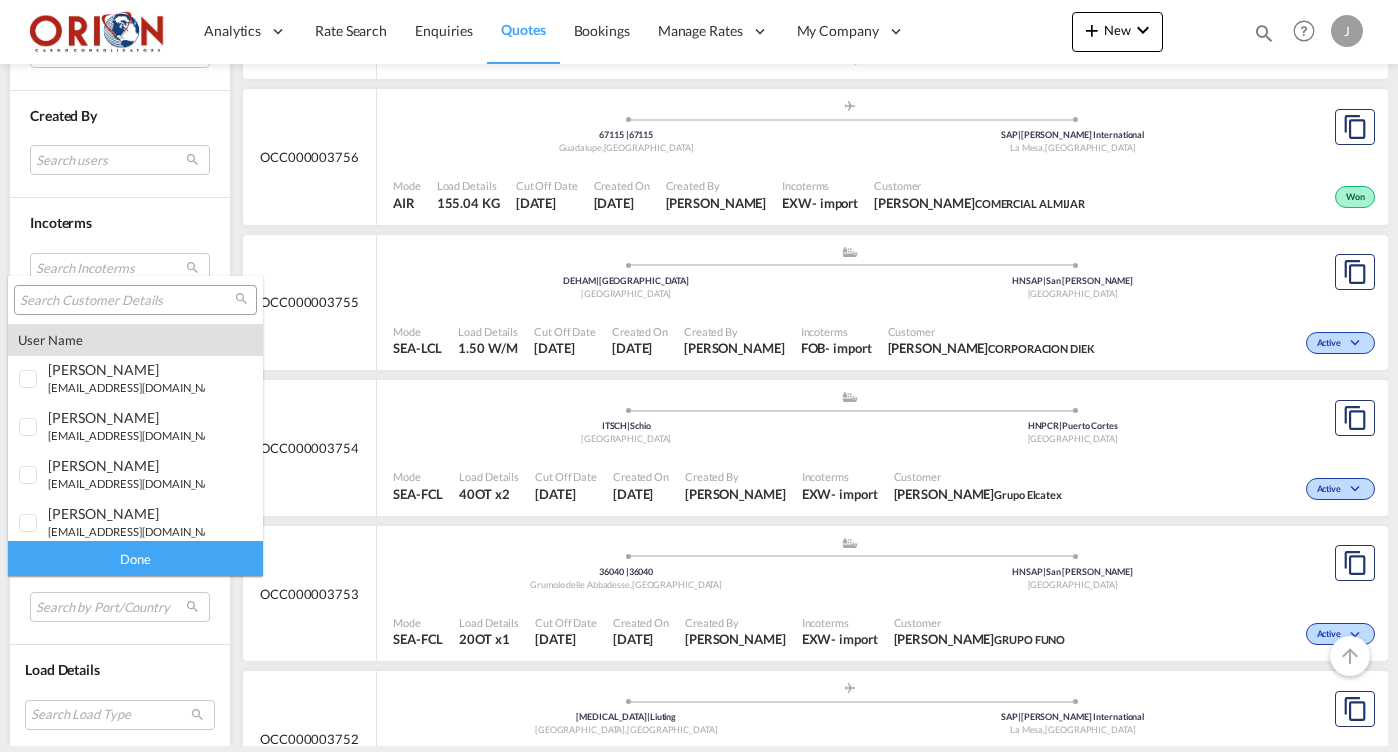 click at bounding box center [127, 301] 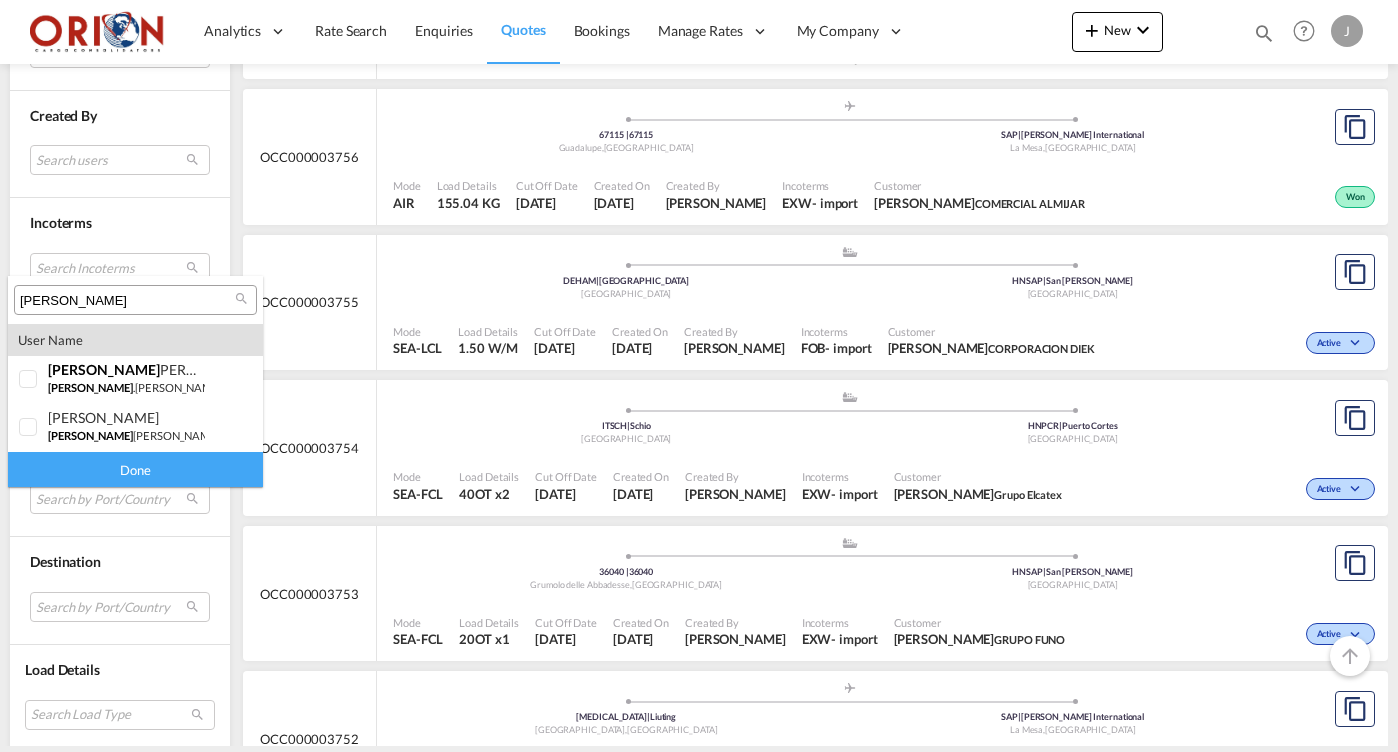 type on "Henry" 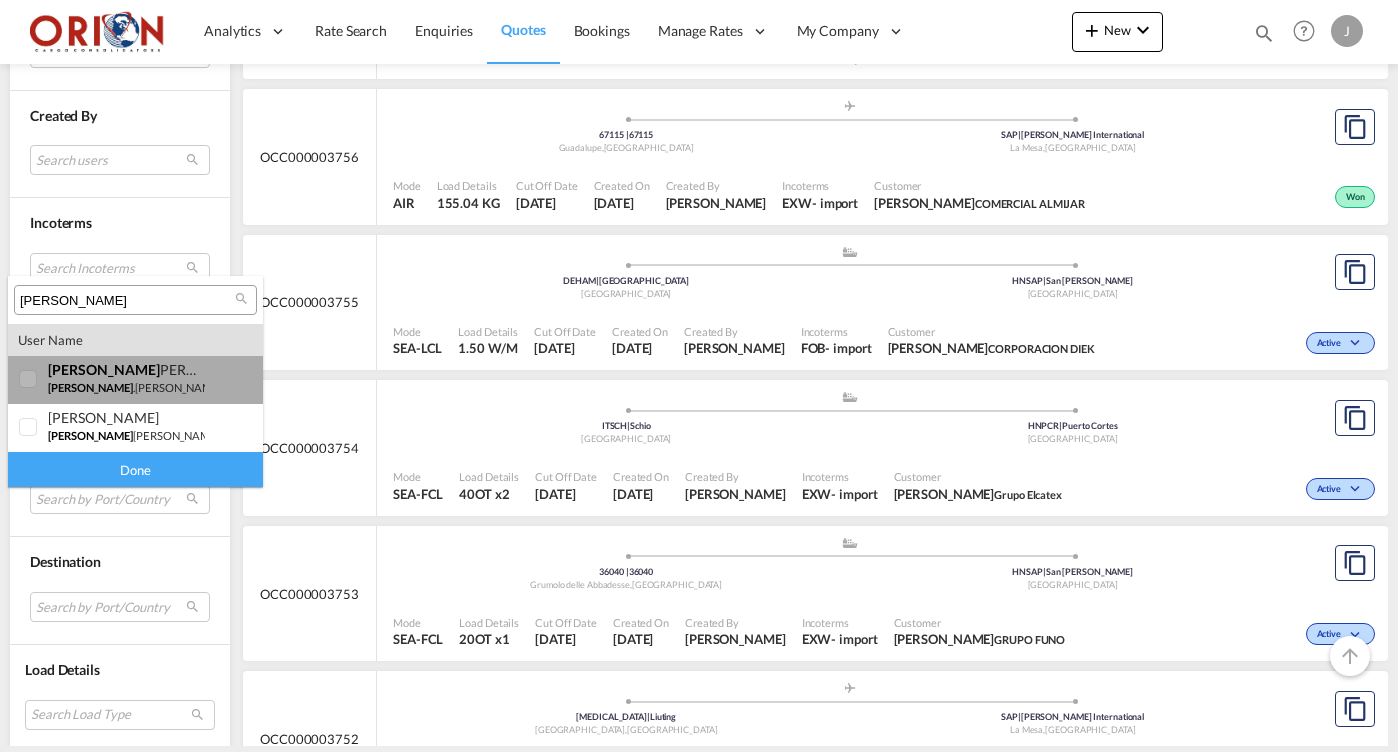 drag, startPoint x: 125, startPoint y: 302, endPoint x: 27, endPoint y: 383, distance: 127.141655 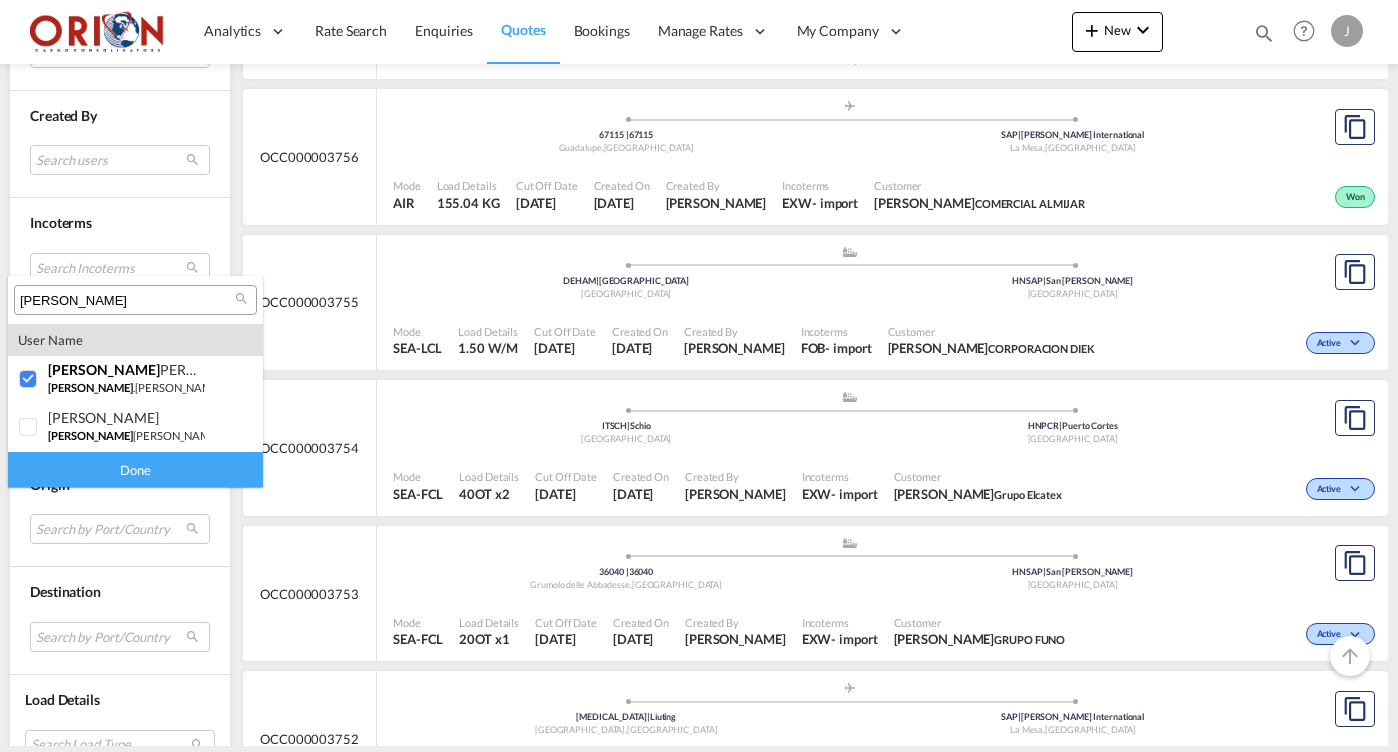click on "Done" at bounding box center (135, 469) 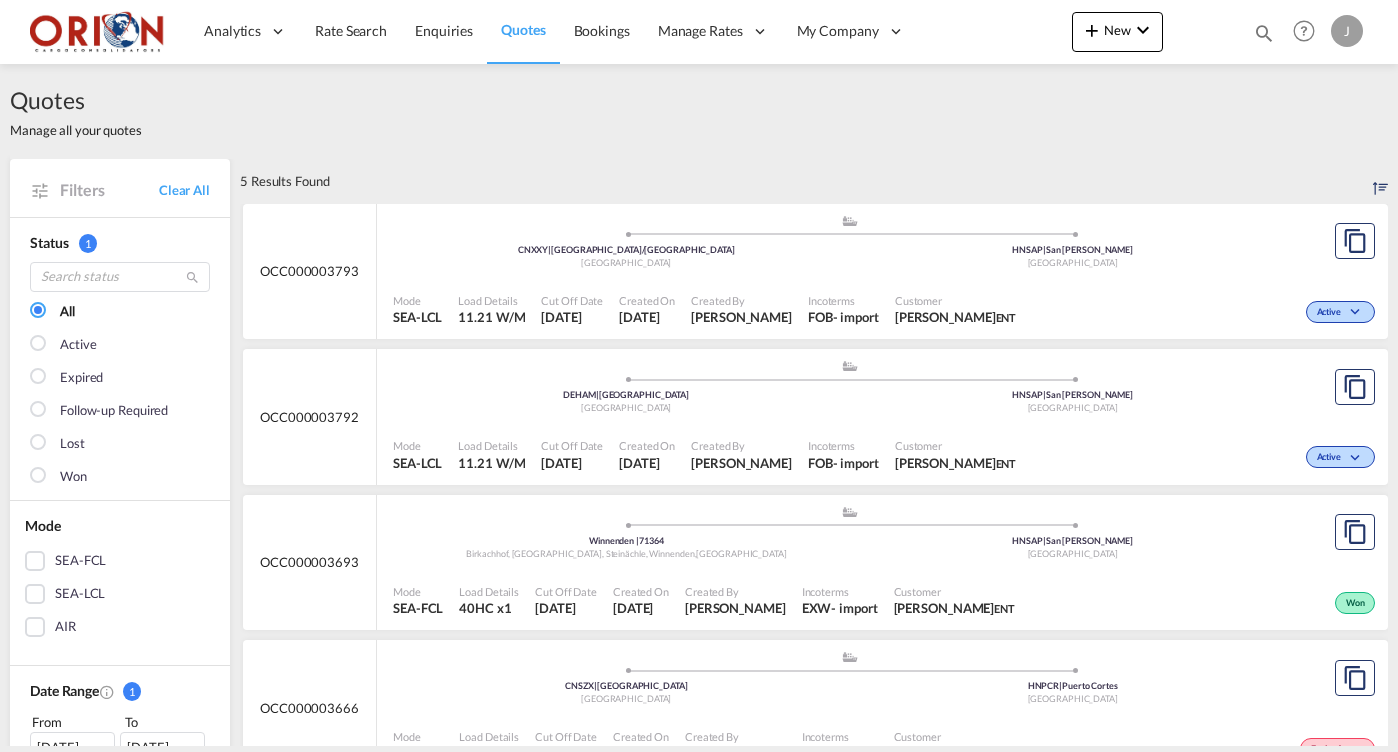 scroll, scrollTop: 0, scrollLeft: 0, axis: both 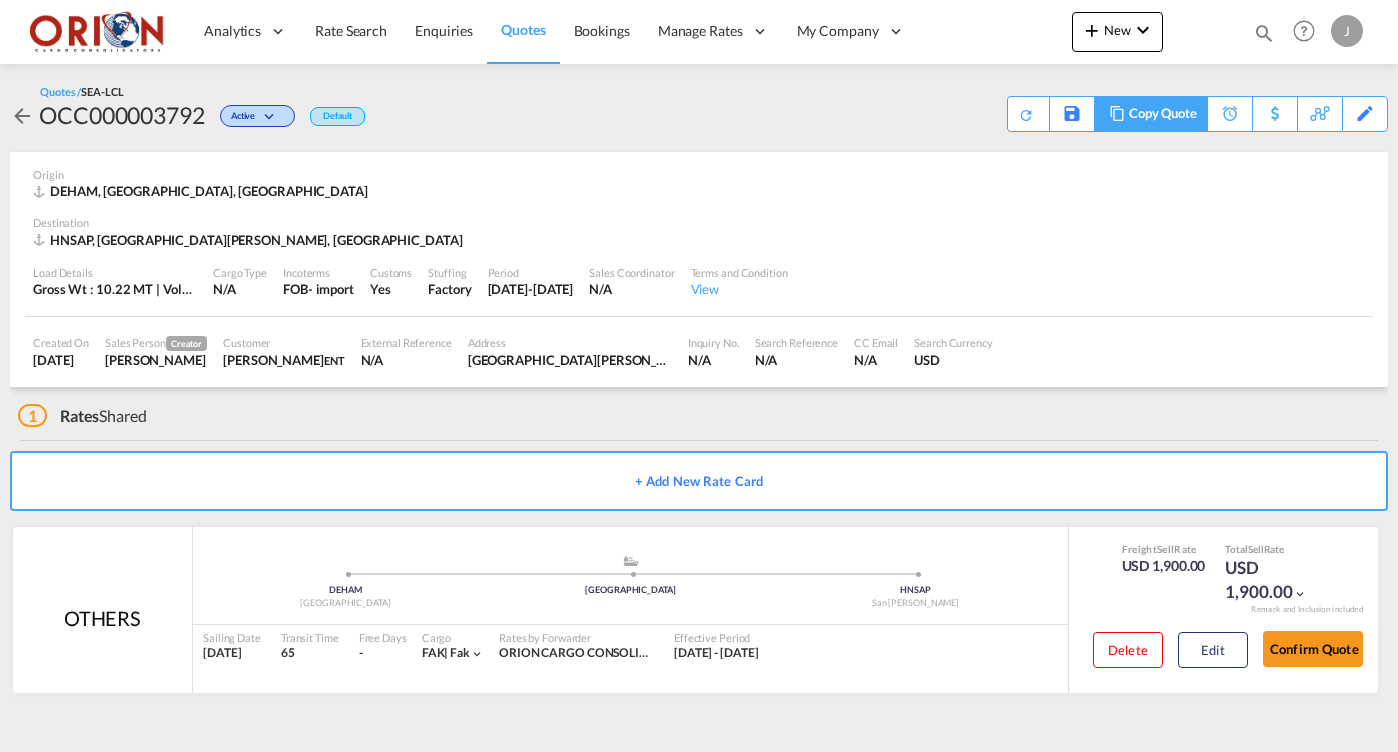 click on "Copy Quote" at bounding box center [1163, 114] 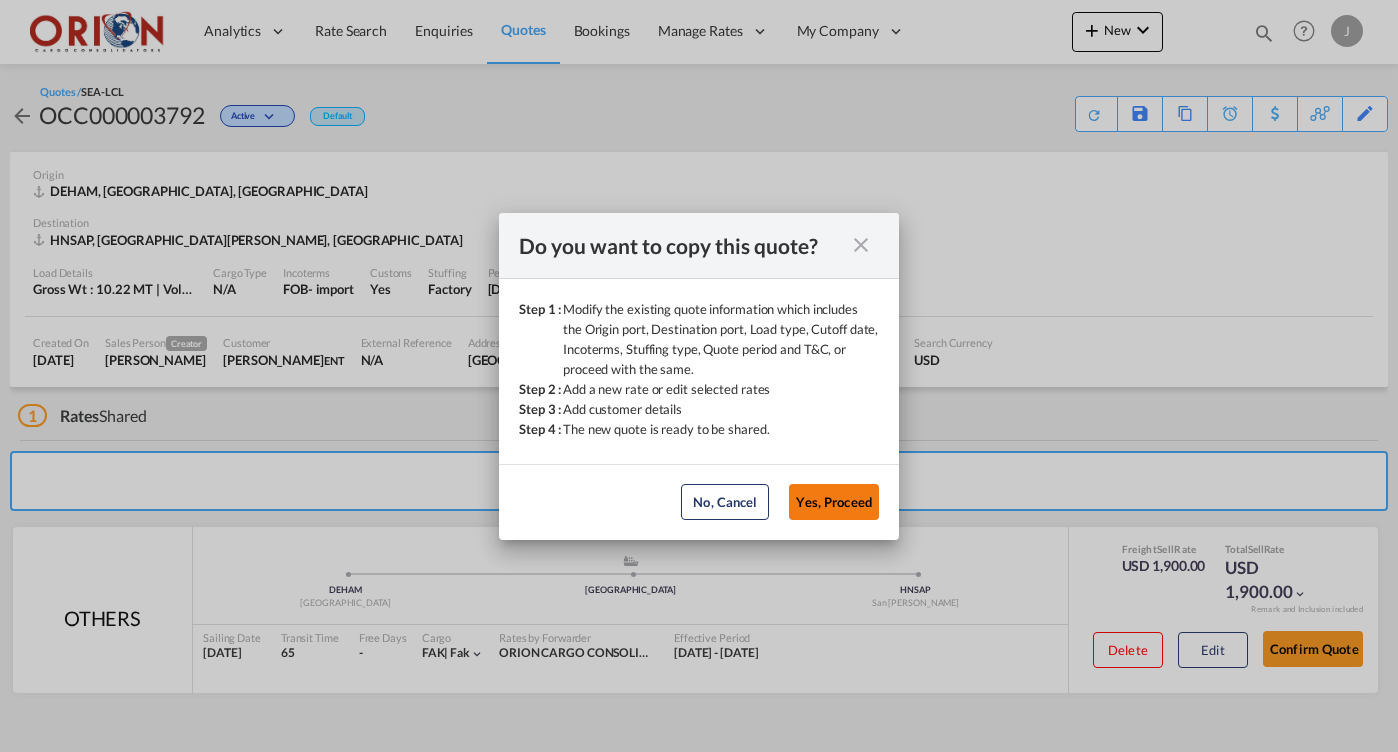 click on "Yes, Proceed" 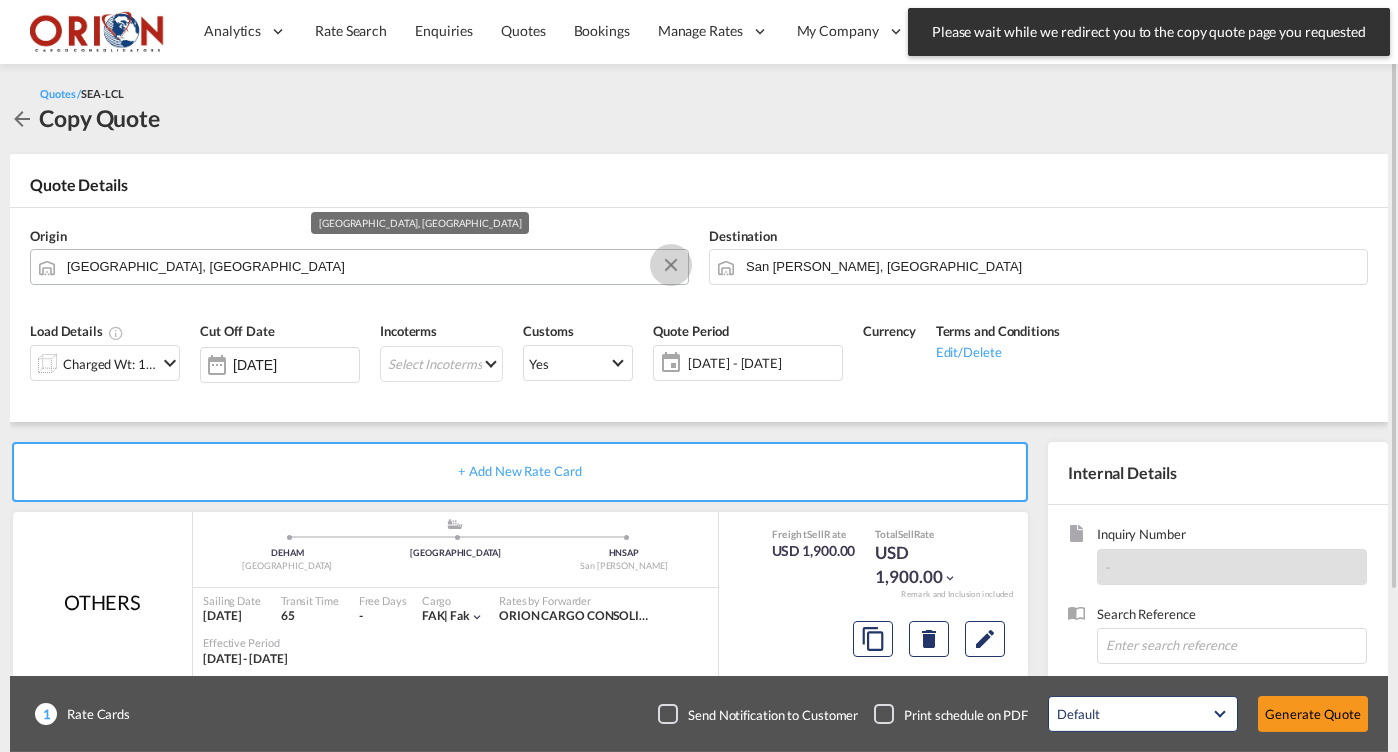 click at bounding box center (671, 265) 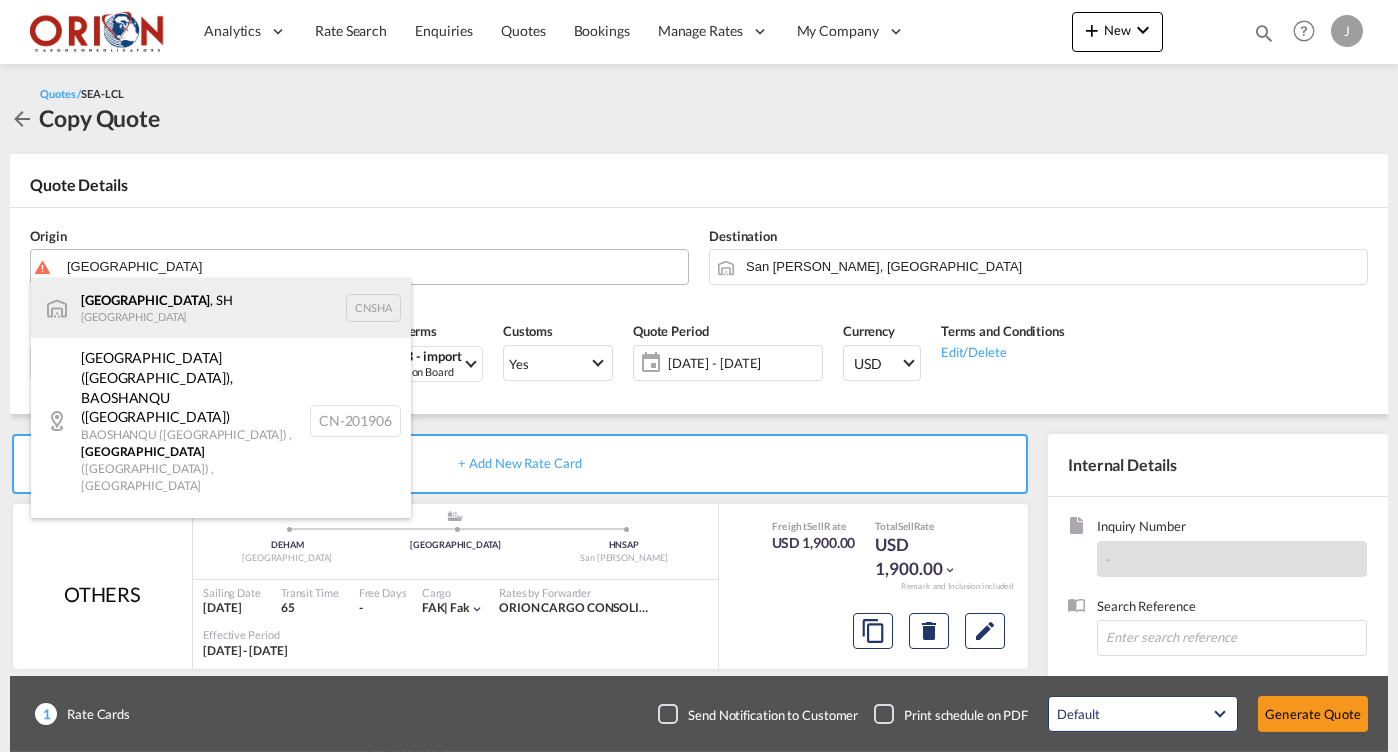 drag, startPoint x: 212, startPoint y: 346, endPoint x: 181, endPoint y: 302, distance: 53.823788 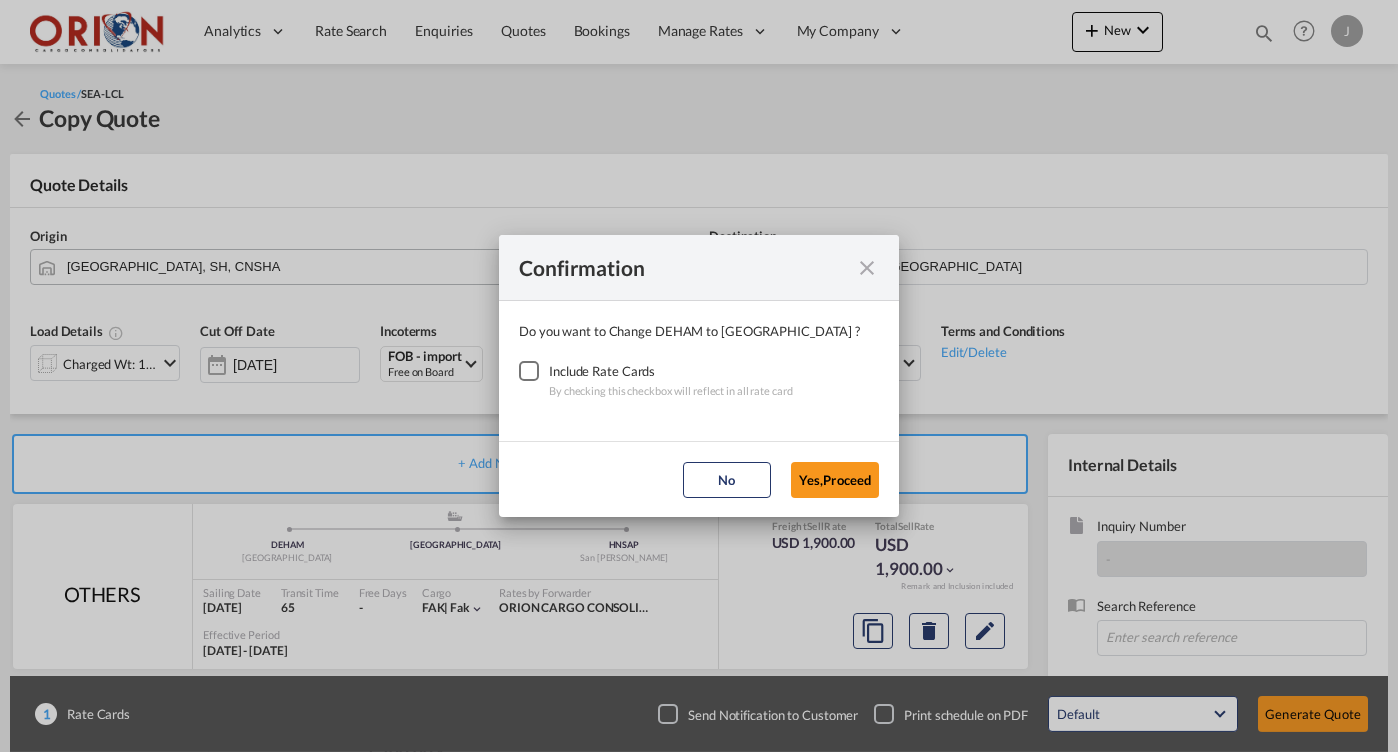 click at bounding box center [529, 371] 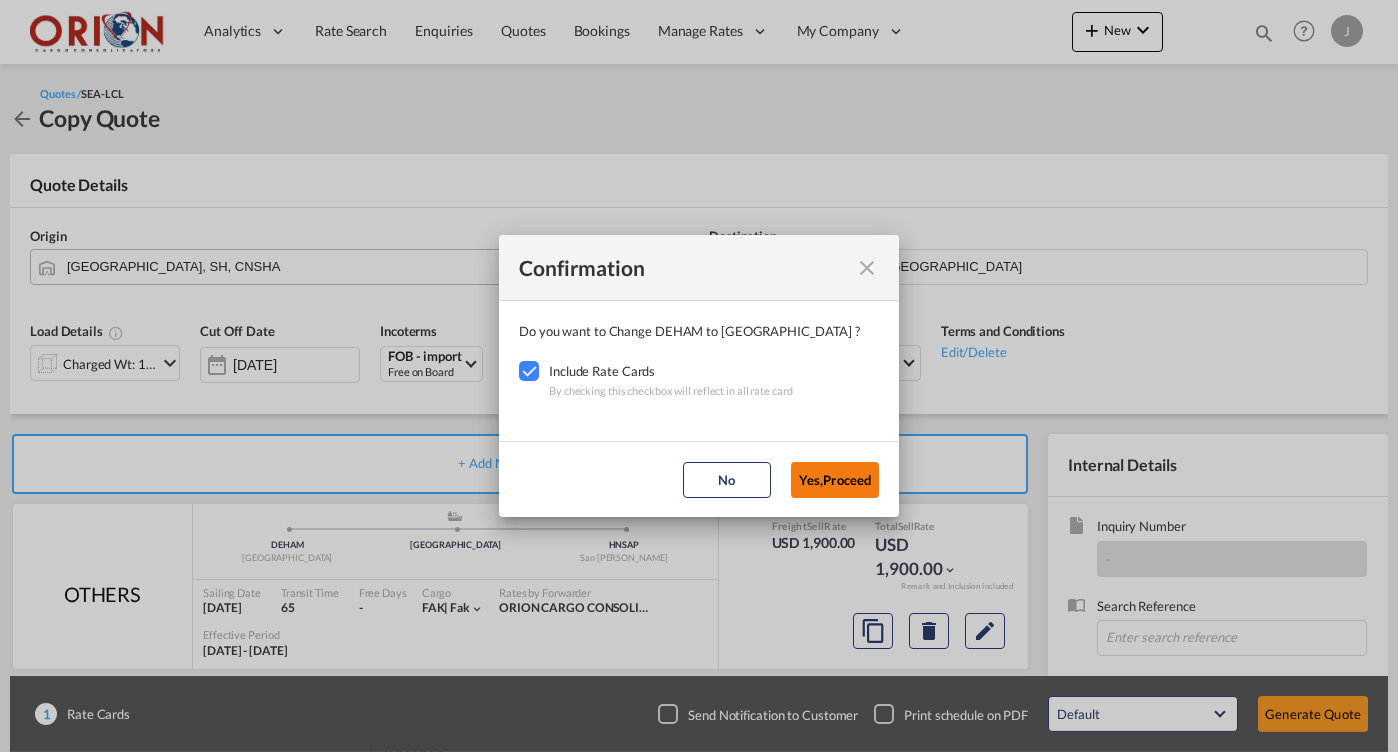 click on "Yes,Proceed" at bounding box center [835, 480] 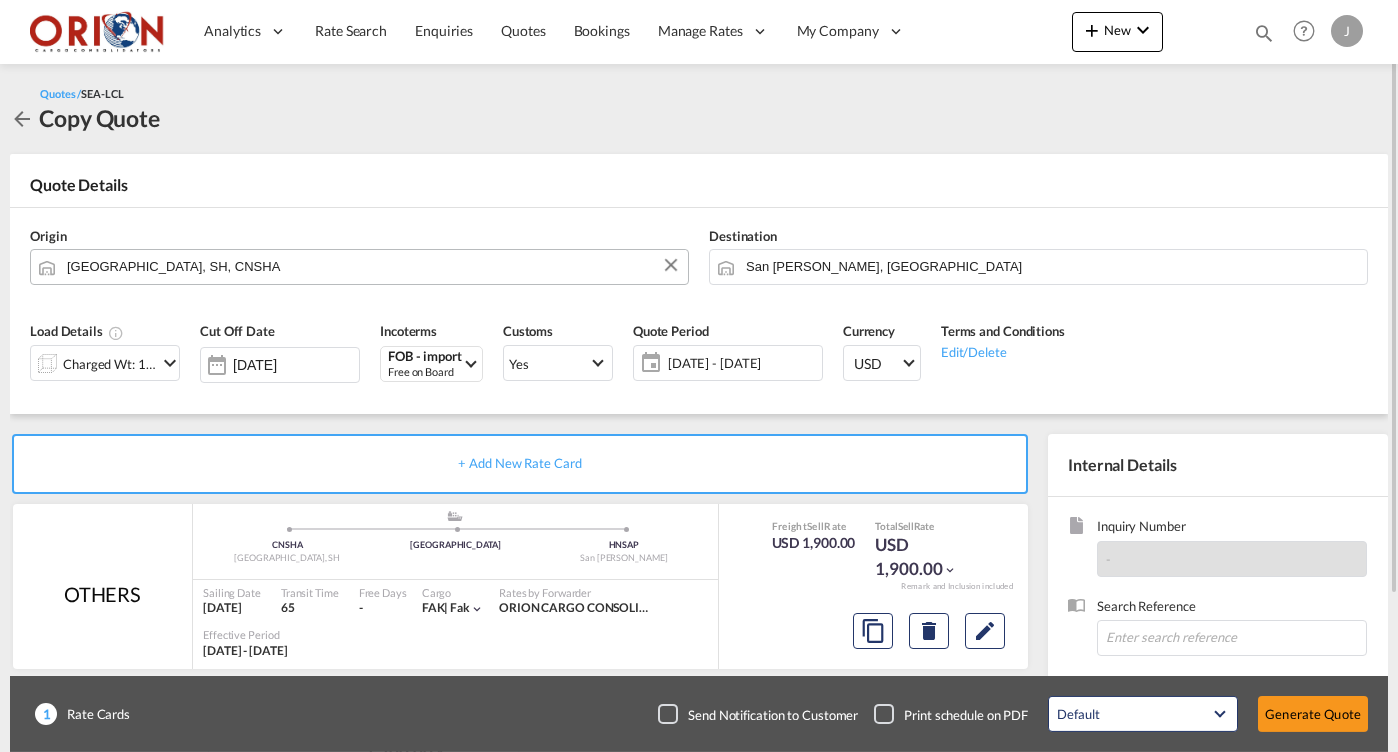 click on "18 - 31 Jul 2025" 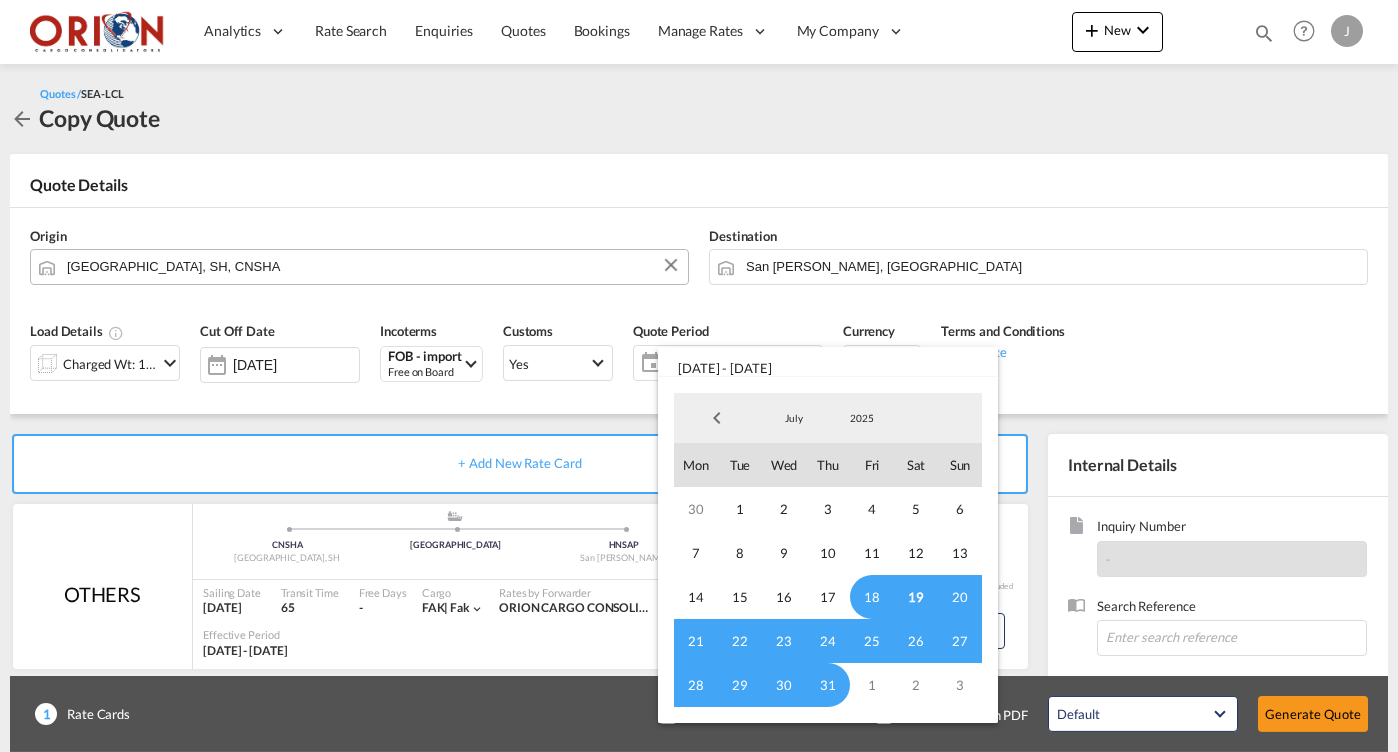 click on "19" at bounding box center [916, 597] 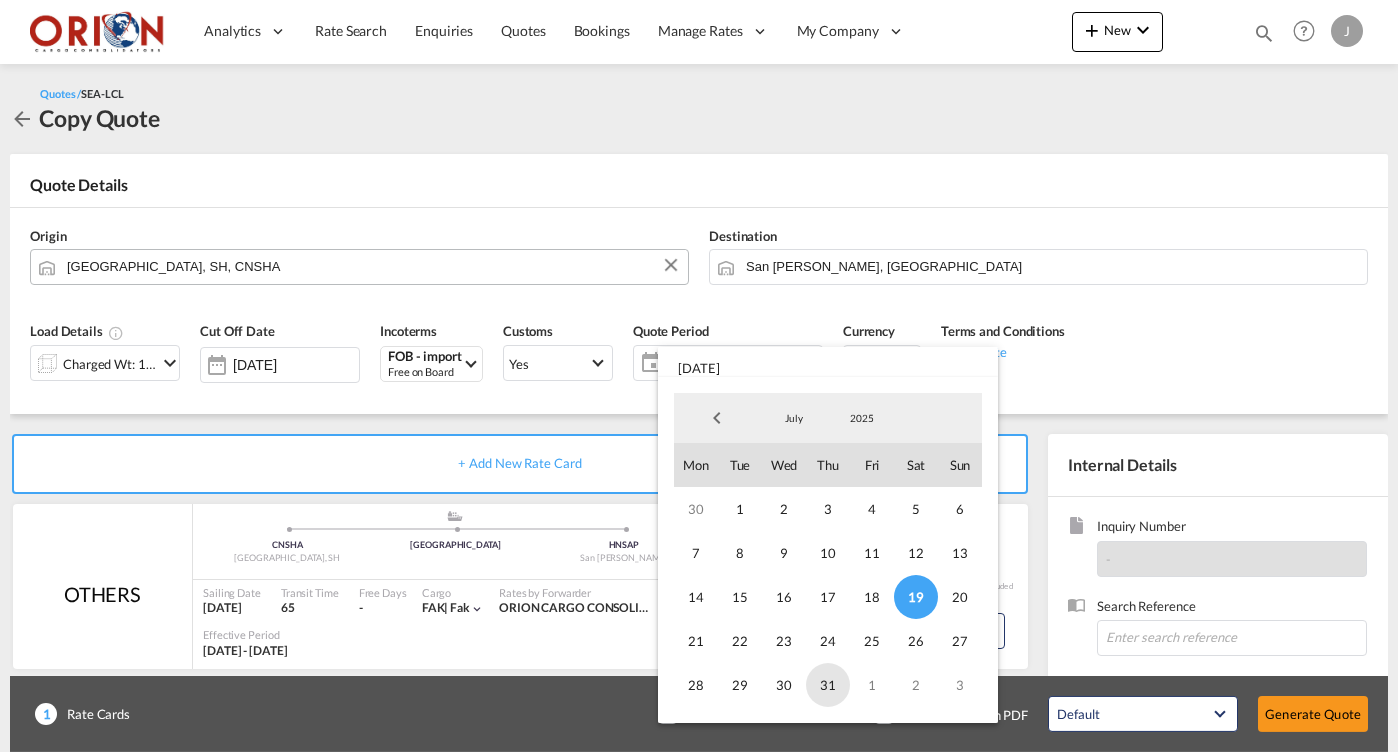 click on "31" at bounding box center [828, 685] 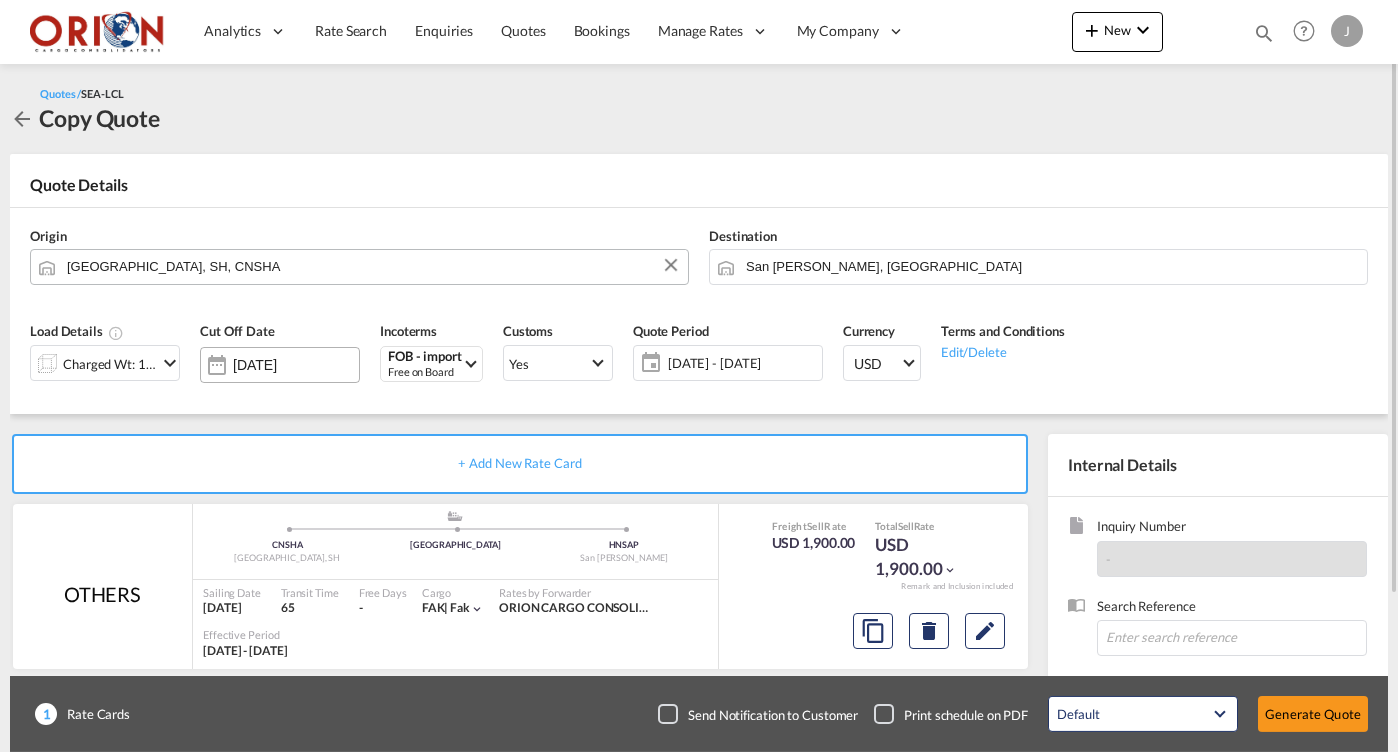 click on "[DATE]" at bounding box center (296, 365) 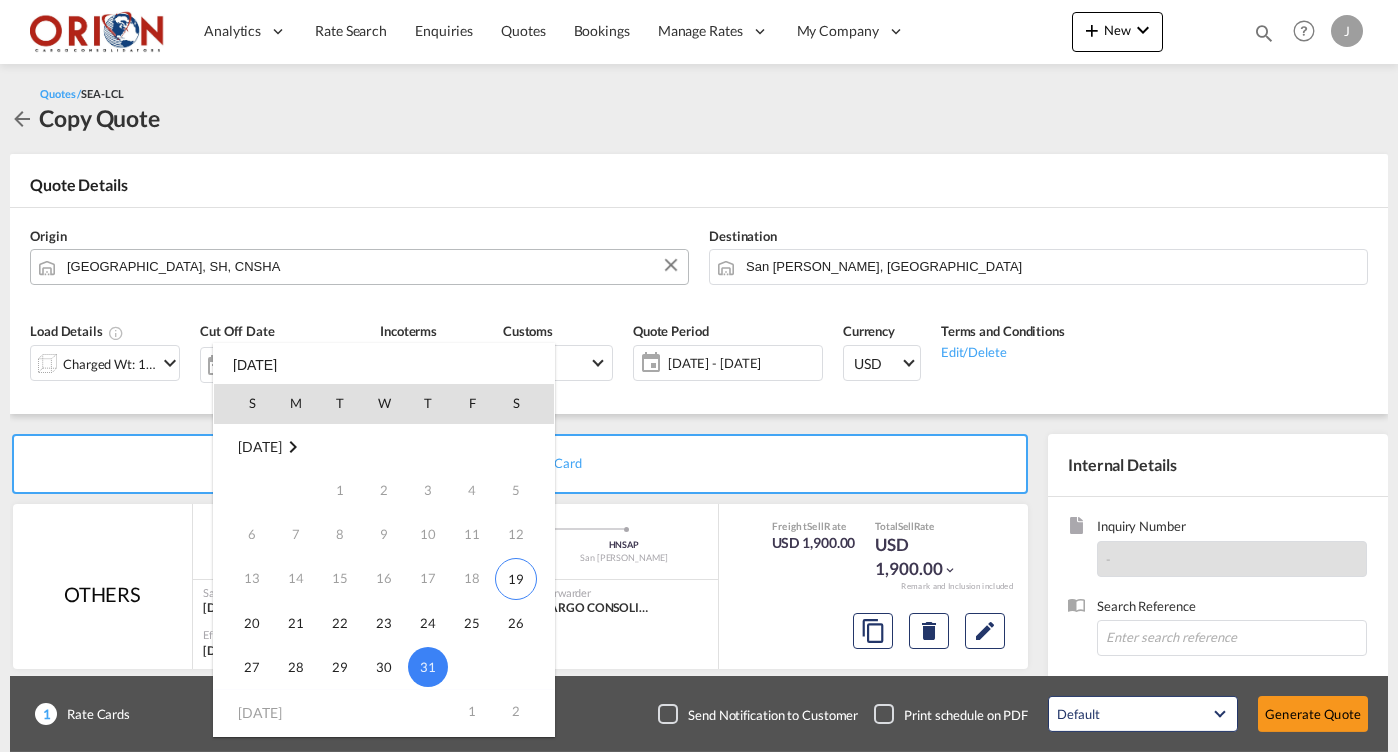 click on "31" at bounding box center (428, 667) 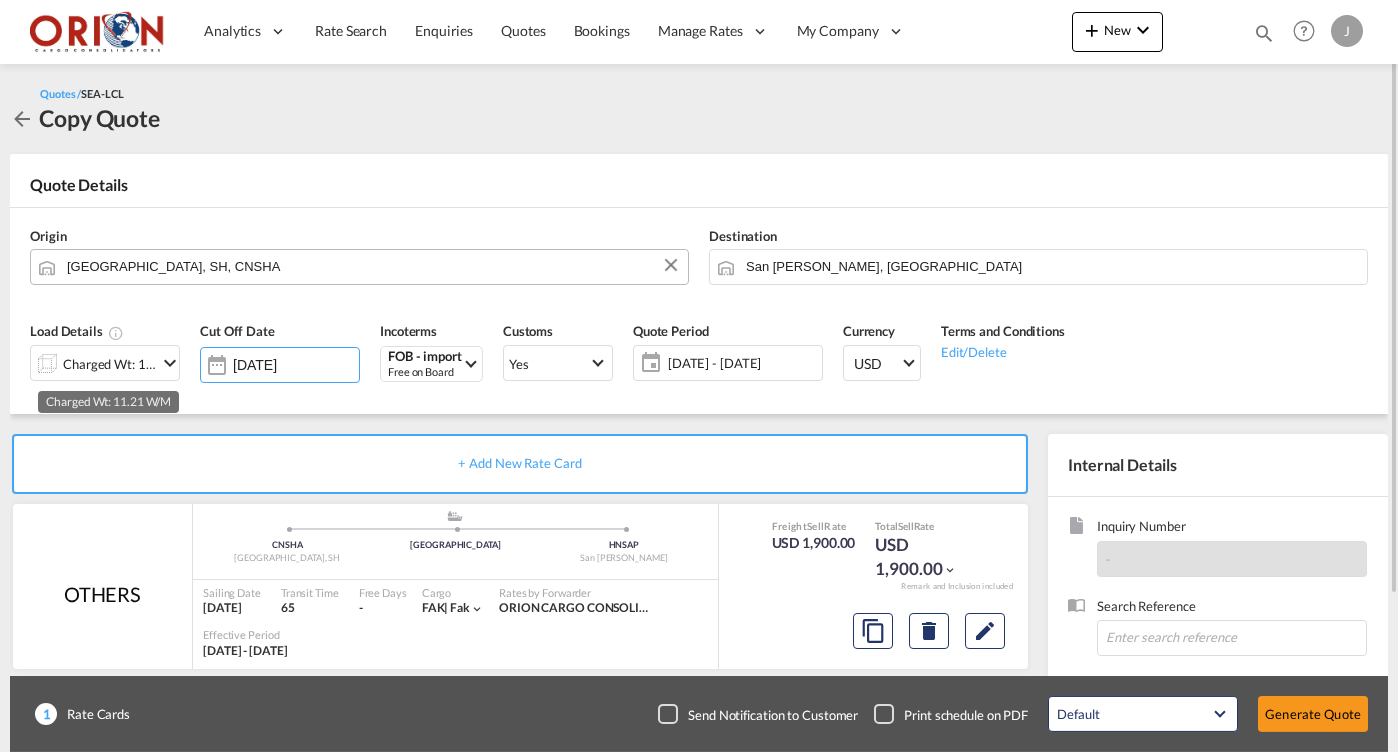 click on "Charged Wt: 11.21 W/M" at bounding box center (110, 364) 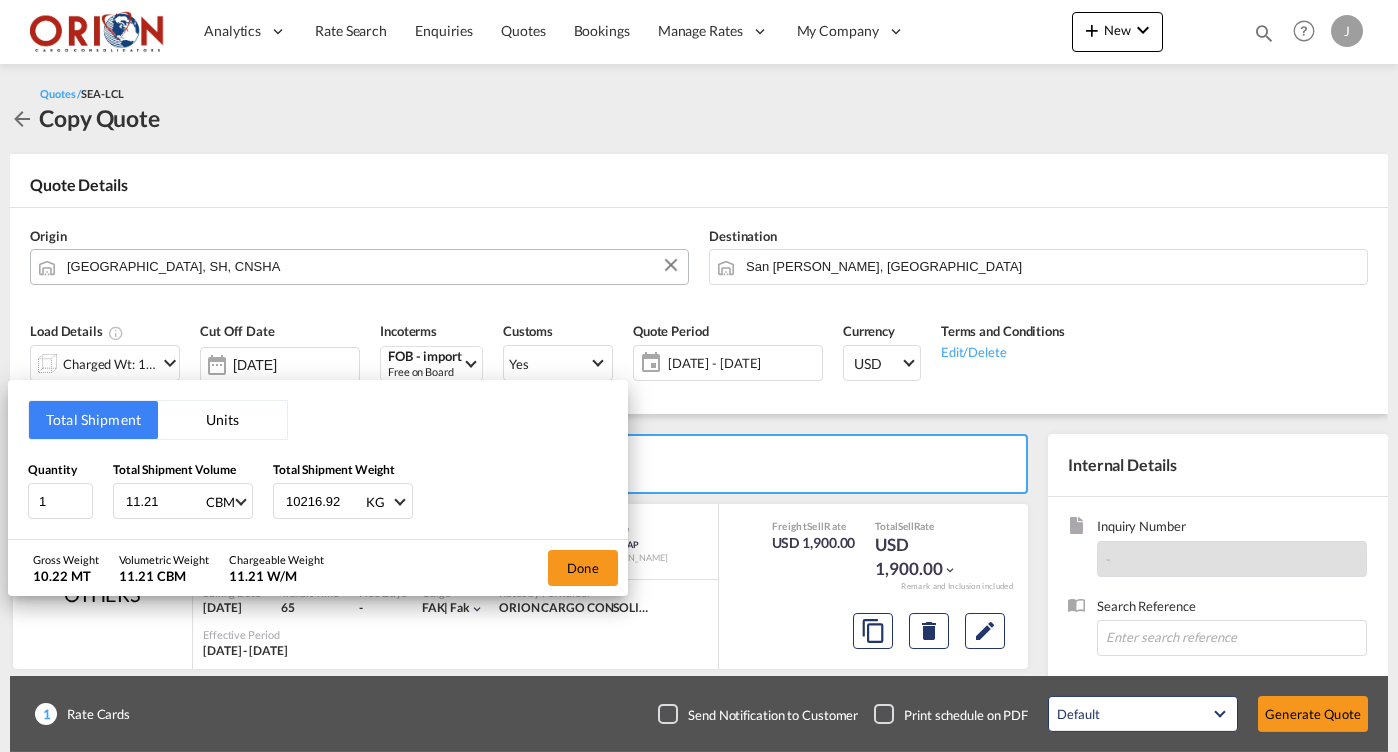 click on "11.21" at bounding box center [164, 501] 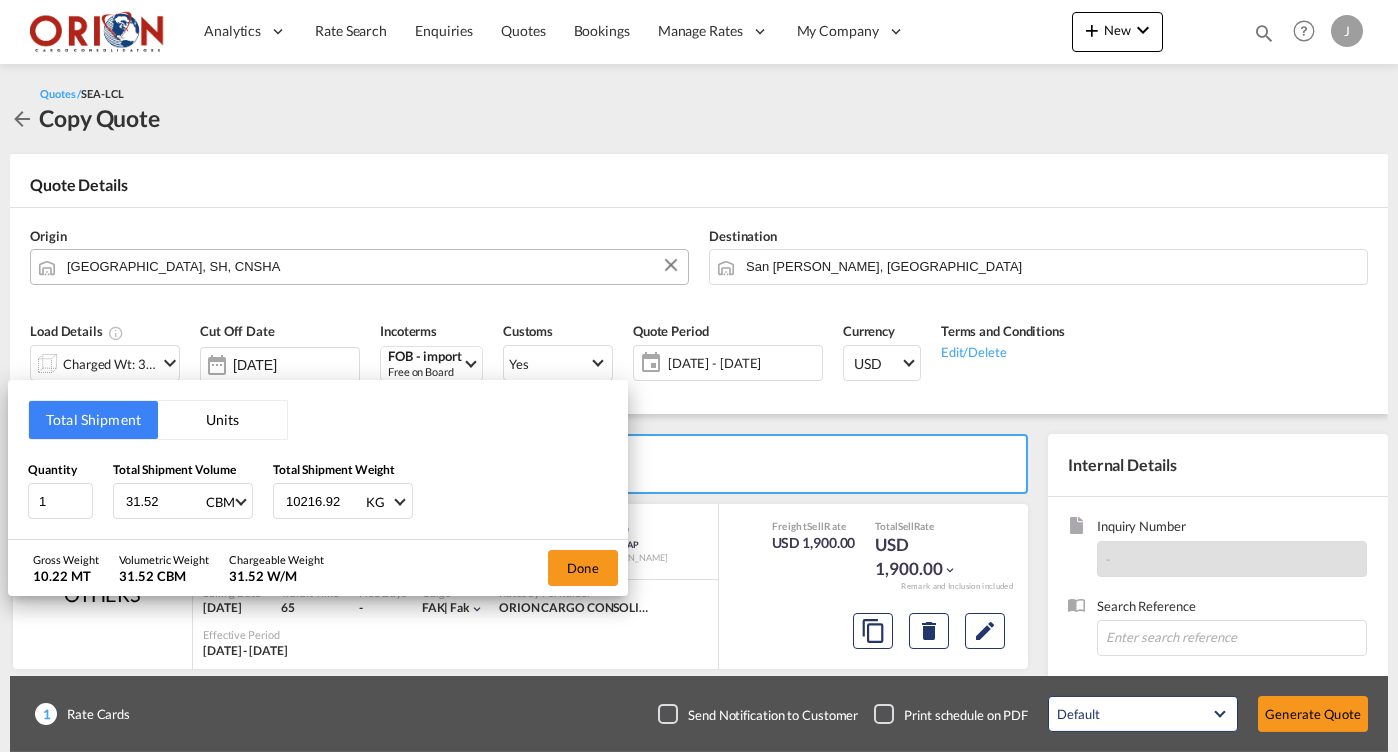 type on "31.52" 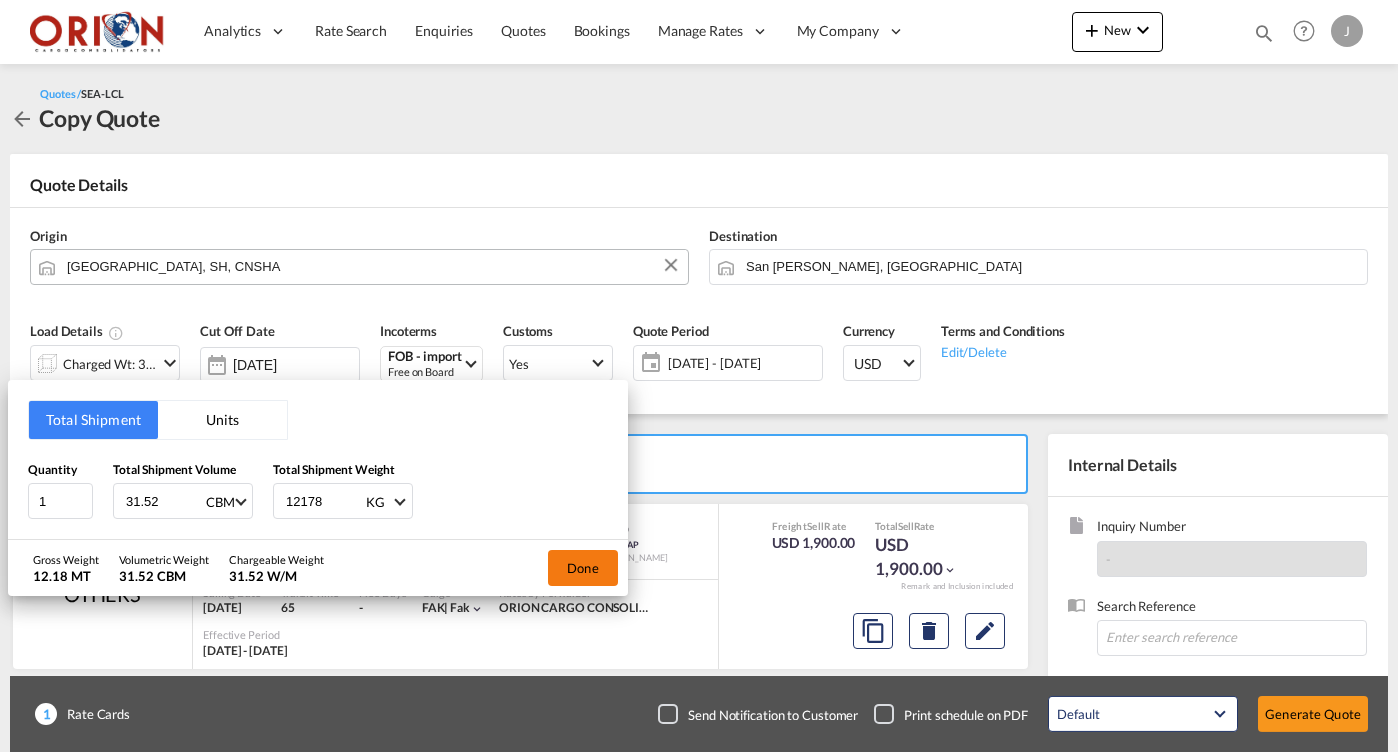 type on "12178" 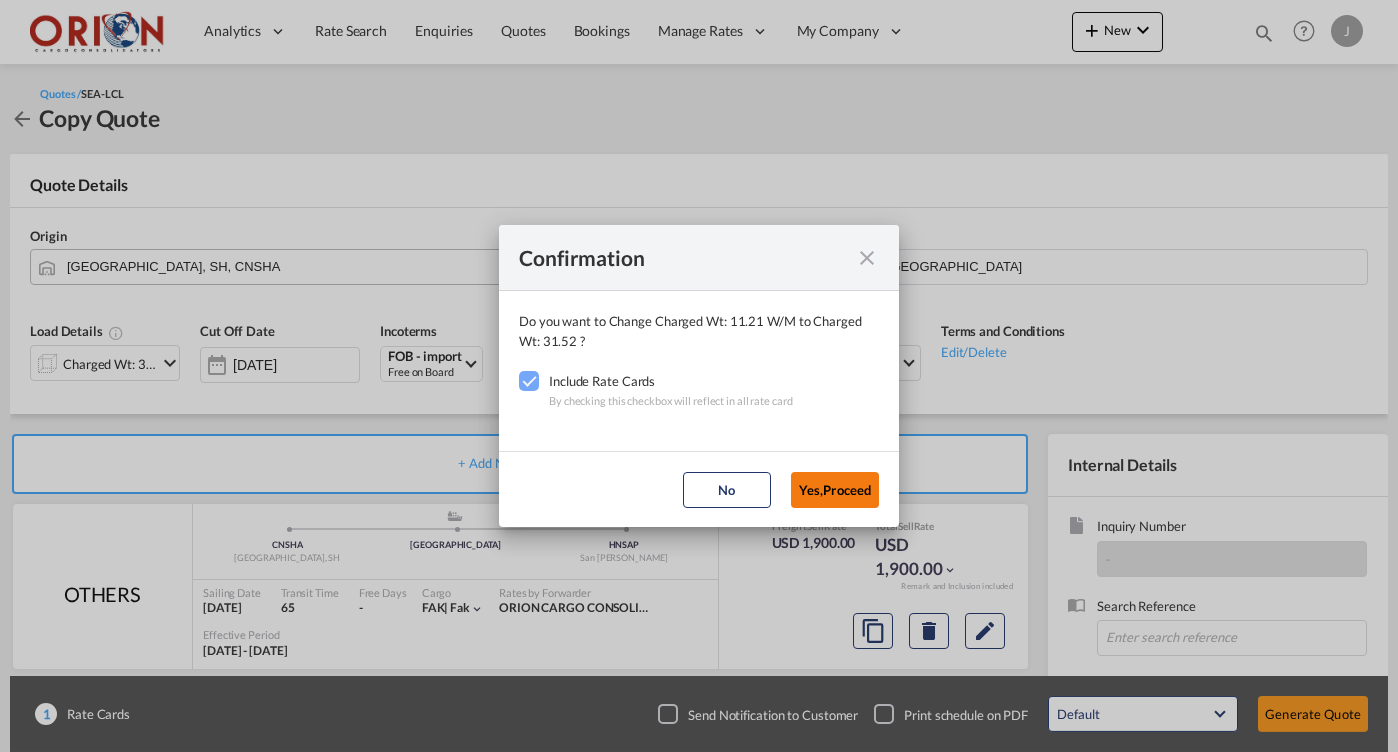 click on "Yes,Proceed" at bounding box center (835, 490) 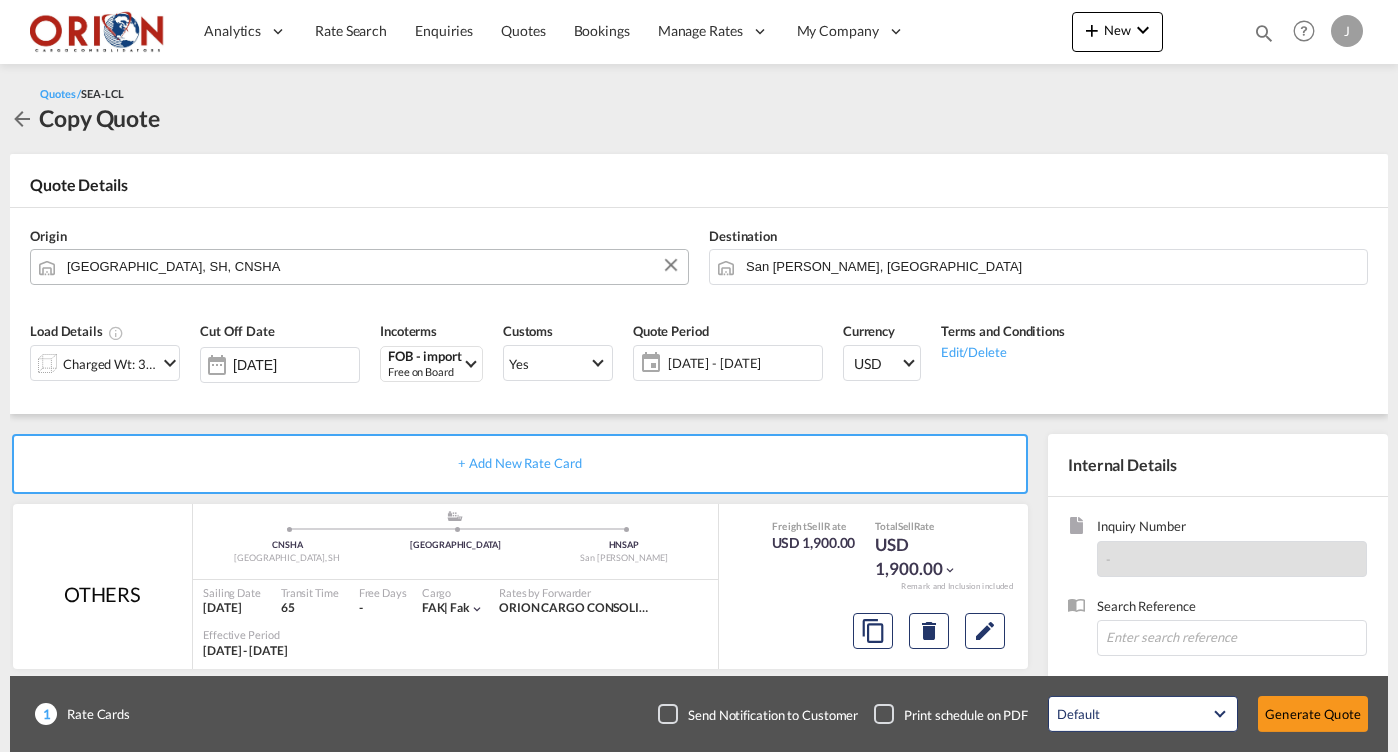 scroll, scrollTop: 0, scrollLeft: 0, axis: both 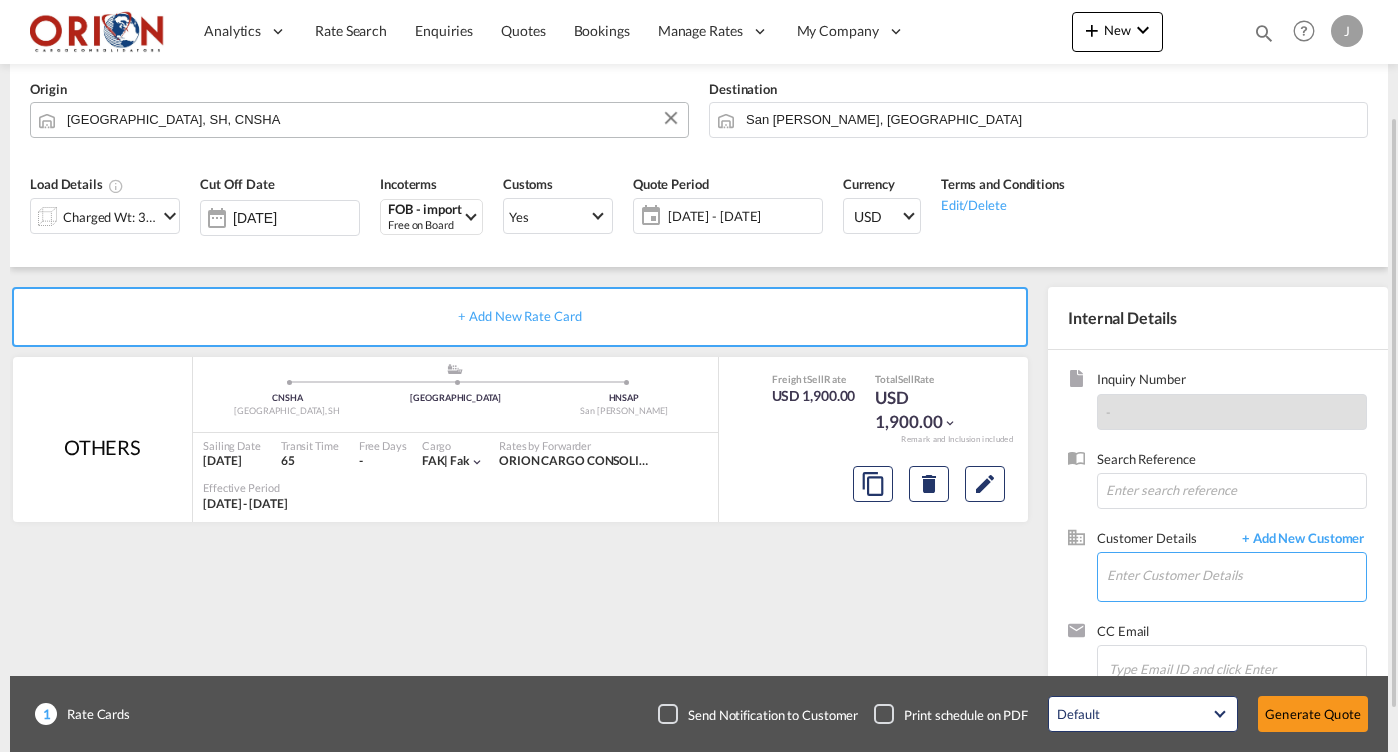 click on "Enter Customer Details" at bounding box center [1236, 575] 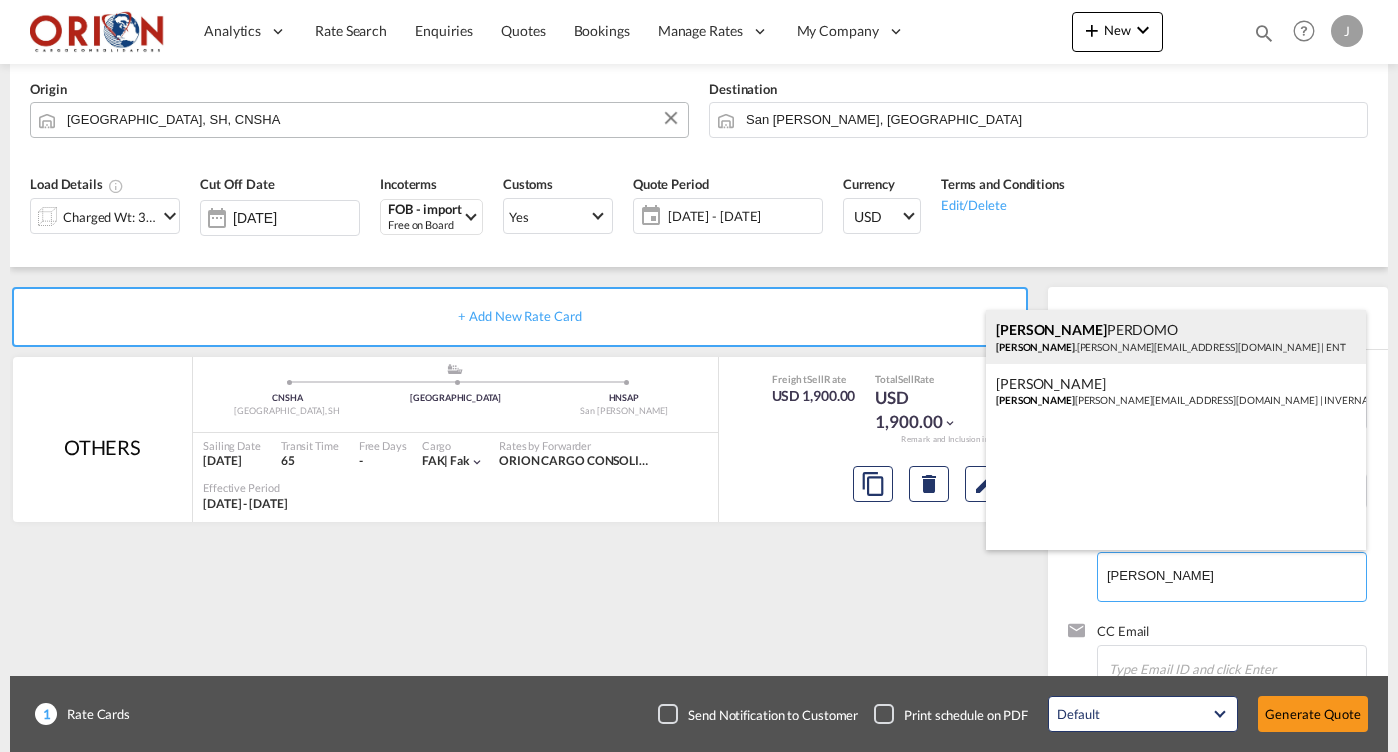 click on "HENRY  PERDOMO HENRY .PERDOMO@ENT.HN    |    ENT" at bounding box center (1176, 337) 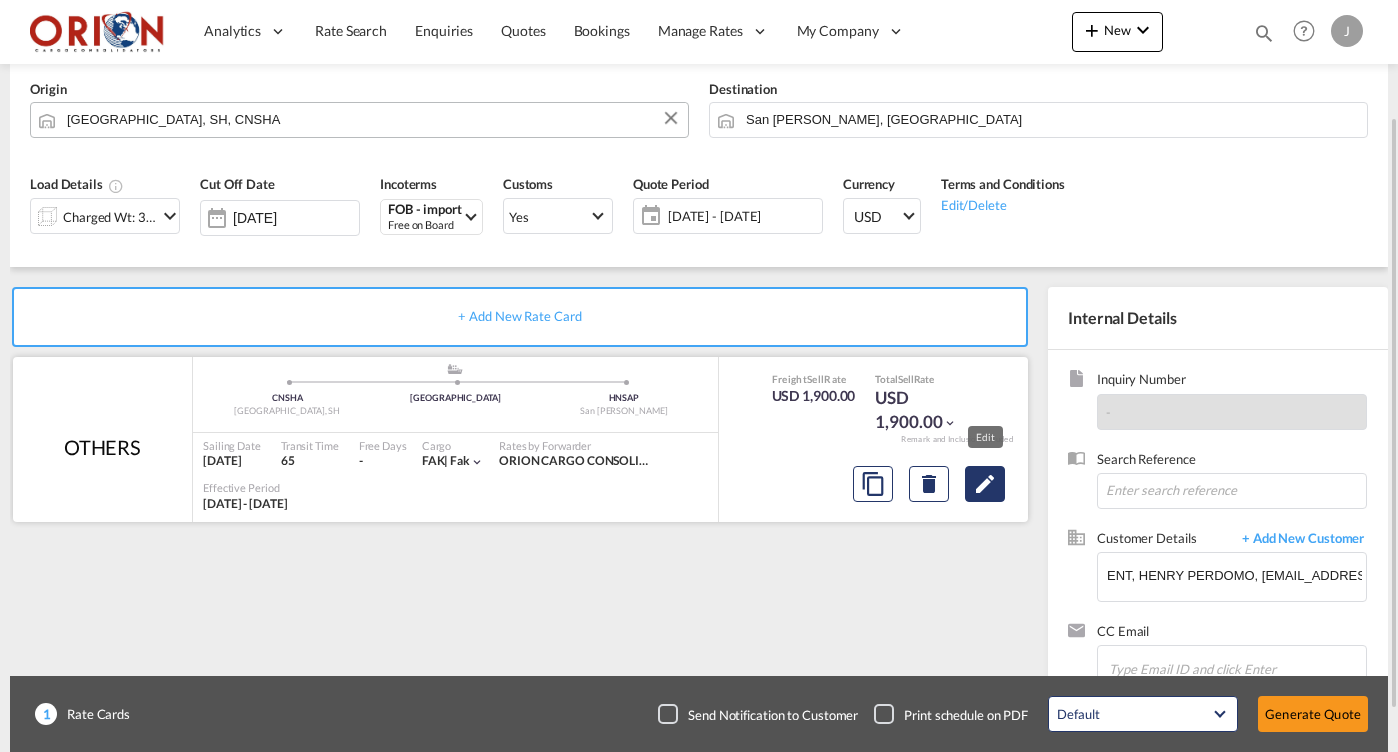 click at bounding box center [985, 484] 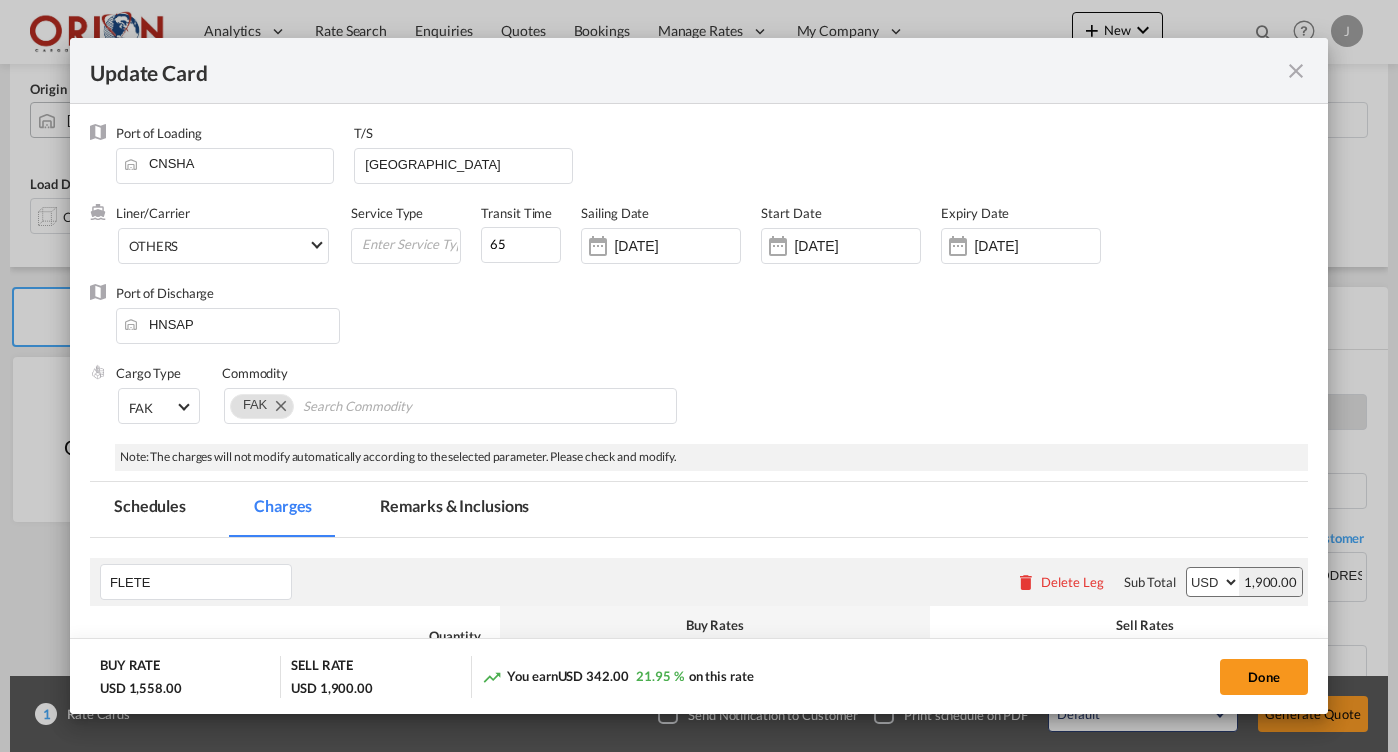 select on "flat" 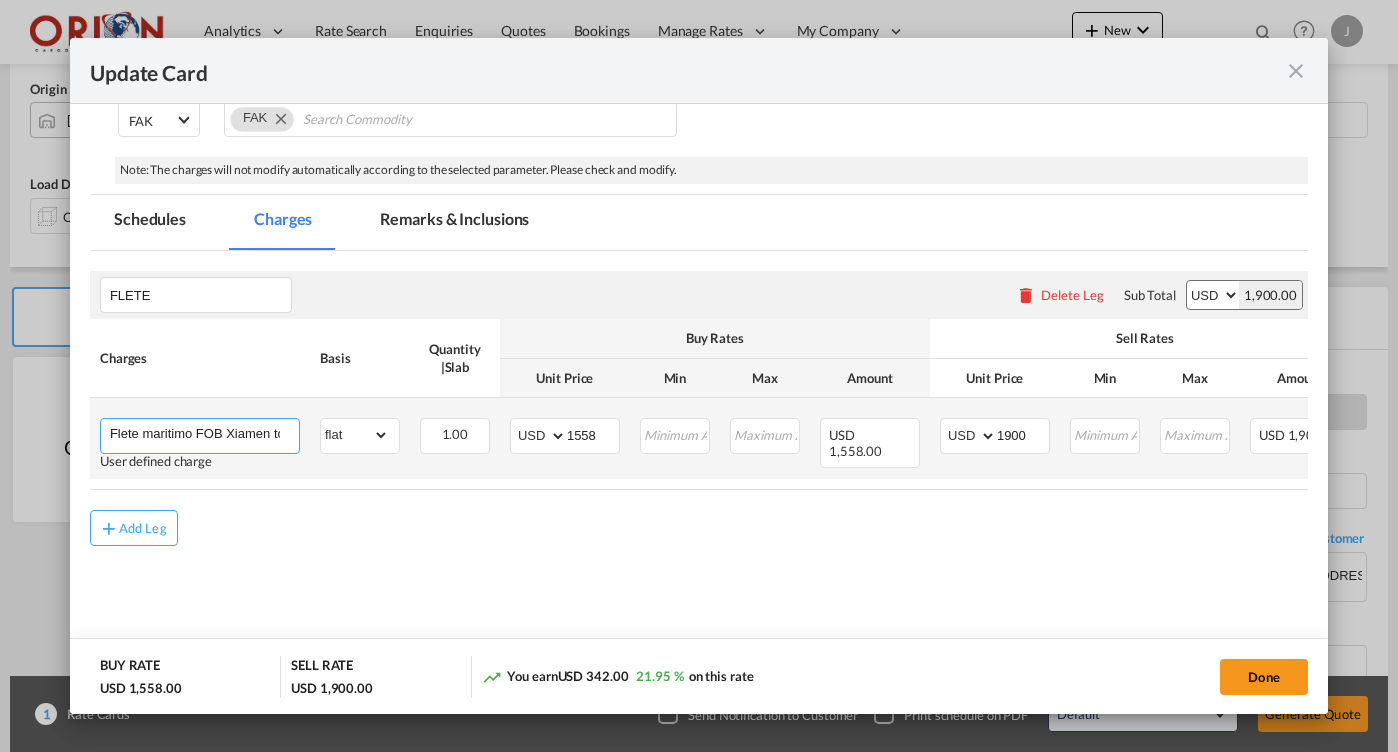 click on "Flete maritimo FOB Xiamen to San Pedro Sula Honduras" at bounding box center [204, 434] 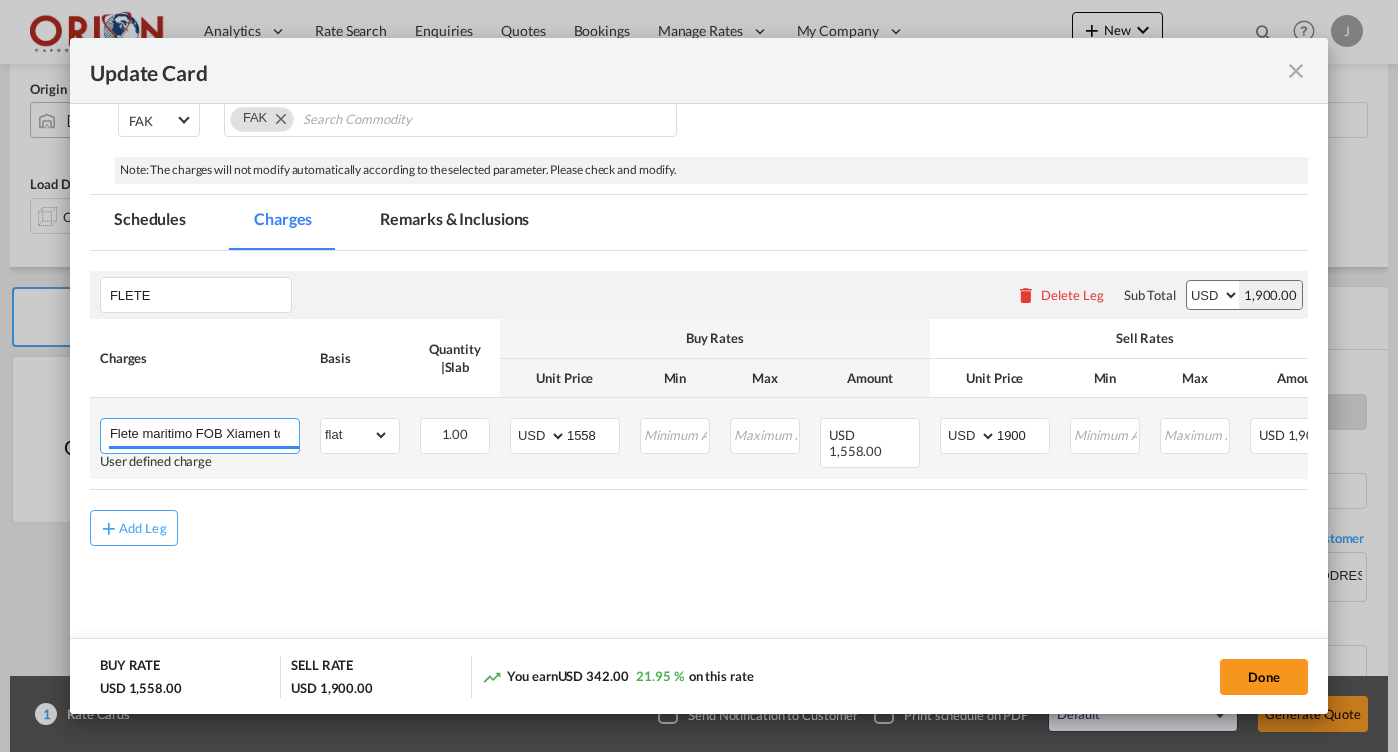 click on "Flete maritimo FOB Xiamen to San Pedro Sula Honduras" at bounding box center (204, 434) 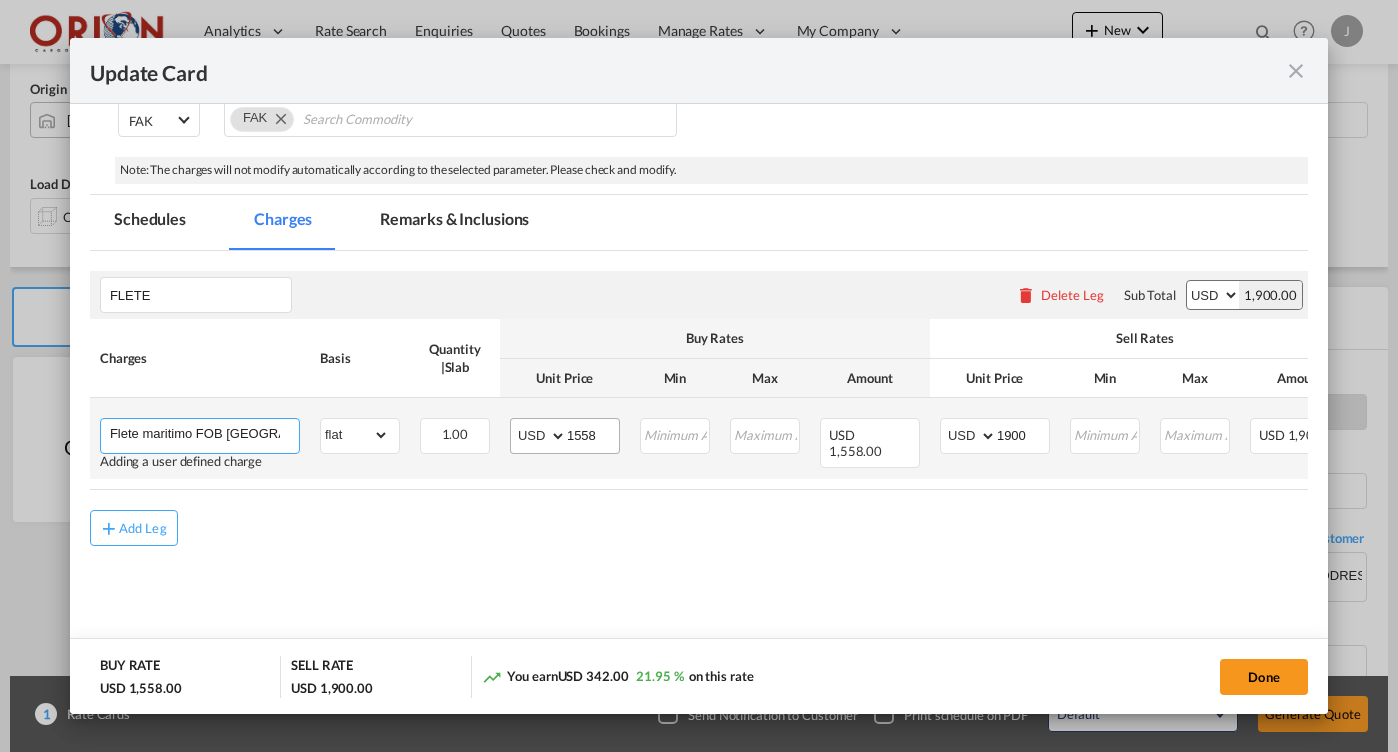 type on "Flete maritimo FOB Shanghai to San Pedro Sula Honduras" 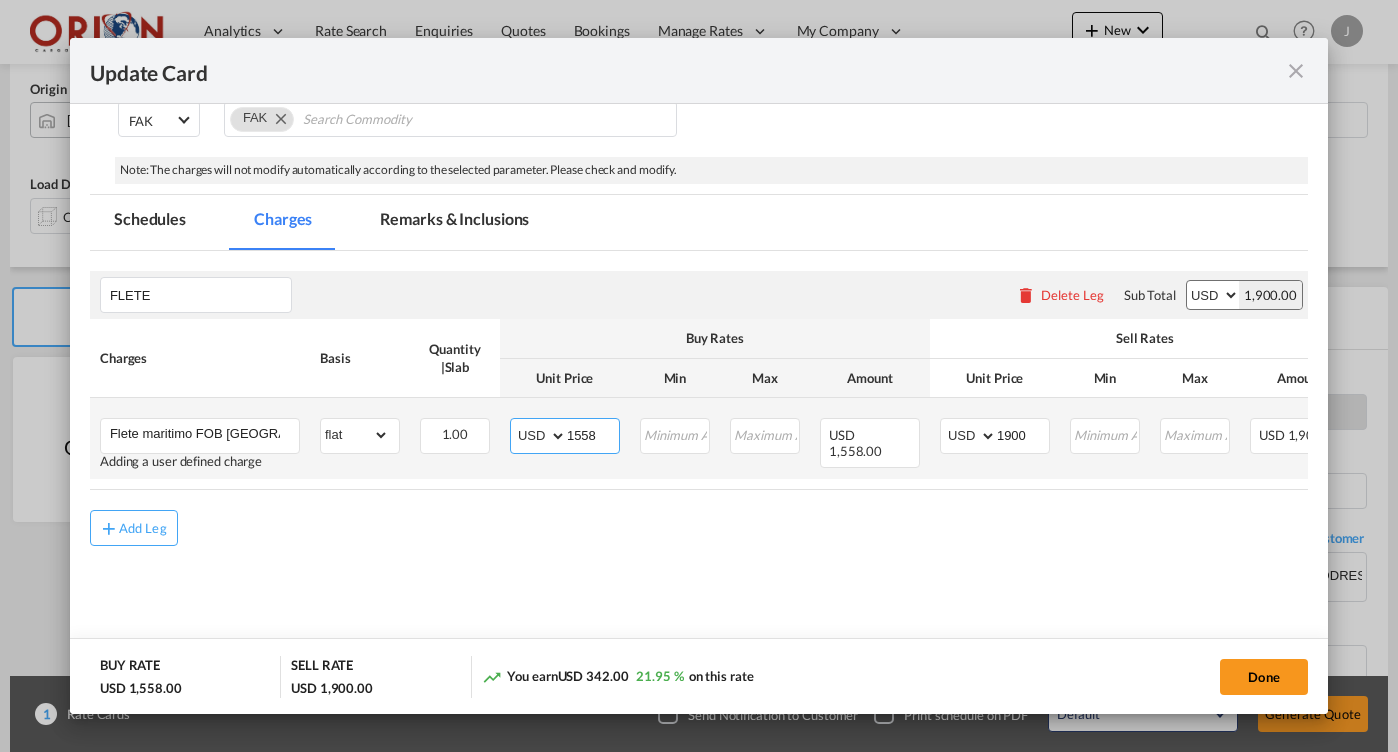 click on "1558" at bounding box center (593, 434) 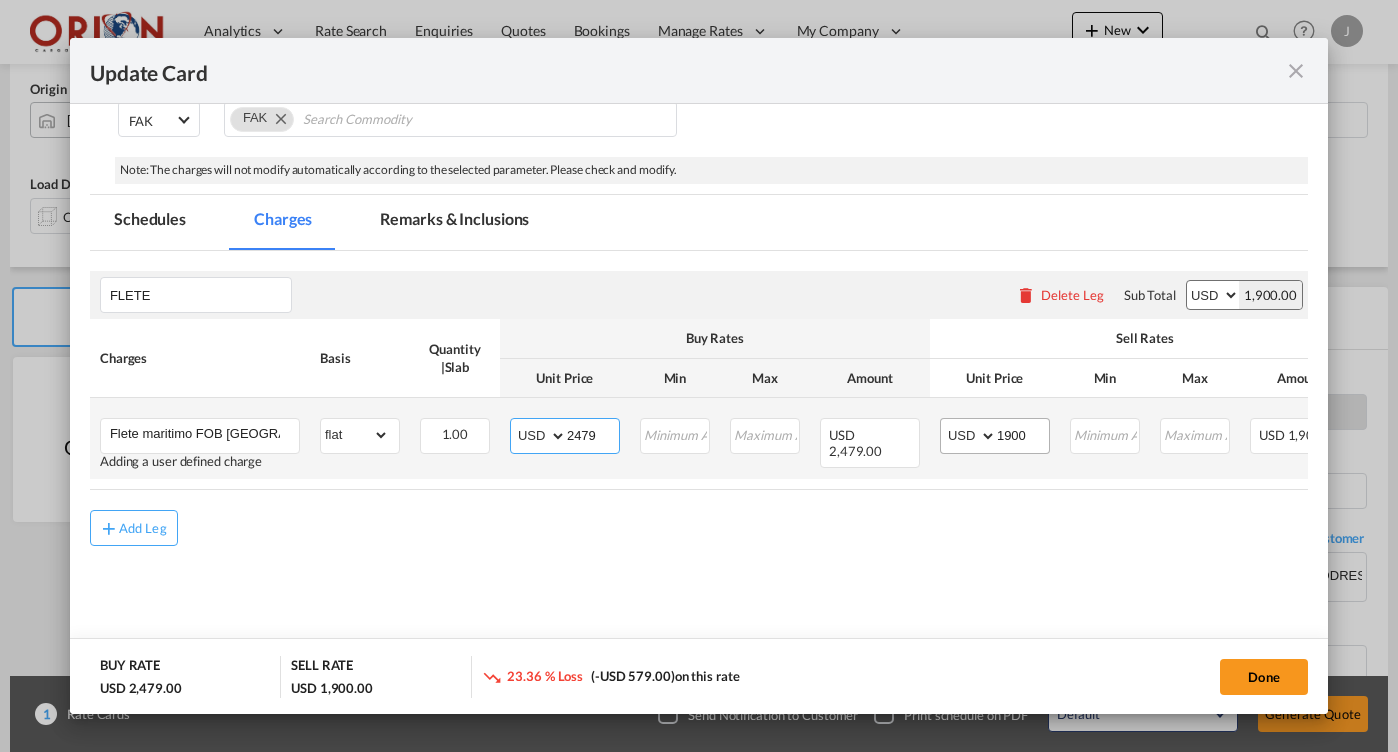 type on "2479" 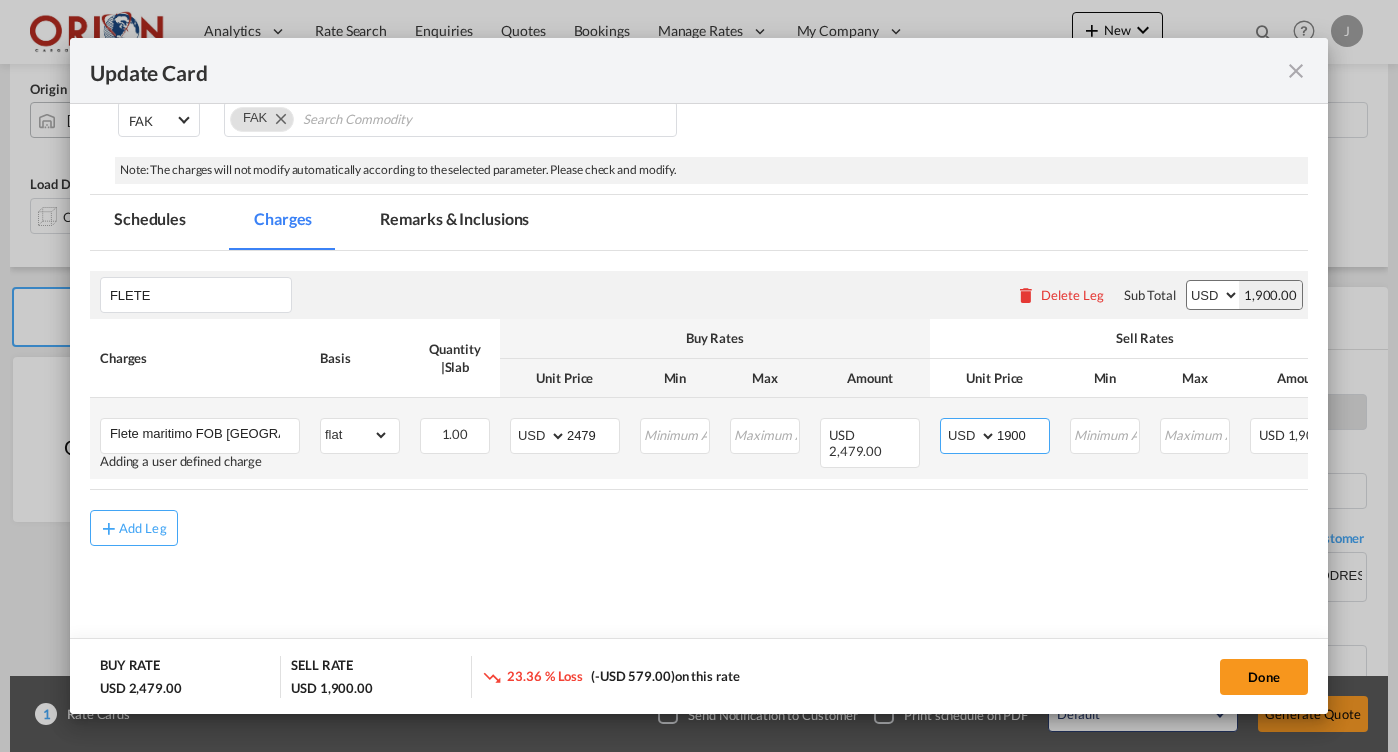 click on "1900" at bounding box center [1023, 434] 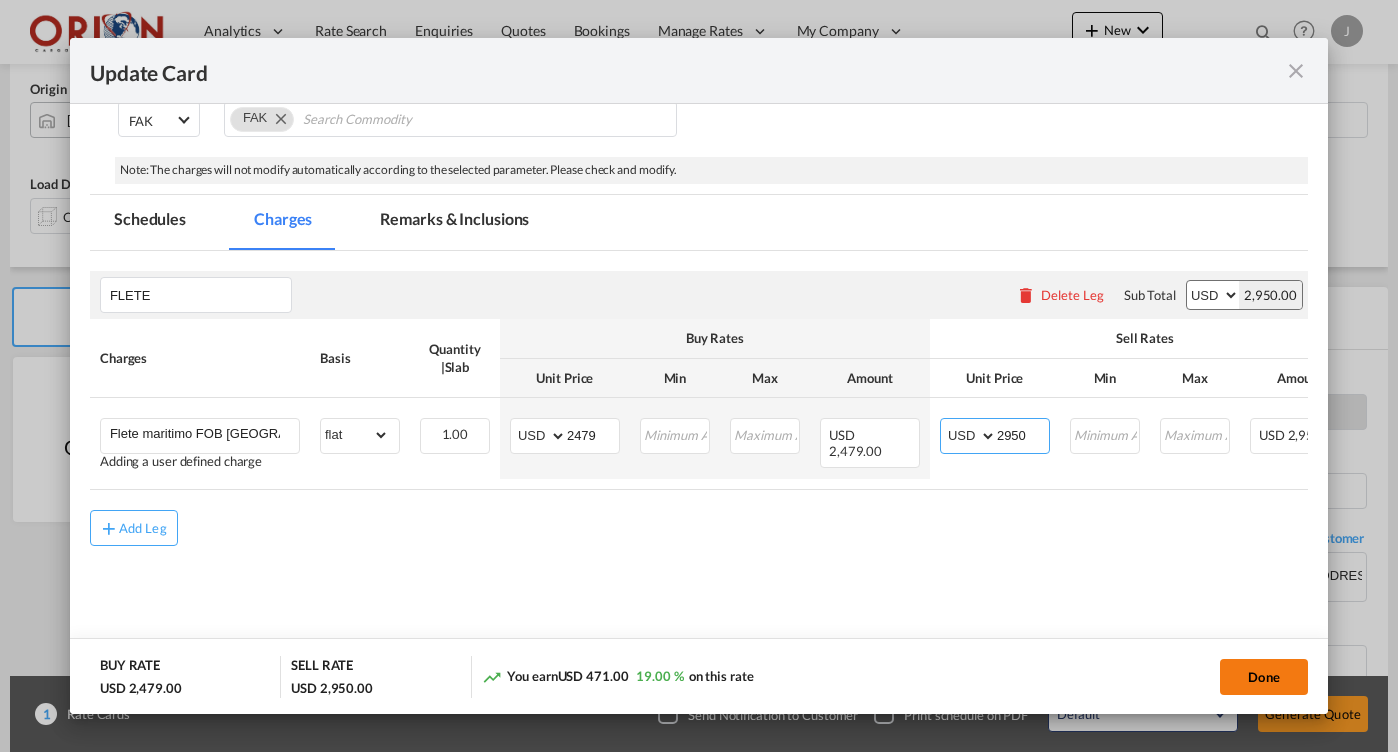 type on "2950" 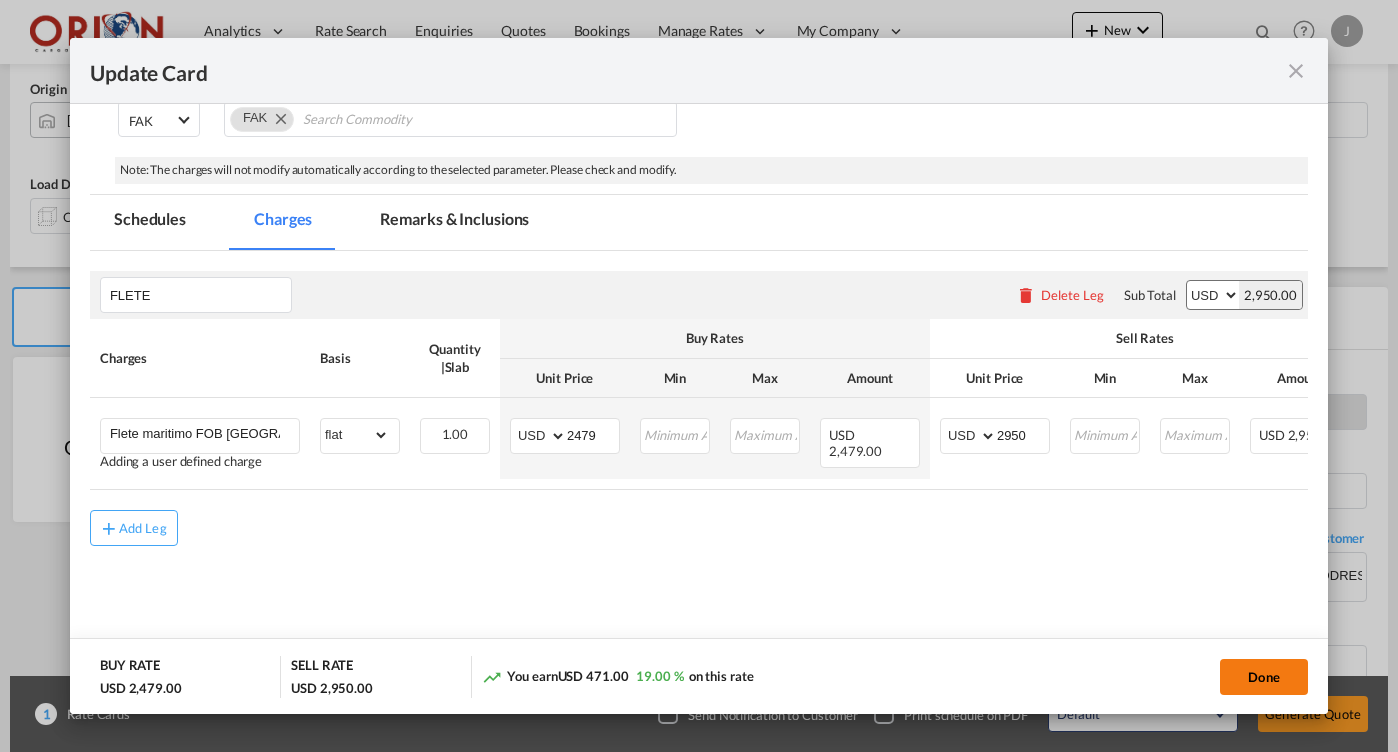 click on "Done" 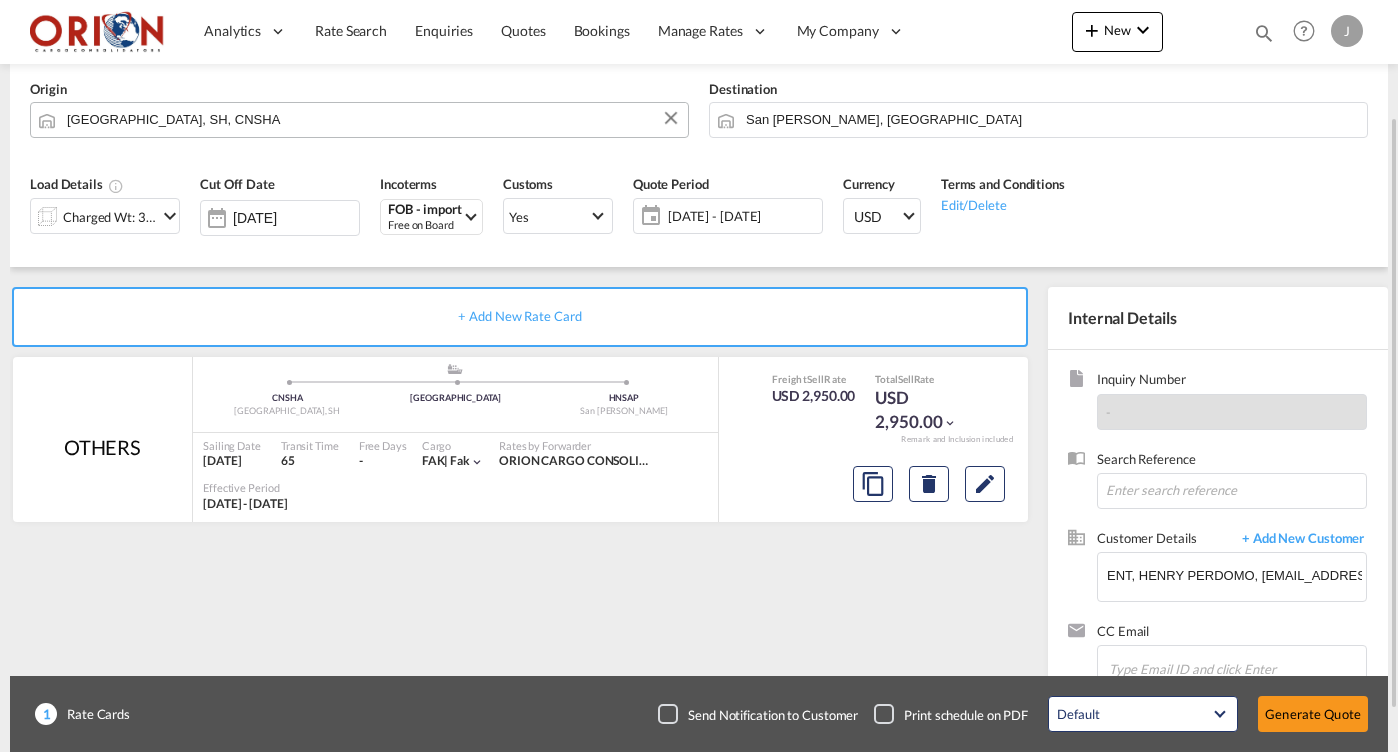 click on "Default
All in
Leg Totals
Default
Generate Quote" at bounding box center [1208, 714] 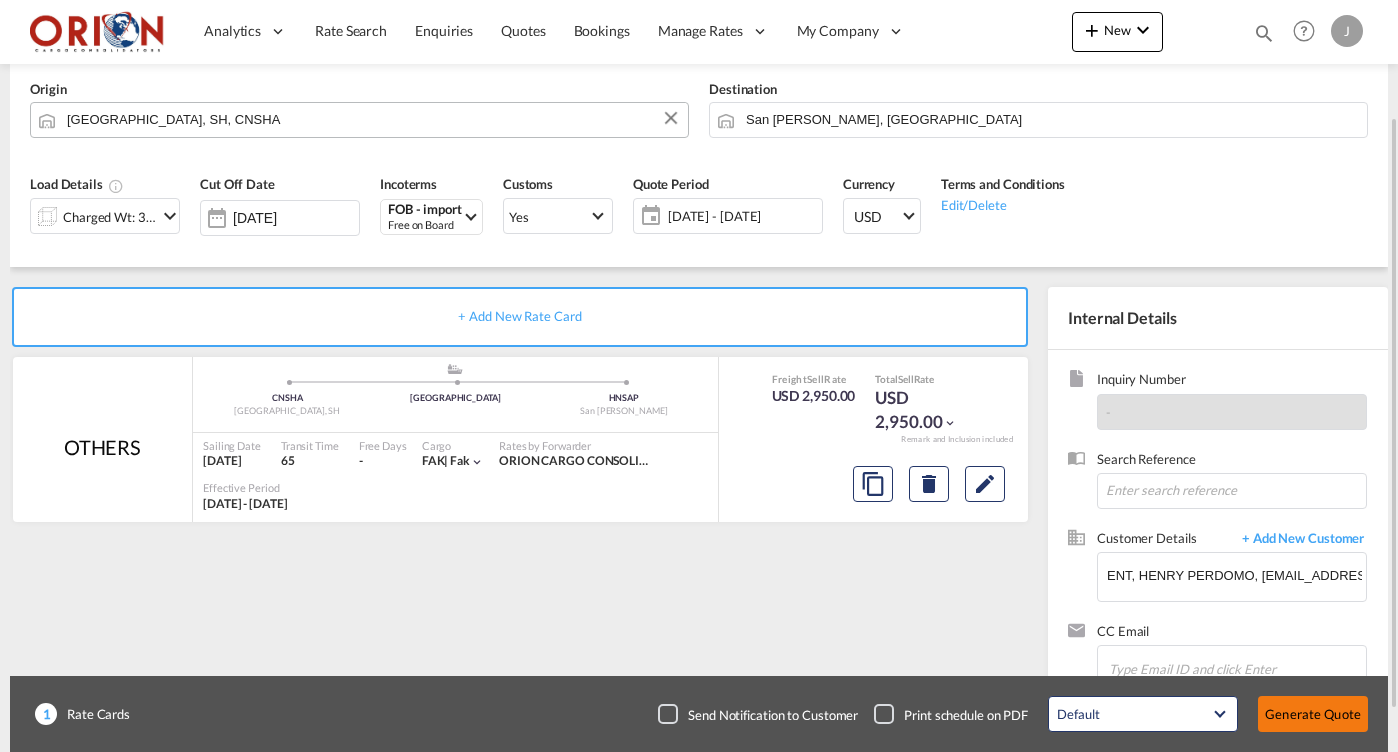 click on "Generate Quote" at bounding box center (1313, 714) 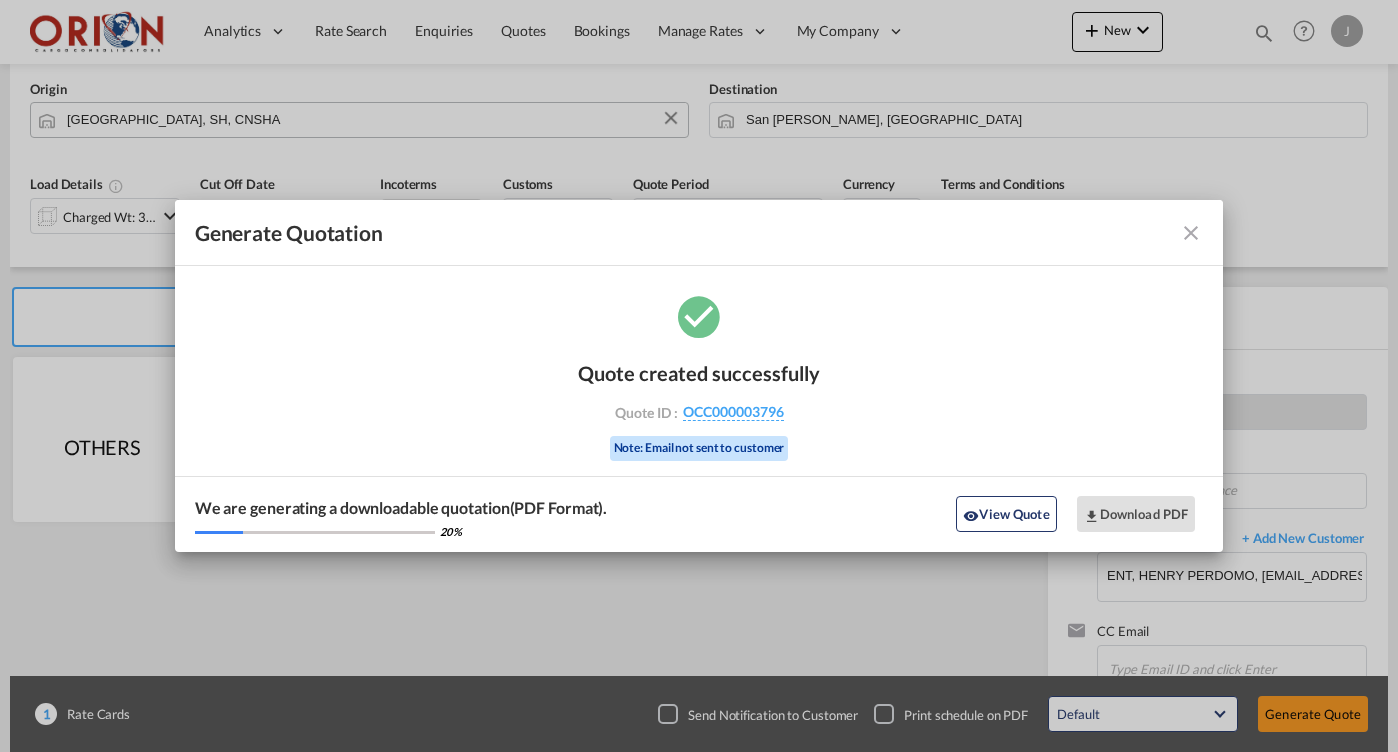 click at bounding box center [1191, 233] 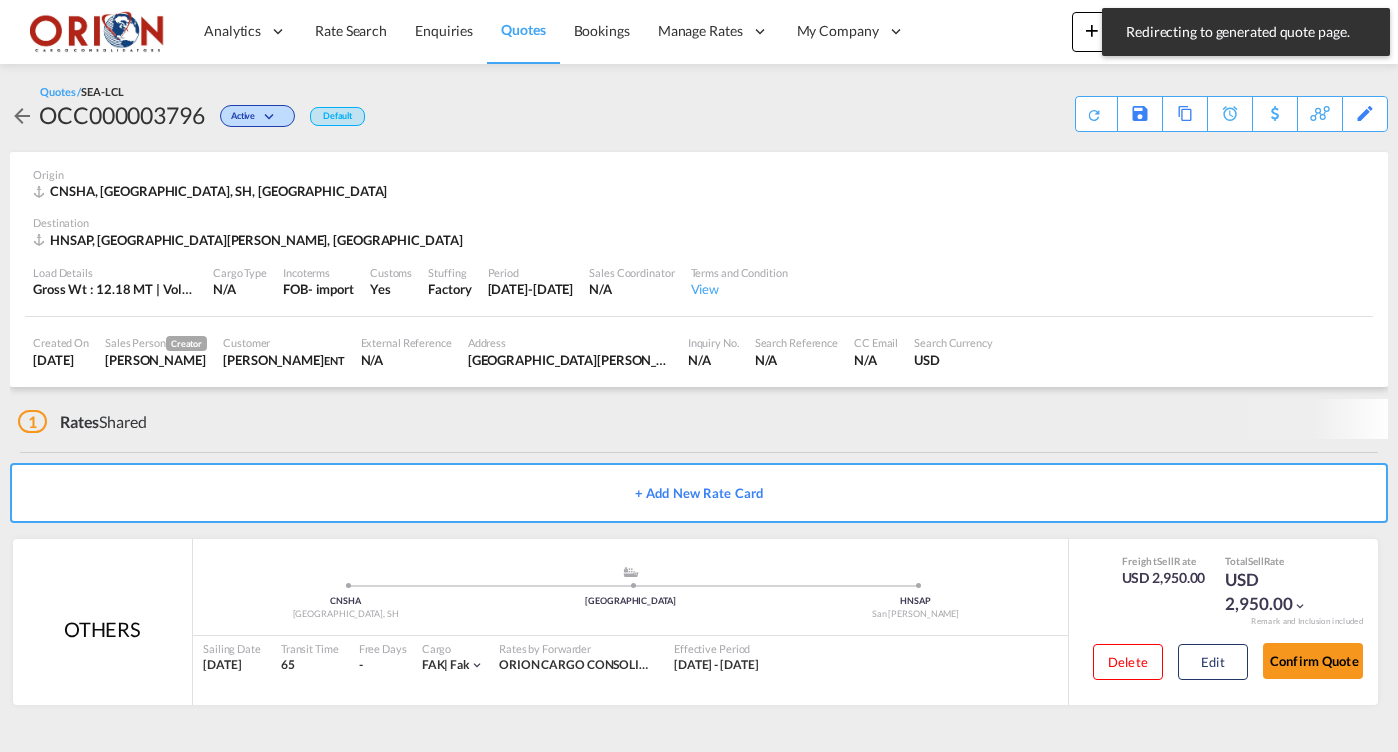scroll, scrollTop: 0, scrollLeft: 0, axis: both 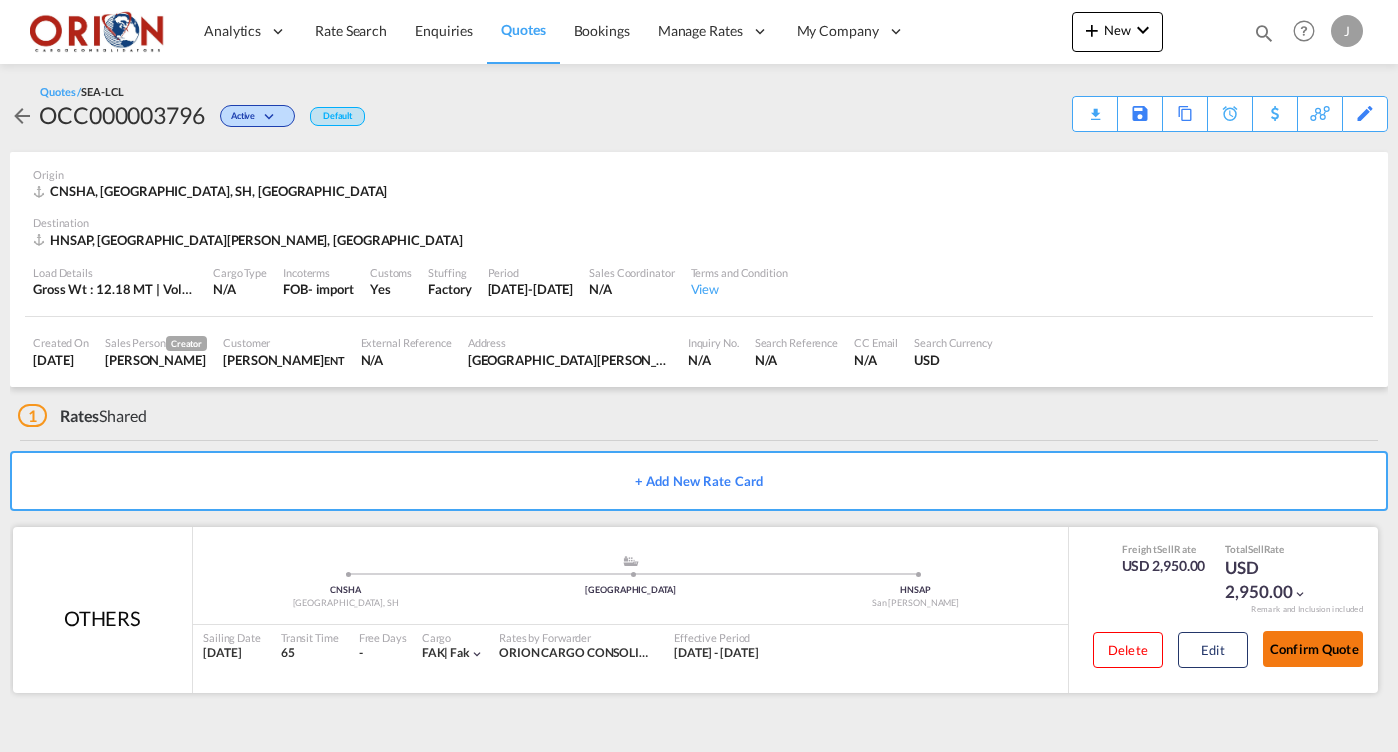 click on "Confirm Quote" at bounding box center [1313, 649] 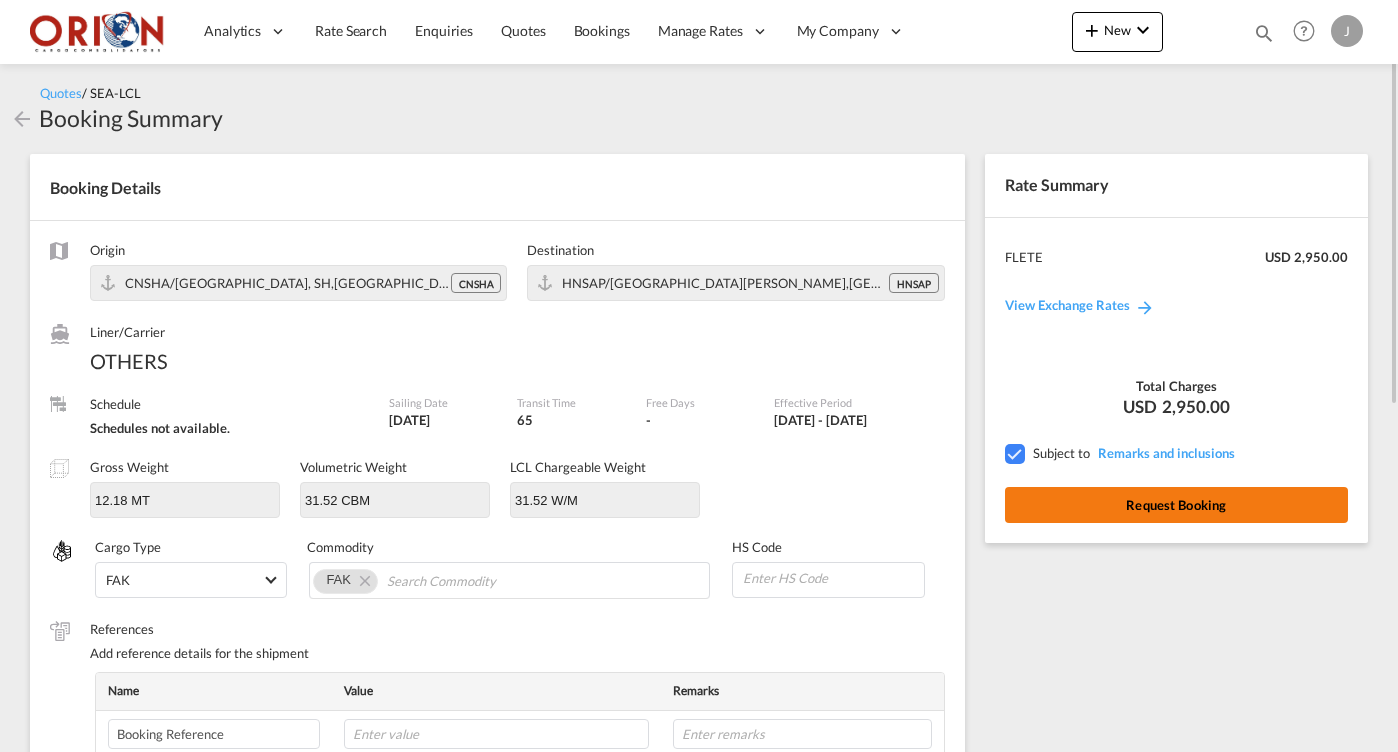 click on "Request Booking" at bounding box center [1176, 505] 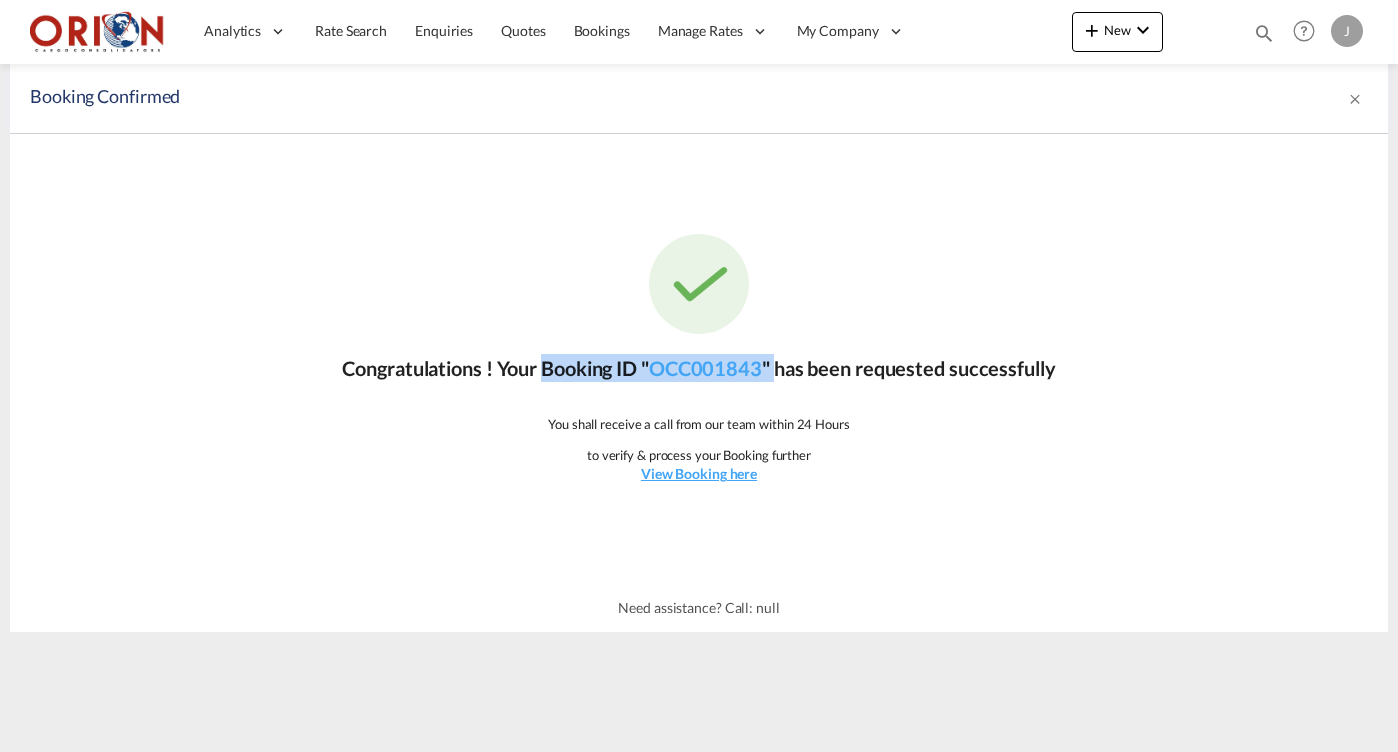 drag, startPoint x: 537, startPoint y: 367, endPoint x: 779, endPoint y: 371, distance: 242.03305 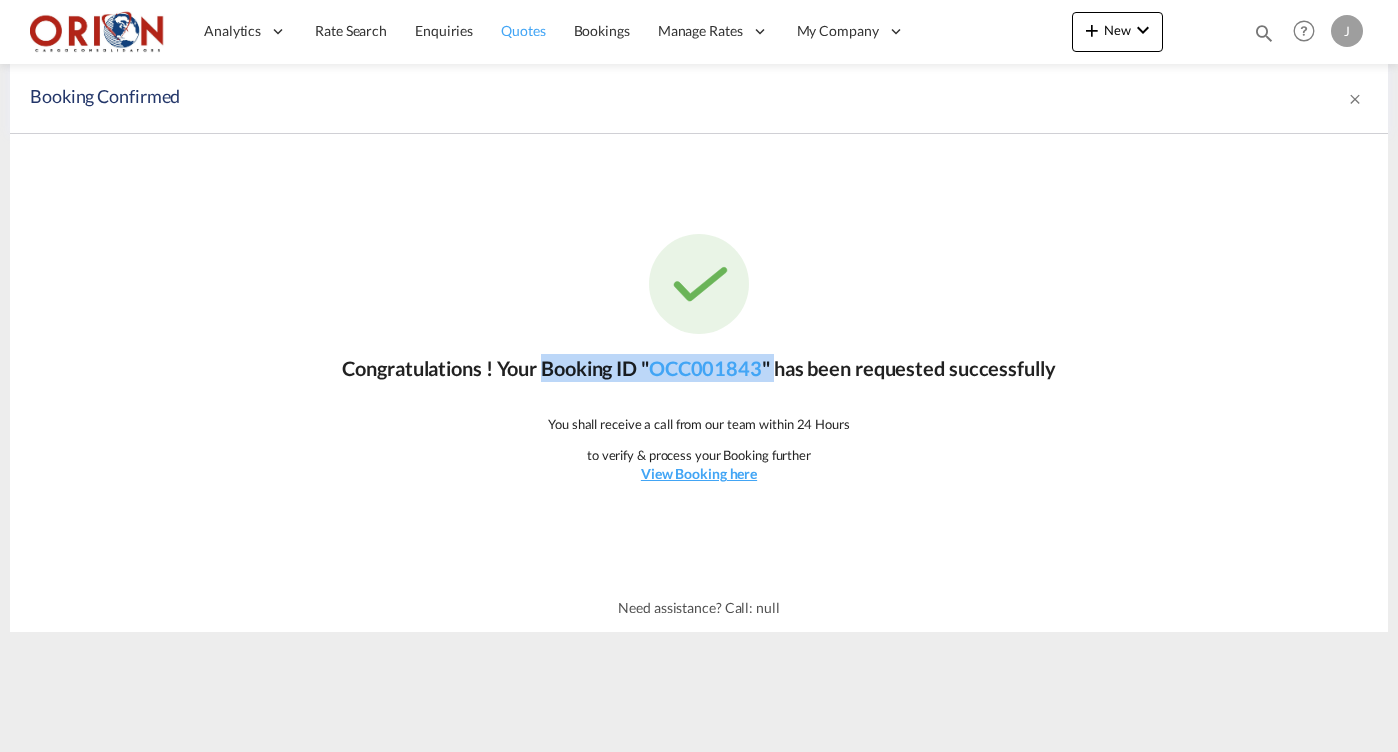 click on "Quotes" at bounding box center [523, 30] 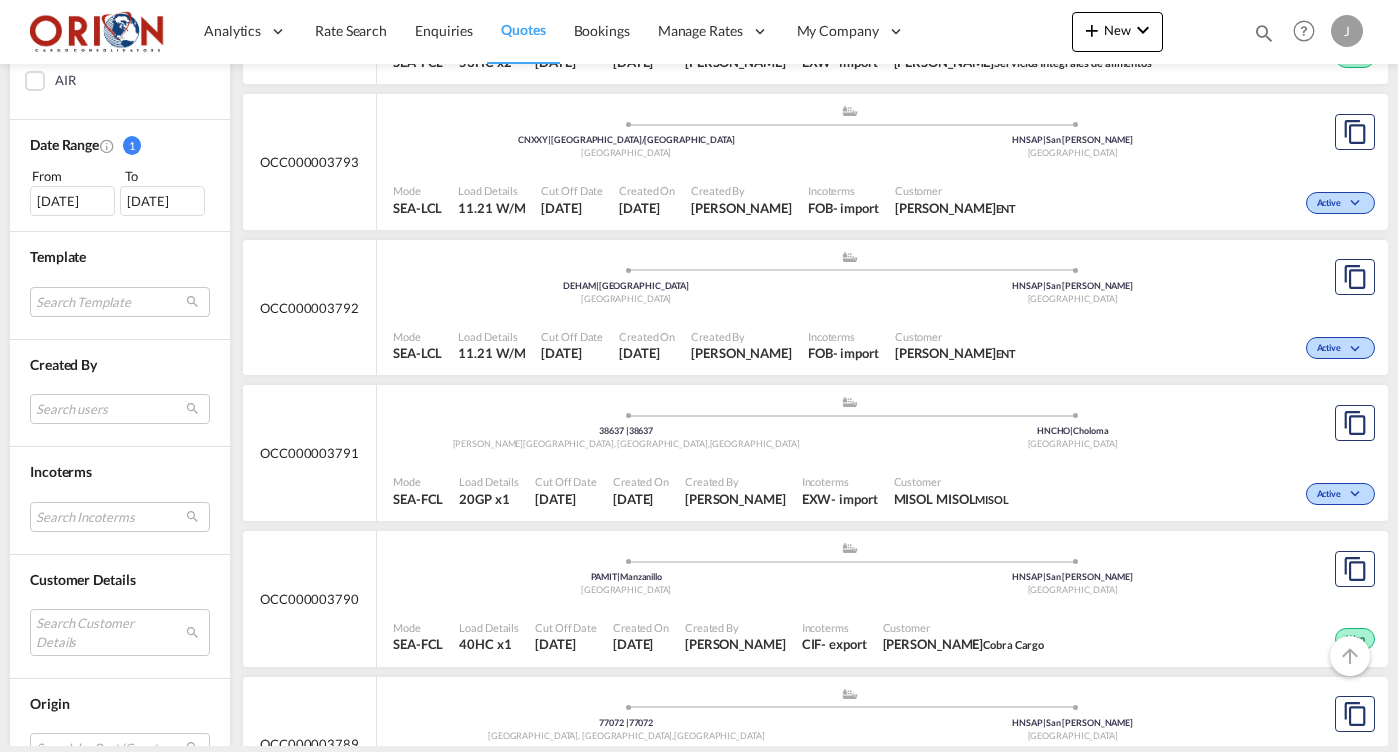 scroll, scrollTop: 504, scrollLeft: 0, axis: vertical 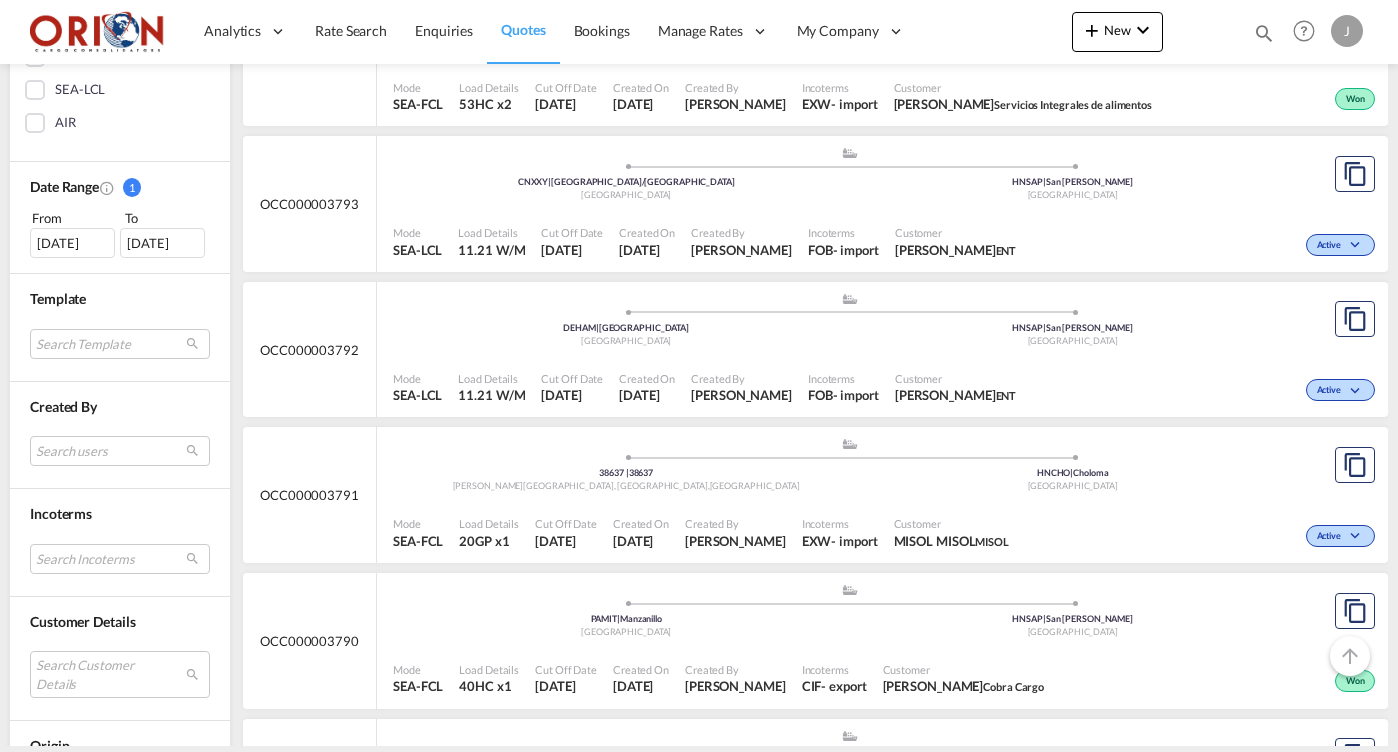 click on "[DATE]" at bounding box center [72, 243] 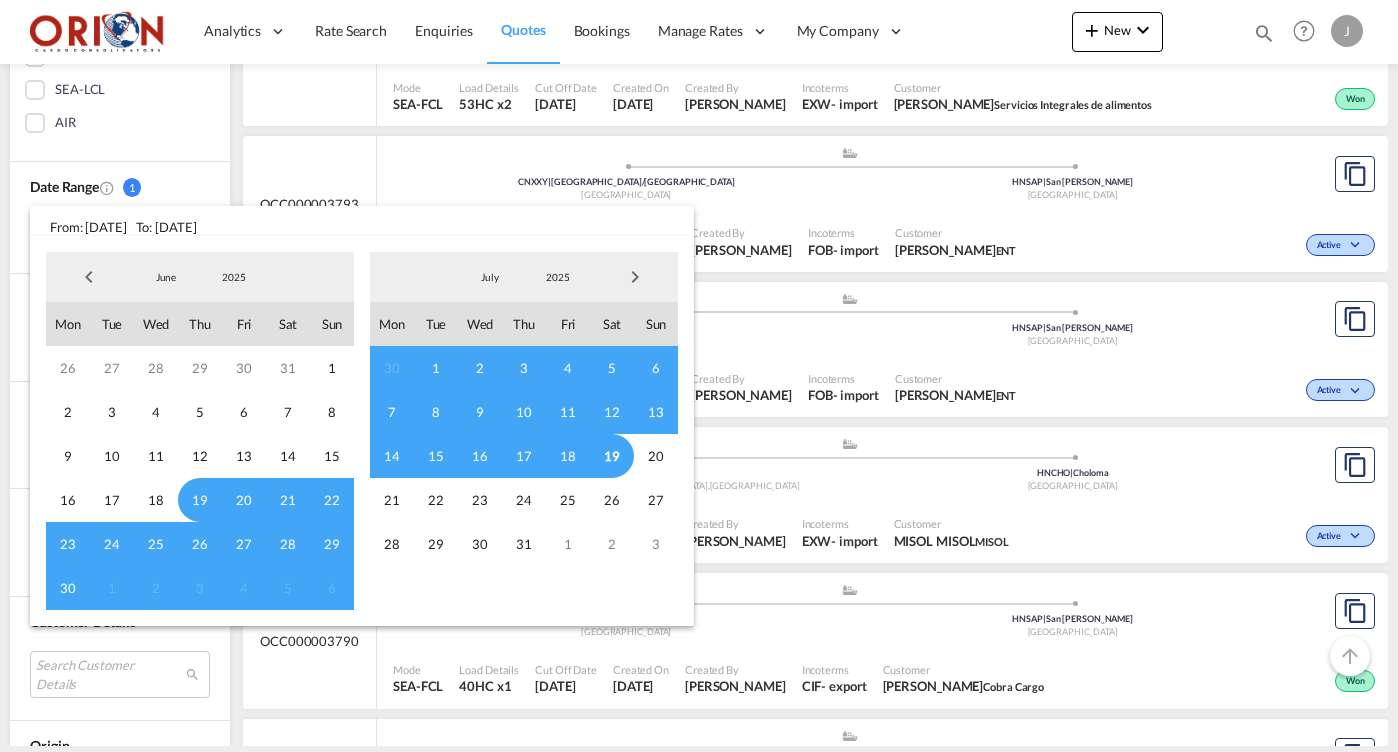 click at bounding box center (699, 376) 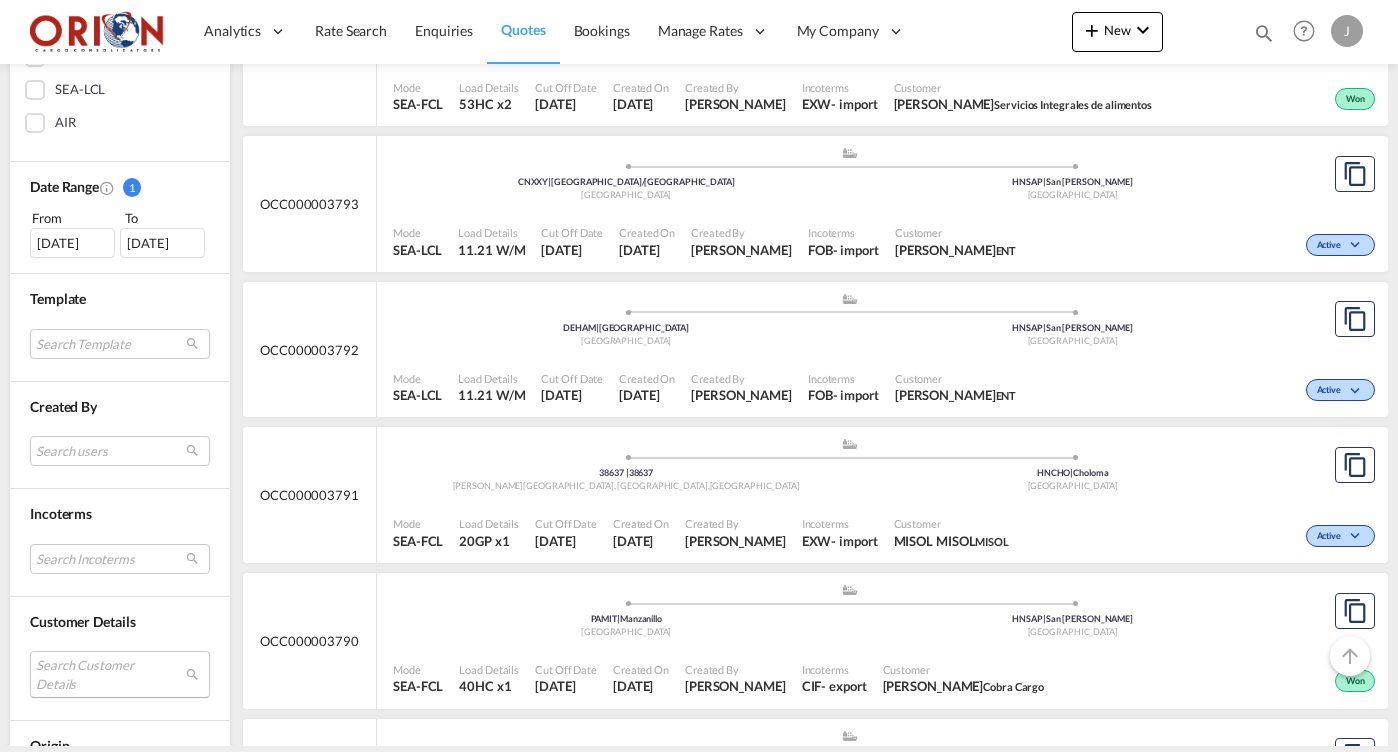 click on "Search Customer Details user name
user kevin Suarez contabilidad@cargologisticsintermodal.com    | logistica de carga intermodal
user alejandro Arguello aarguello@altiusinversiones.com    | altius inversiones
user perla rubi Rodriguez fiestasymas@gmail.com    | fiestas y mas
user erick Aragon industrialsewingindustry@gmail.com    | industrial sewing services
user arianna Boadla ariahome@gmail.com    | aria home
user walter Paredes aparedes@grupopamar.com    | grupo pamar
user distribuidora DIZAL dizal@gmail.com    | distribuidora dizal
user alexander Rodriguez alexander@gmail.com    | servicios integrales de alimentos
user agencia Global agencia@gmail.com    | la agencia global
user mario Marcos aurema@gmail.com    | aurema
user jean paul Boadla jeanpaul.boadla@gmail.com    | livin/elements
user isis Molina isis.molina@itech-hn.com    | itech
user jonathan Piña jonathan@gmail.com    | jonathan
user rene Theresin admin@rtimporthn.com    | rtimport
user" at bounding box center (120, 674) 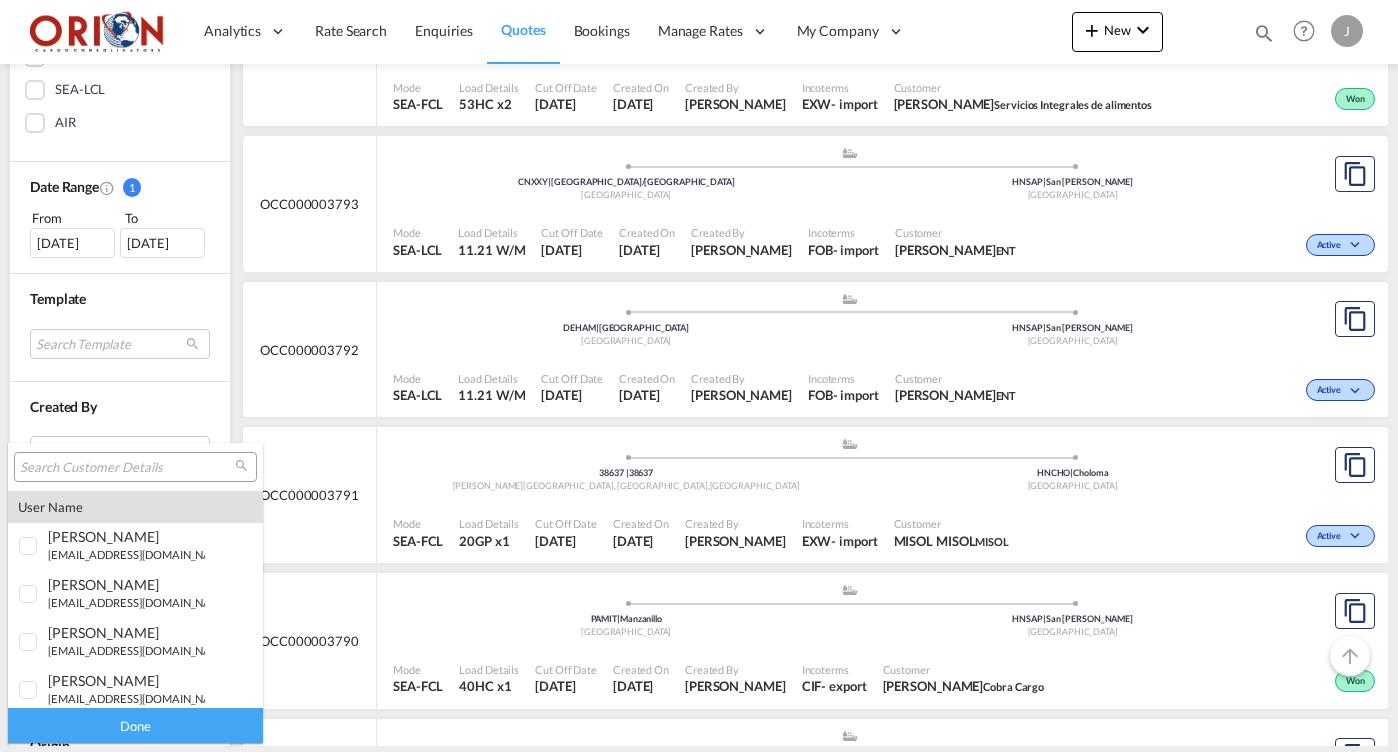 click at bounding box center [127, 468] 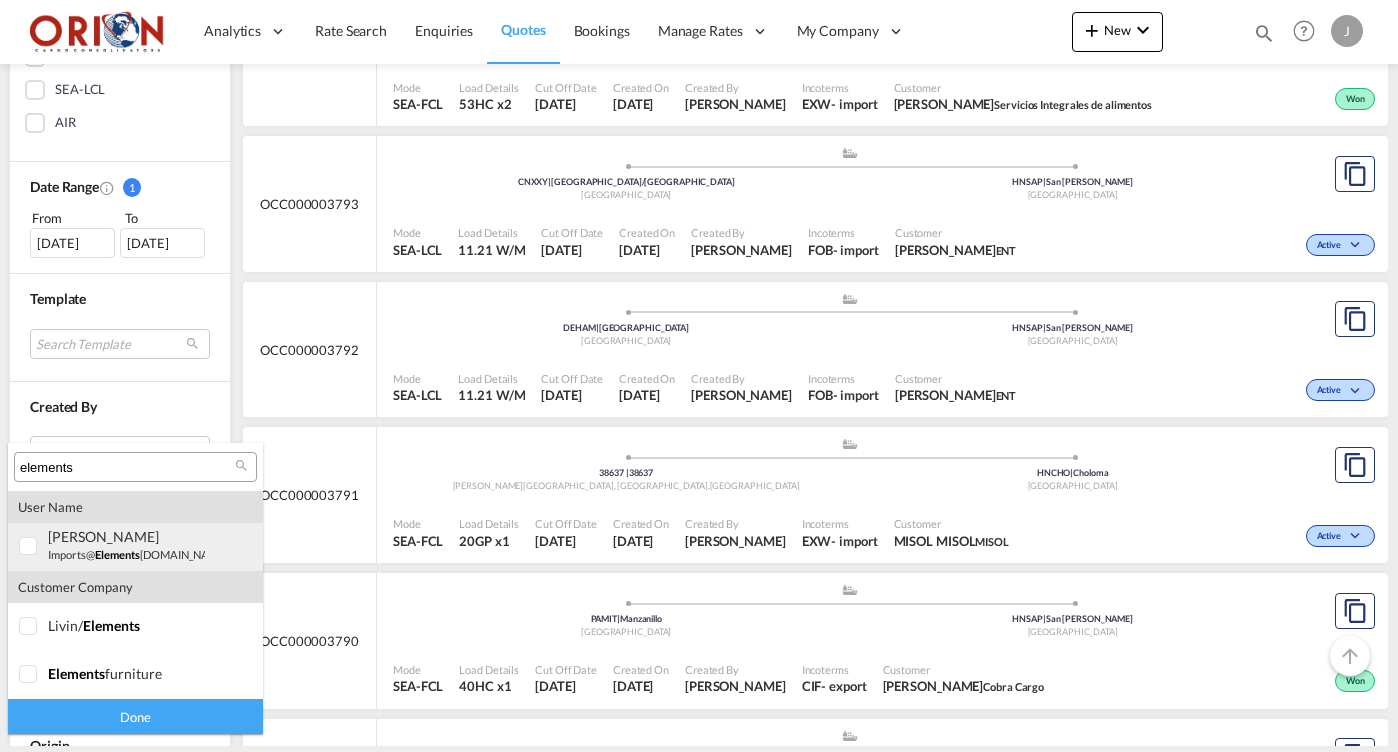 type on "elements" 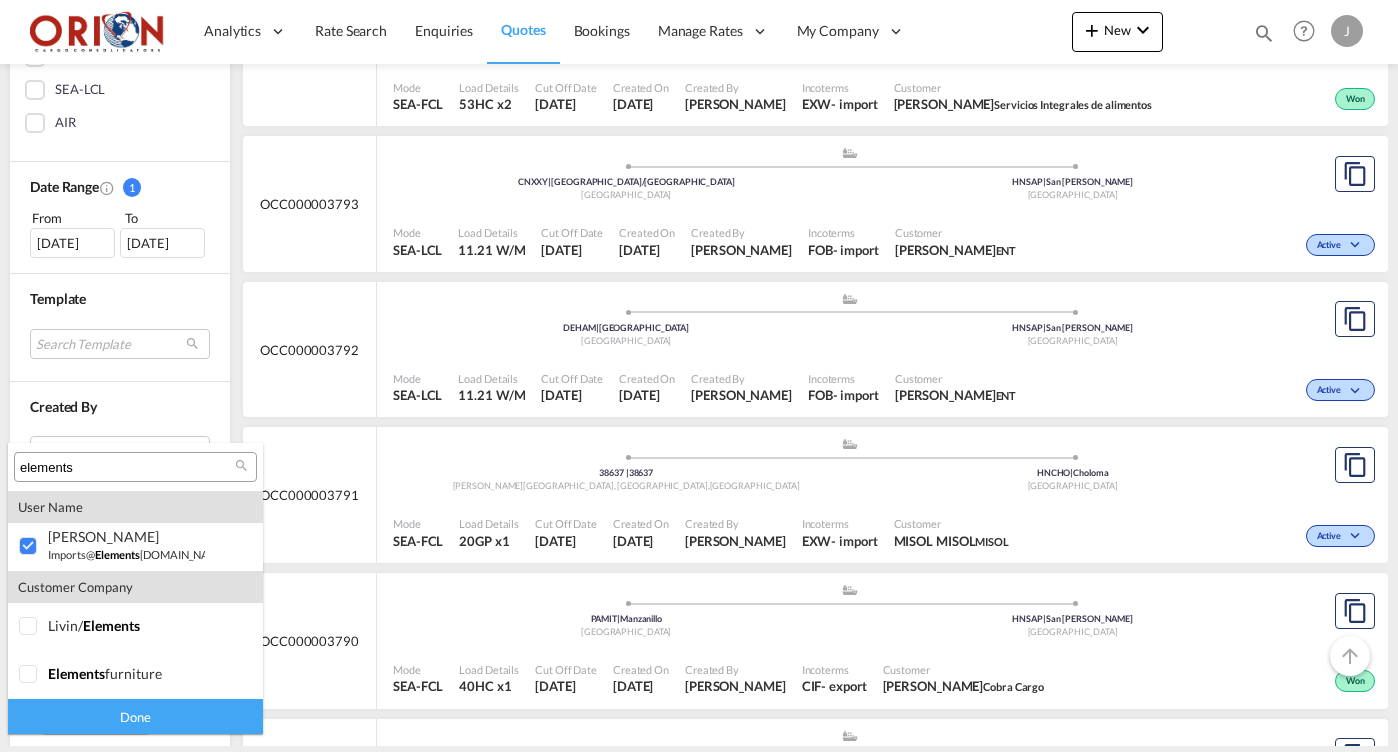 click on "Done" at bounding box center (135, 716) 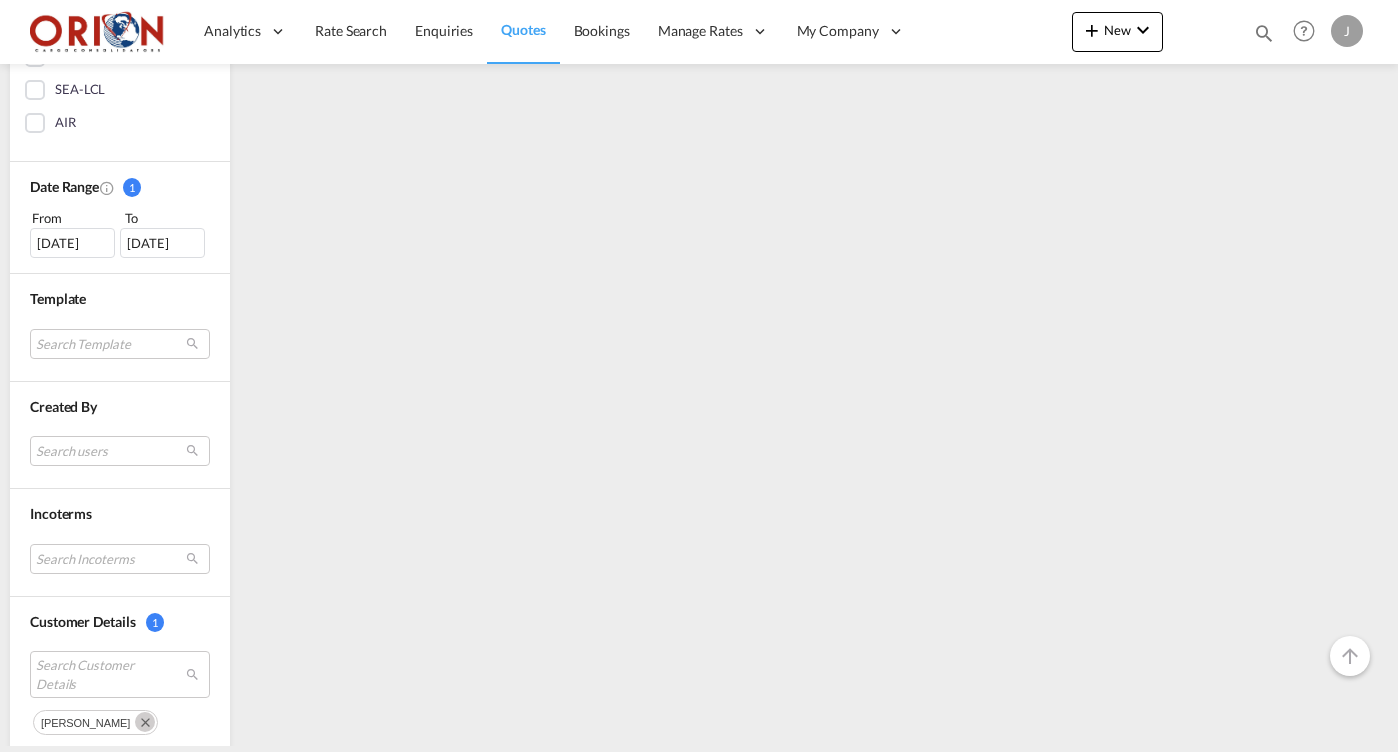 scroll, scrollTop: 0, scrollLeft: 0, axis: both 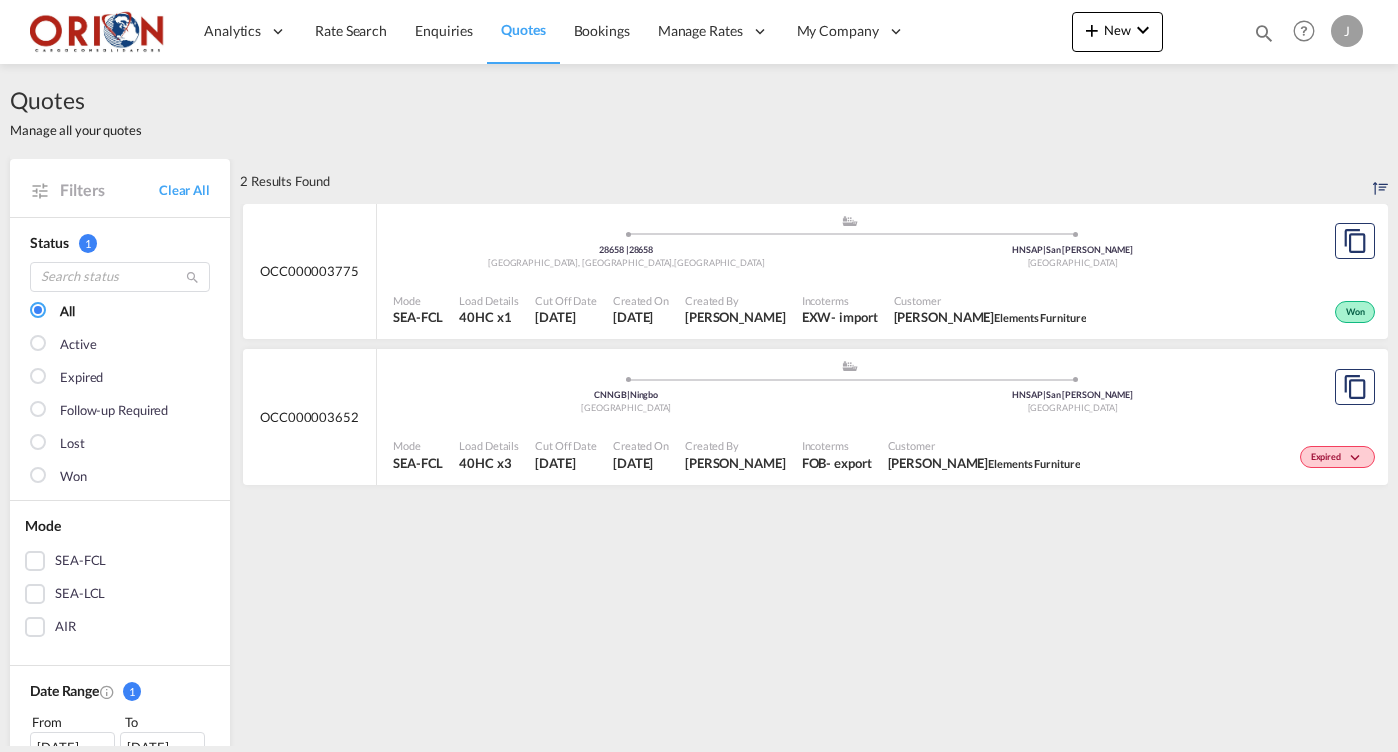 click on "Load Details
40HC x3" at bounding box center (489, 455) 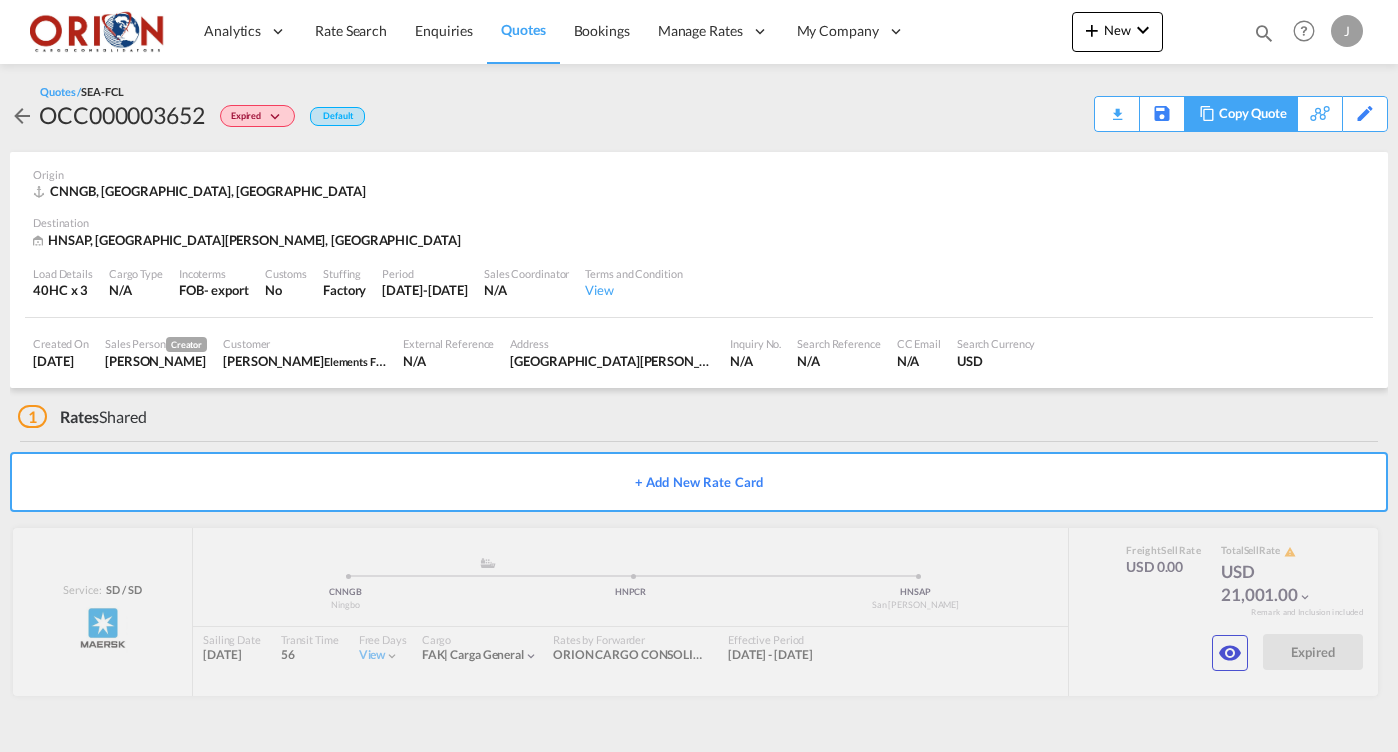 click on "Copy Quote" at bounding box center [1253, 114] 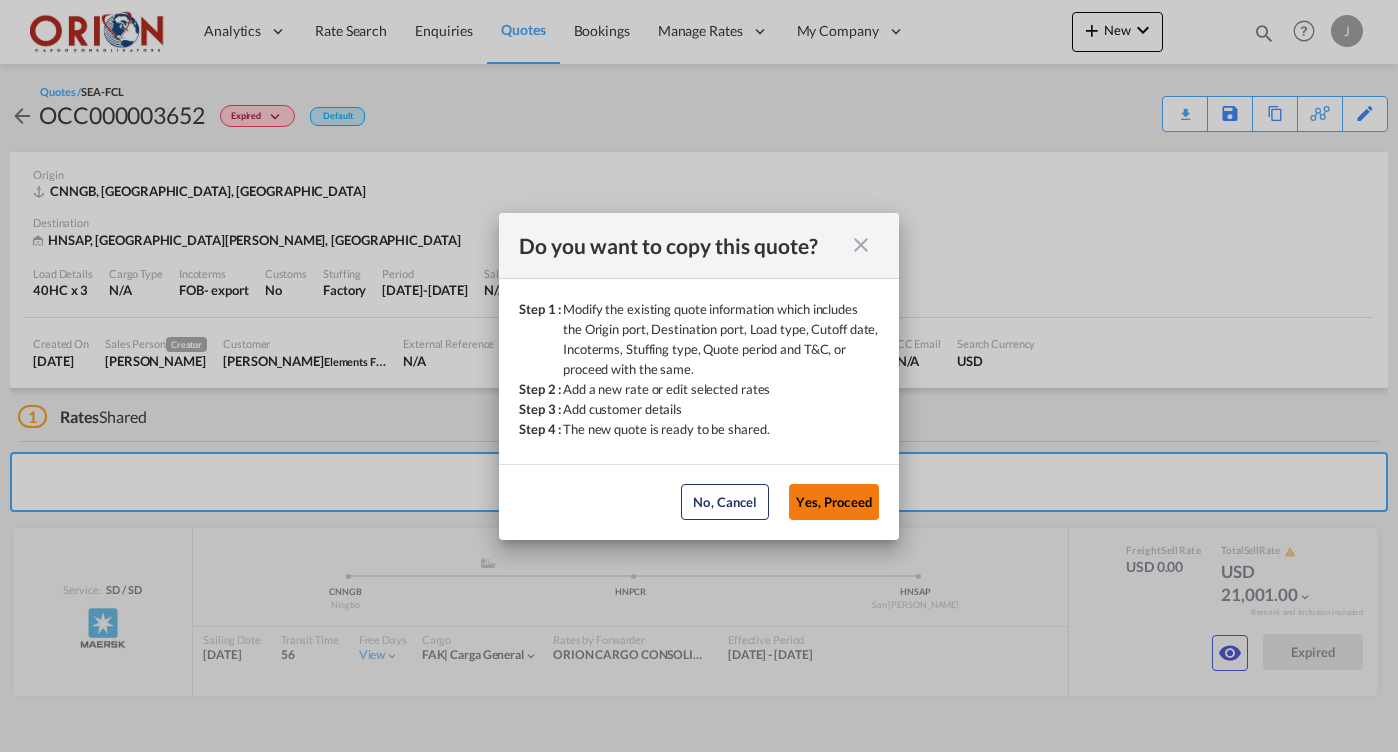 click on "Yes, Proceed" 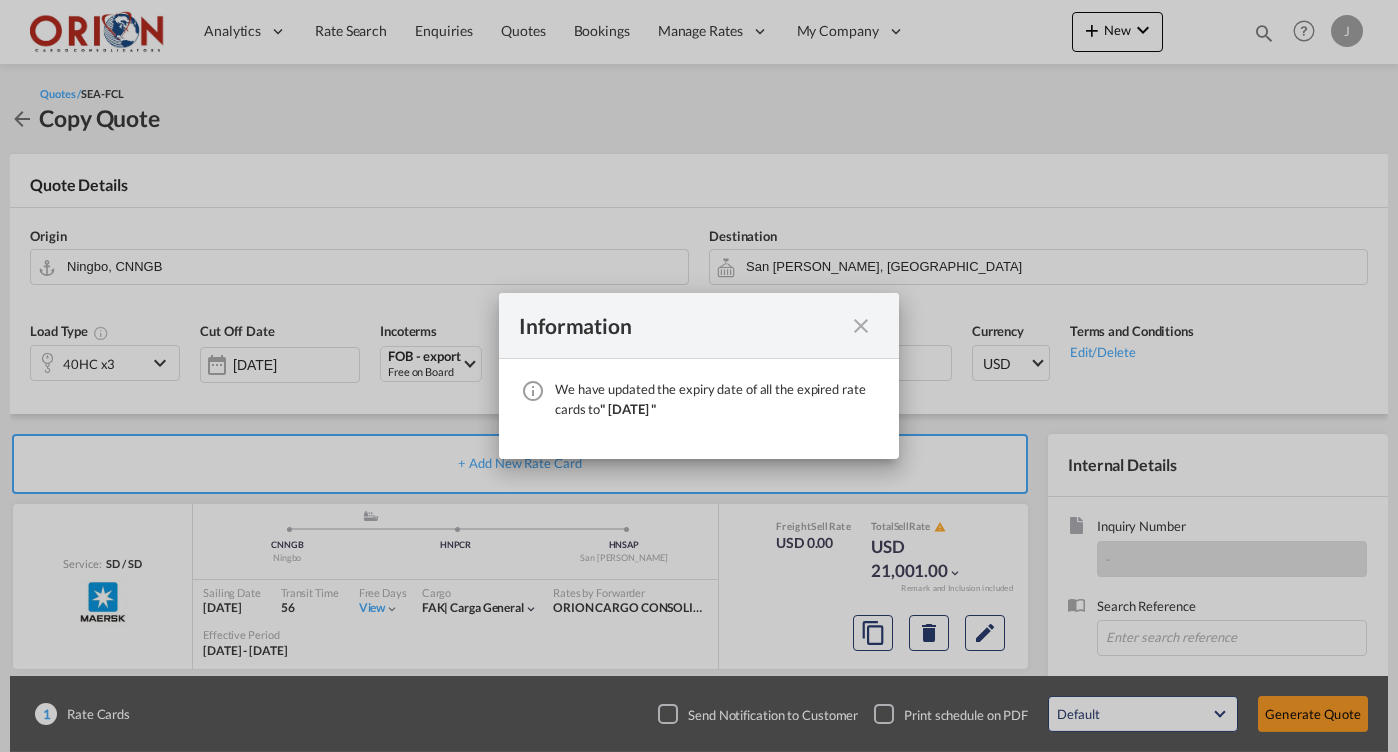 click at bounding box center (861, 326) 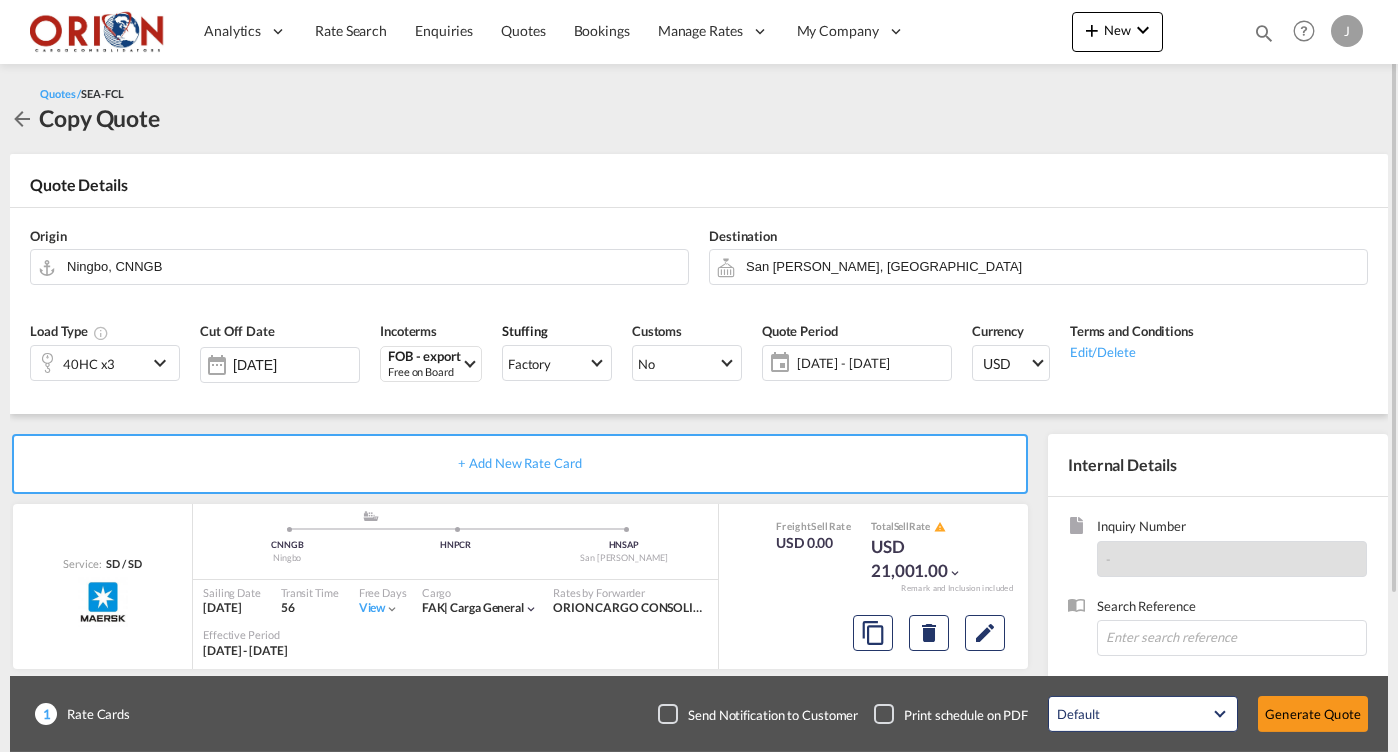 click on "19 Jul - 18 Aug 2025" 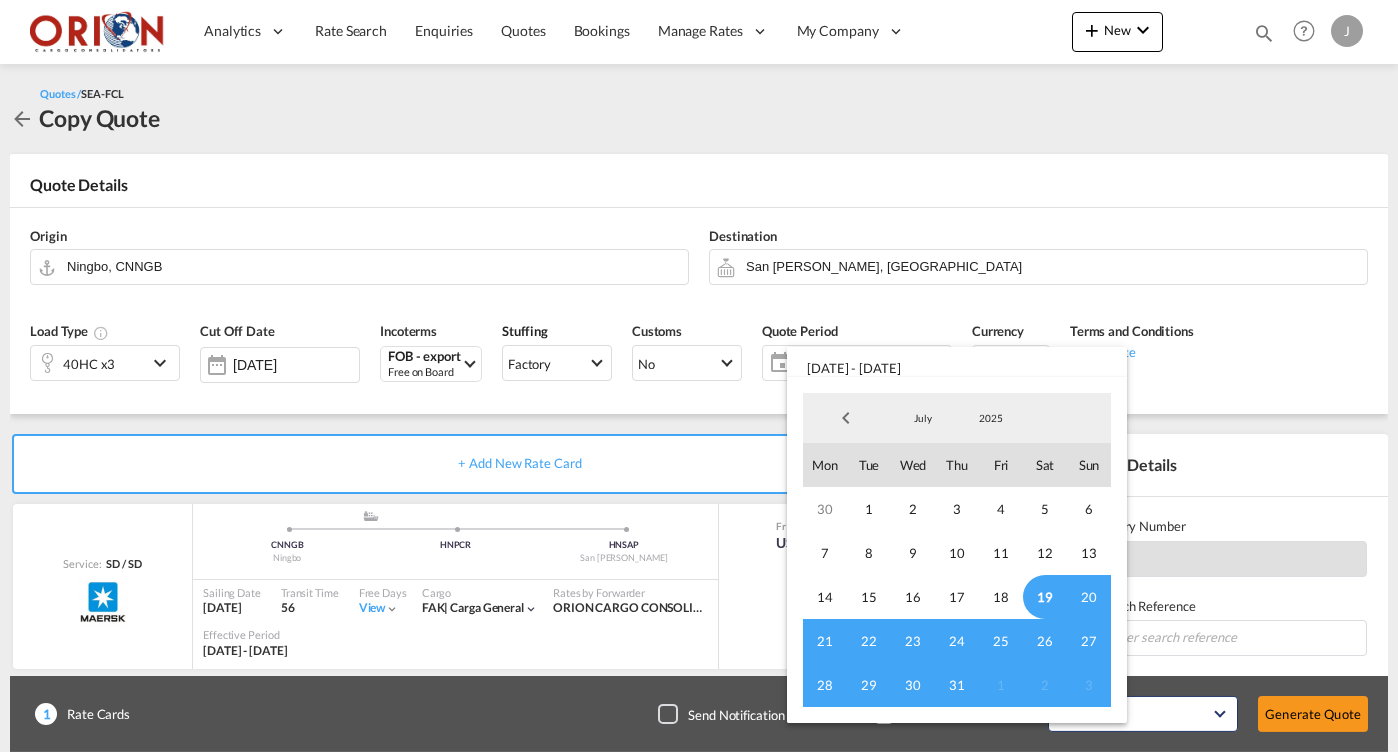 click on "19" at bounding box center [1045, 597] 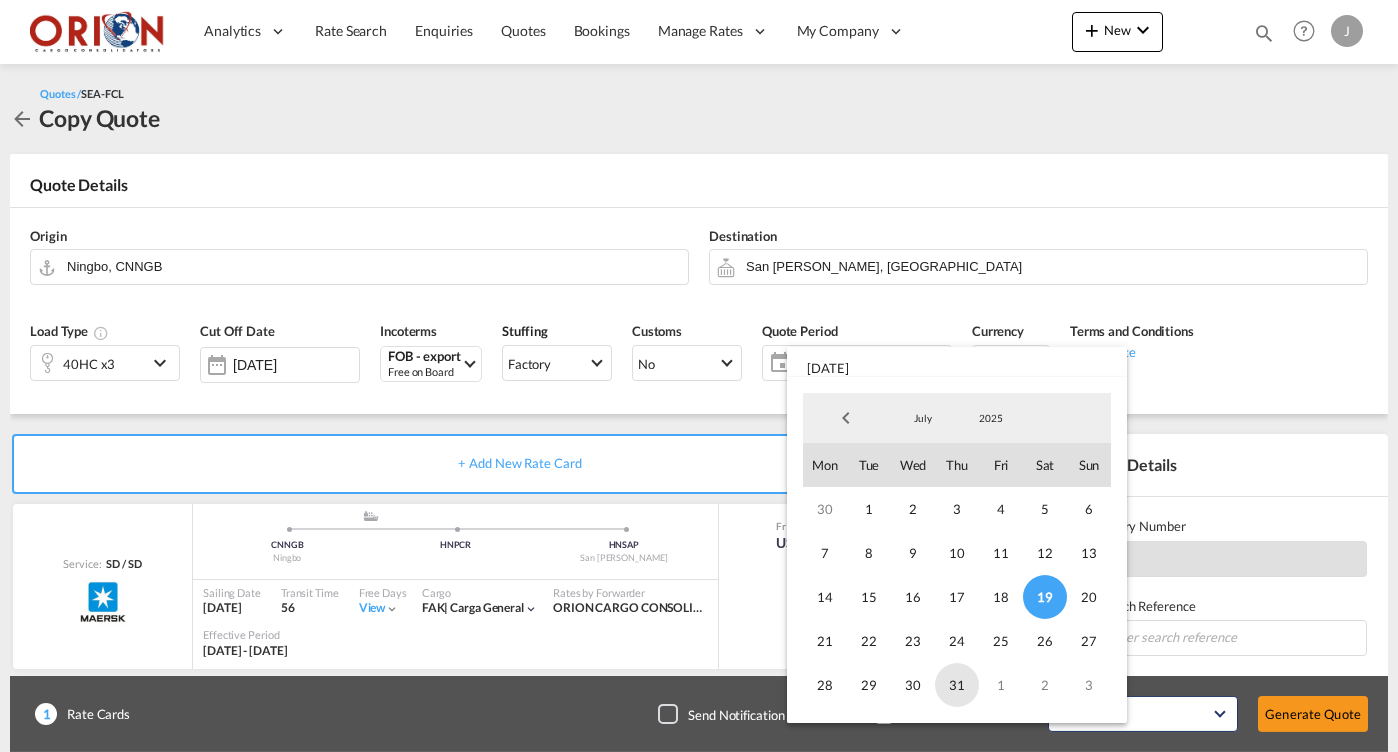 click on "31" at bounding box center (957, 685) 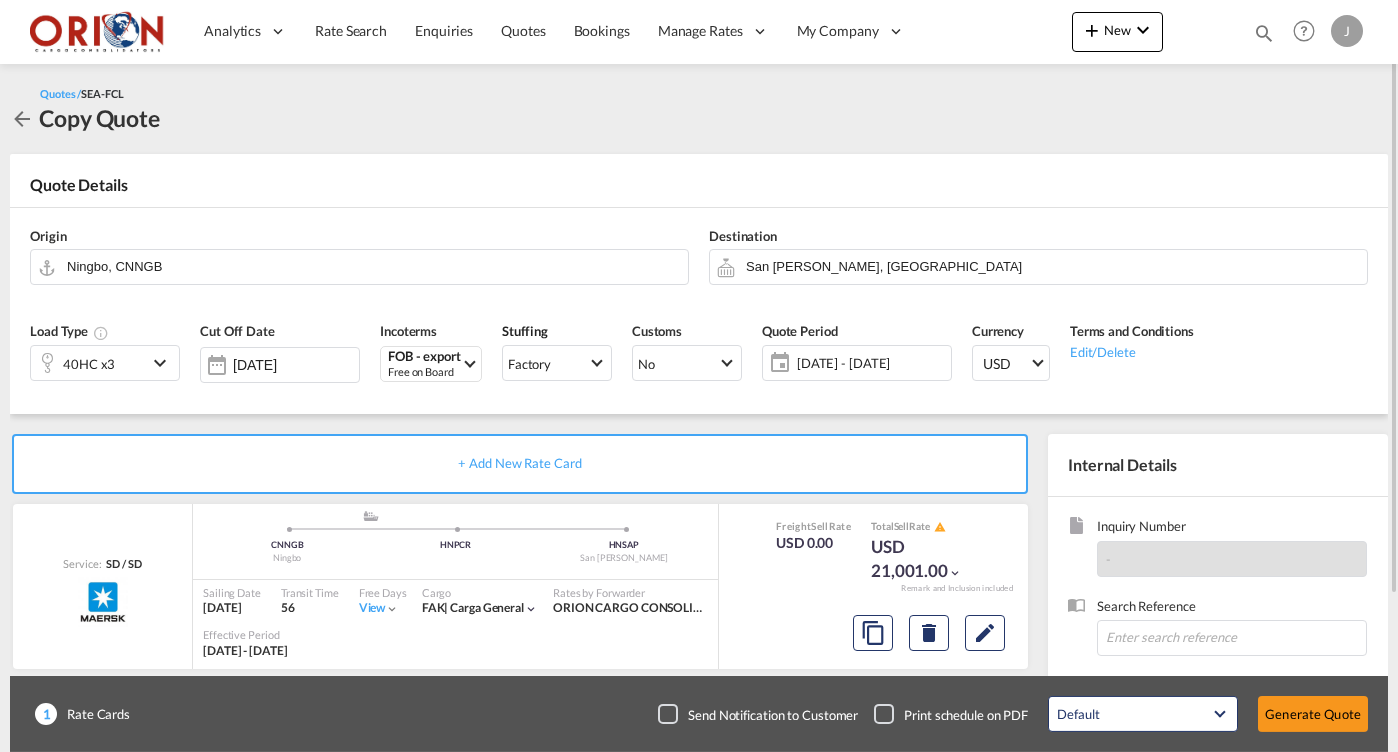click on "Cut Off Date
19 Jul 2025" at bounding box center (280, 358) 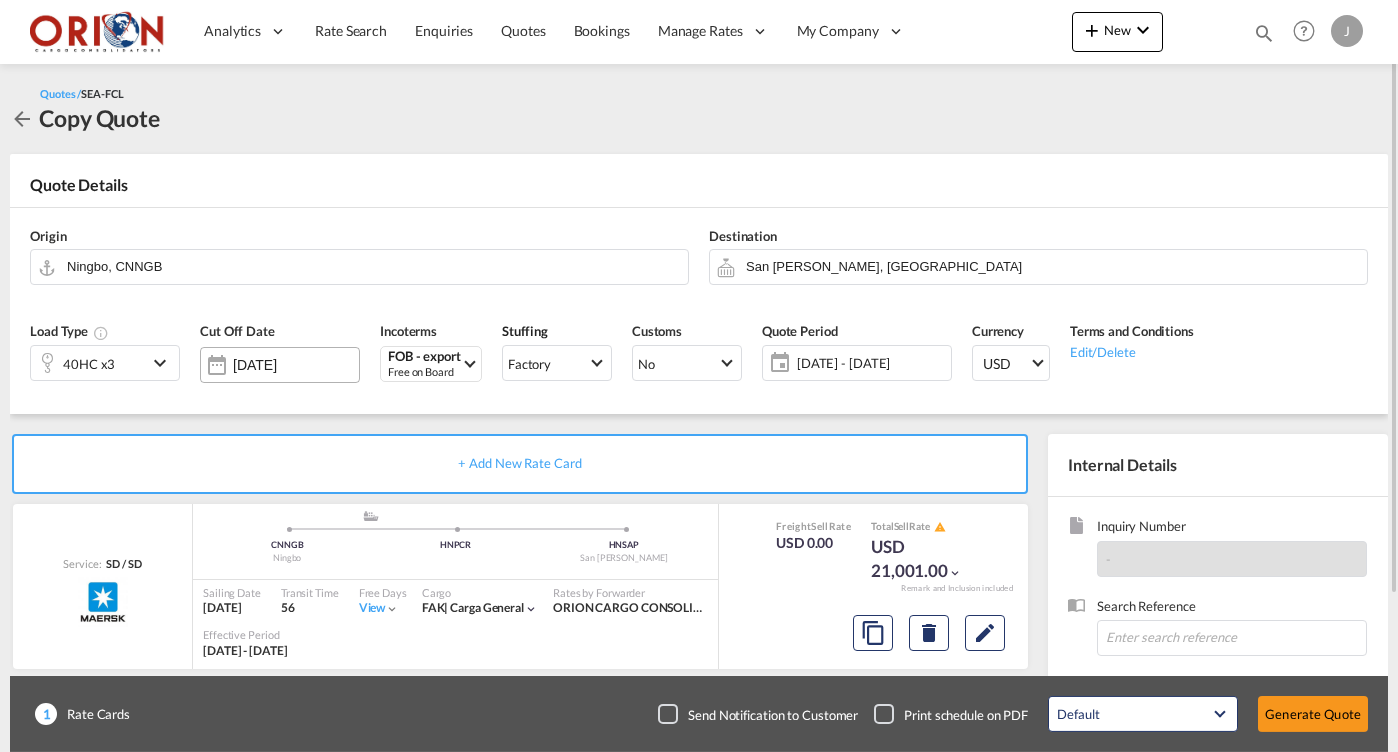 click on "[DATE]" at bounding box center [296, 365] 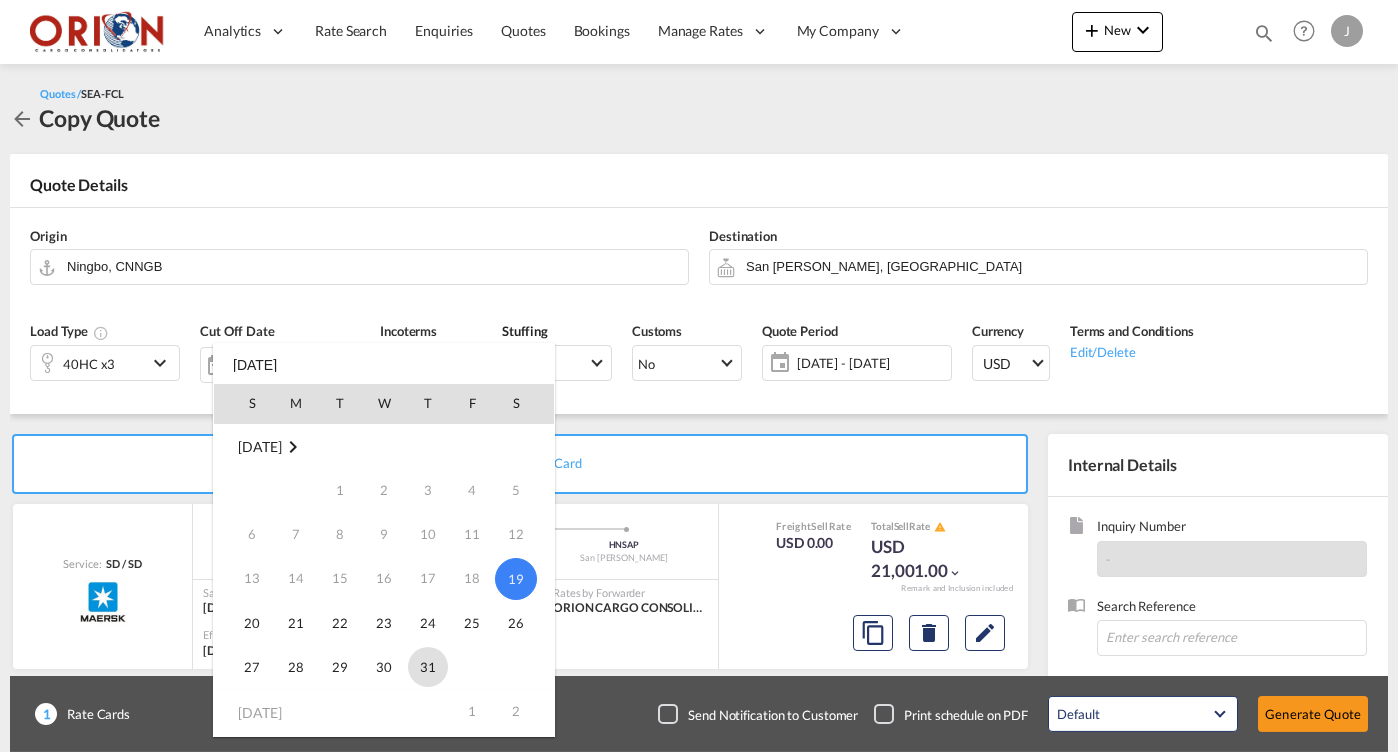 click on "31" at bounding box center (428, 667) 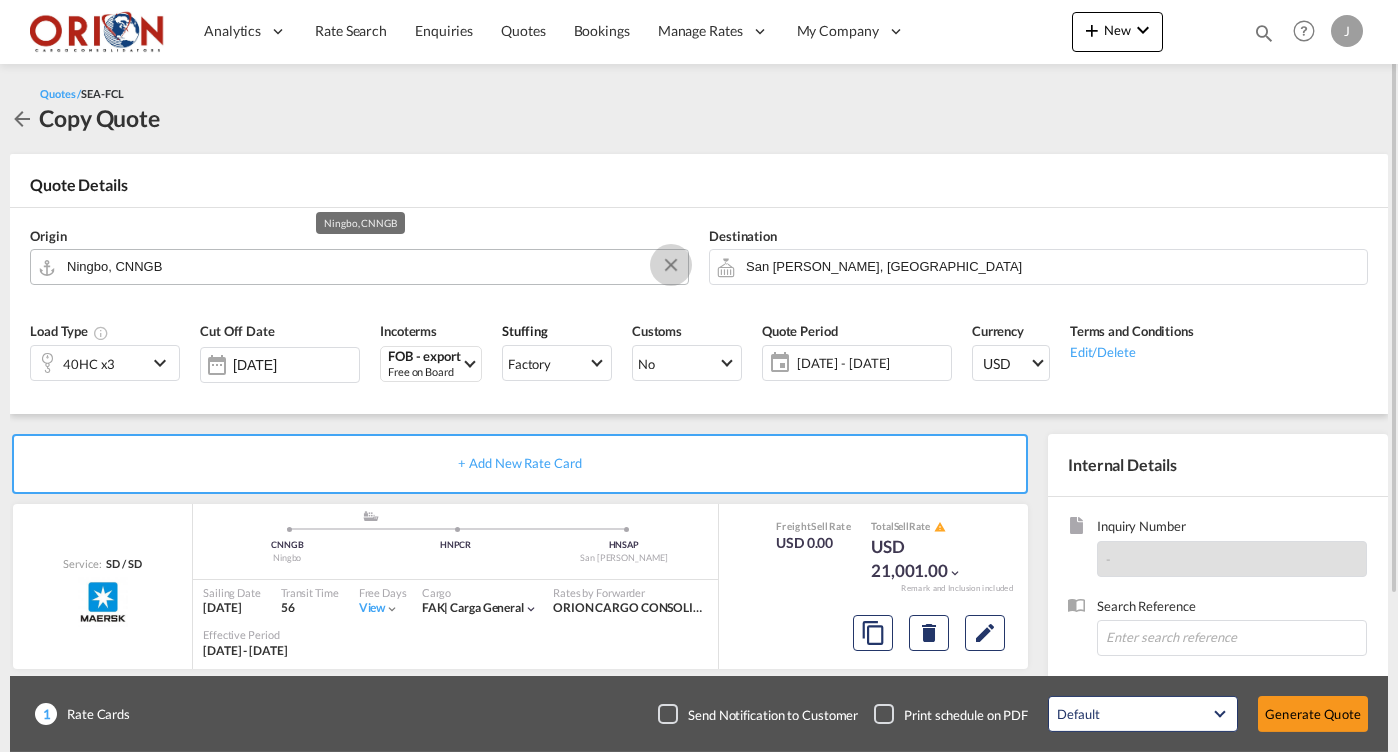 click at bounding box center [671, 265] 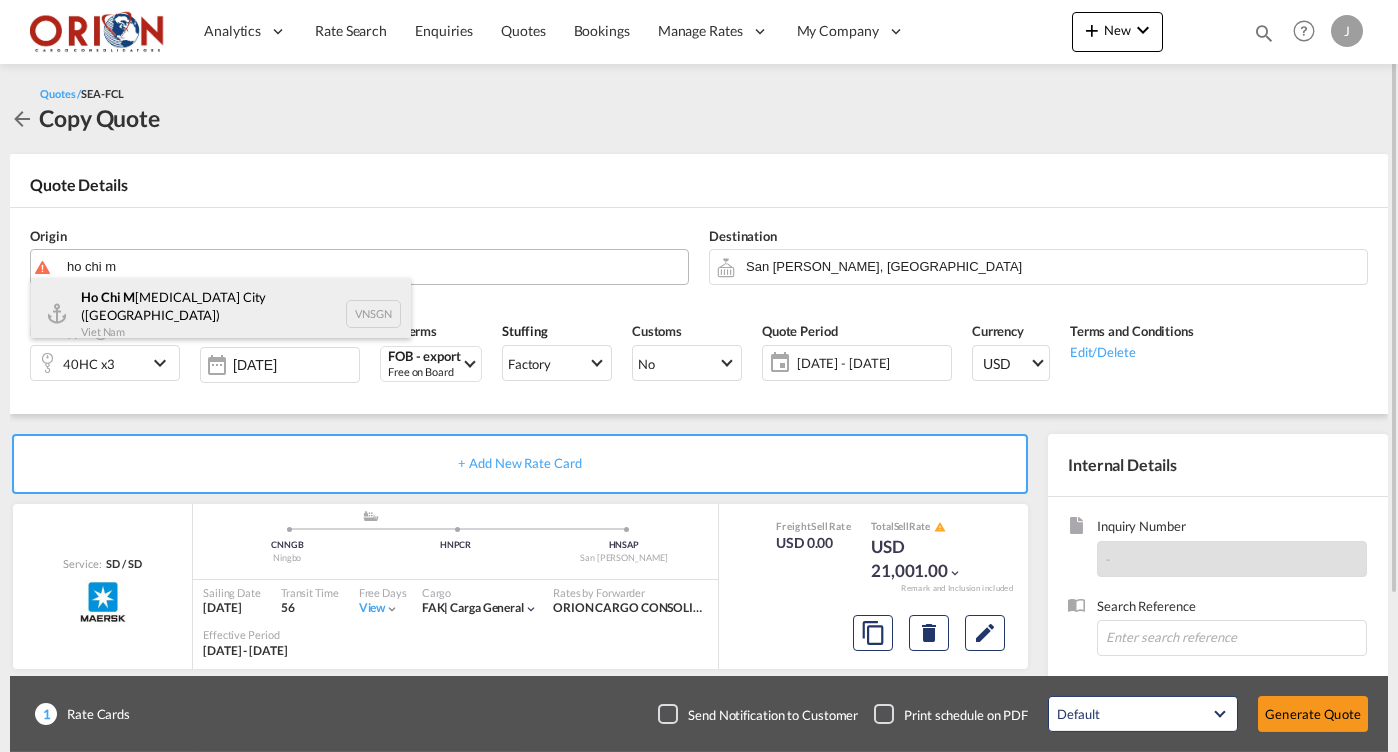 click on "Ho Chi M inh City (Saigon) Viet Nam
VNSGN" at bounding box center (221, 314) 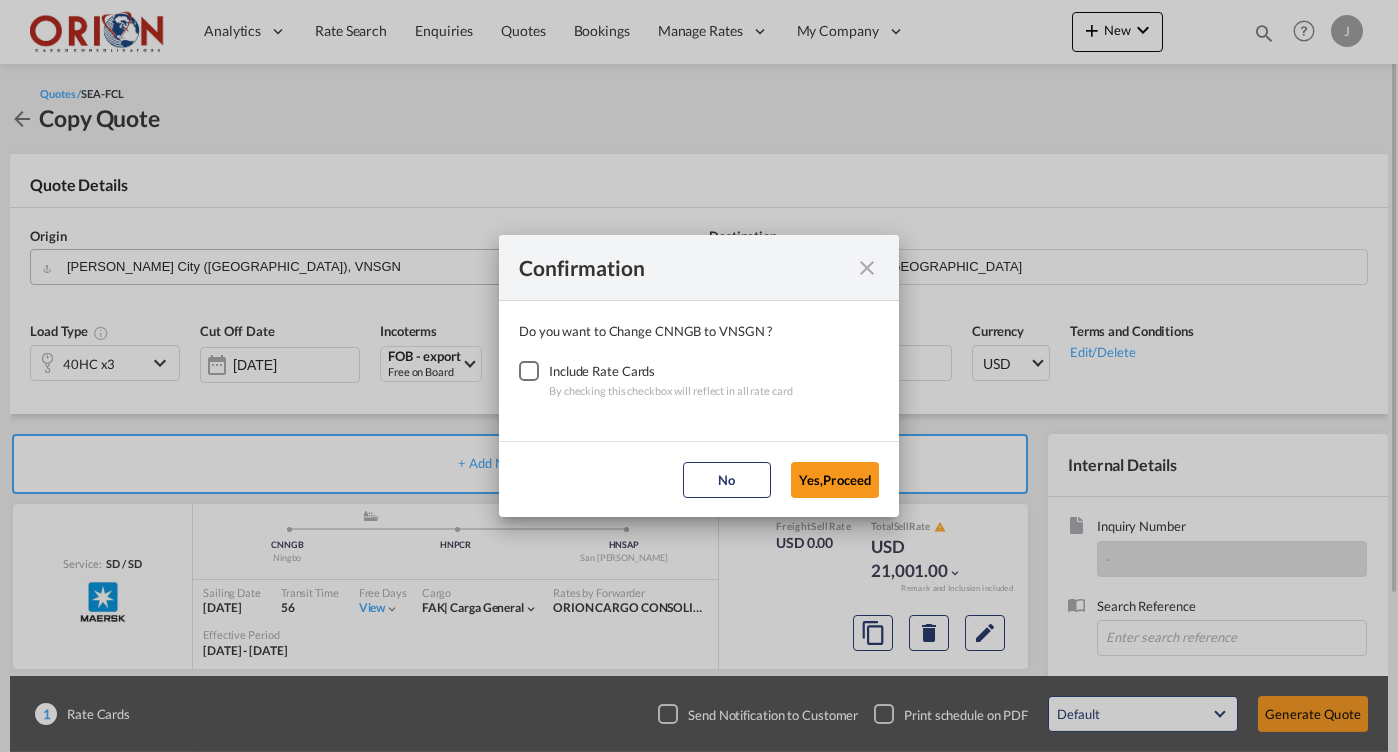 click at bounding box center (529, 371) 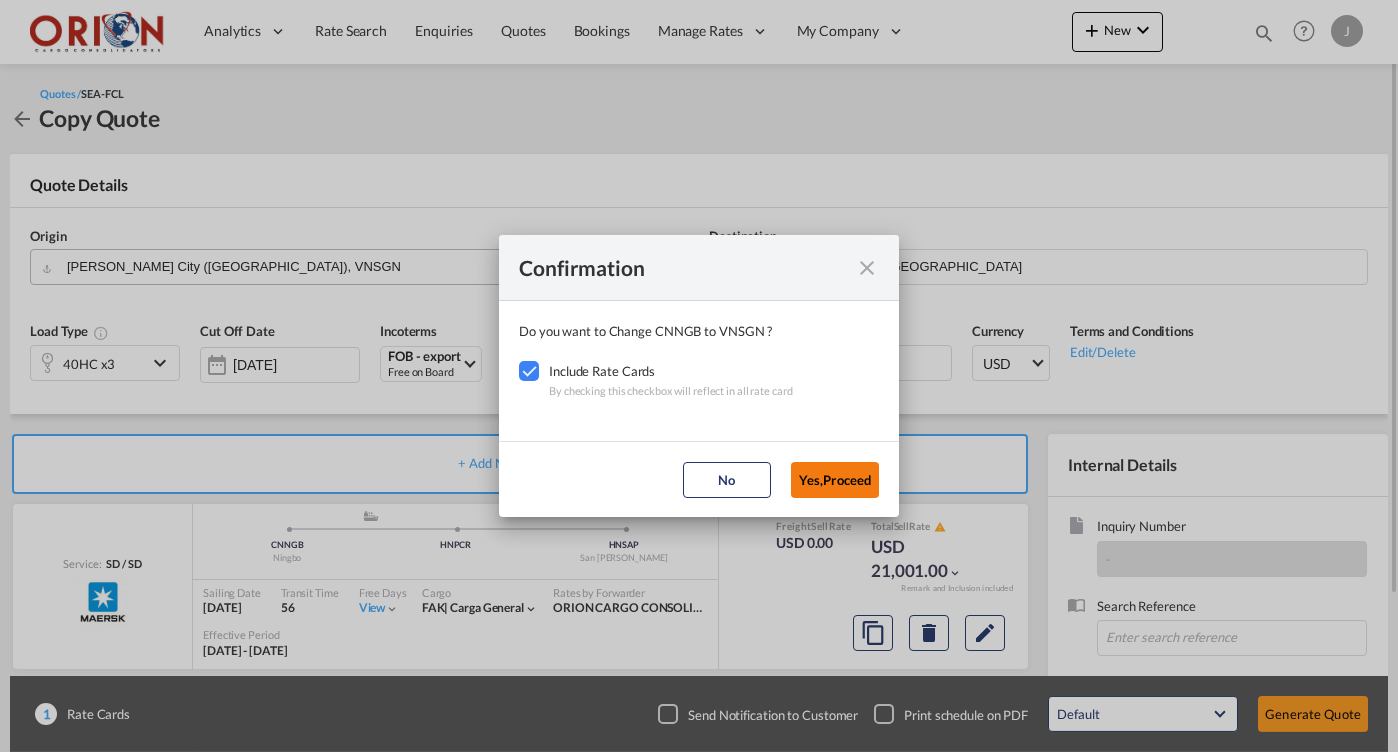 click on "Yes,Proceed" at bounding box center (835, 480) 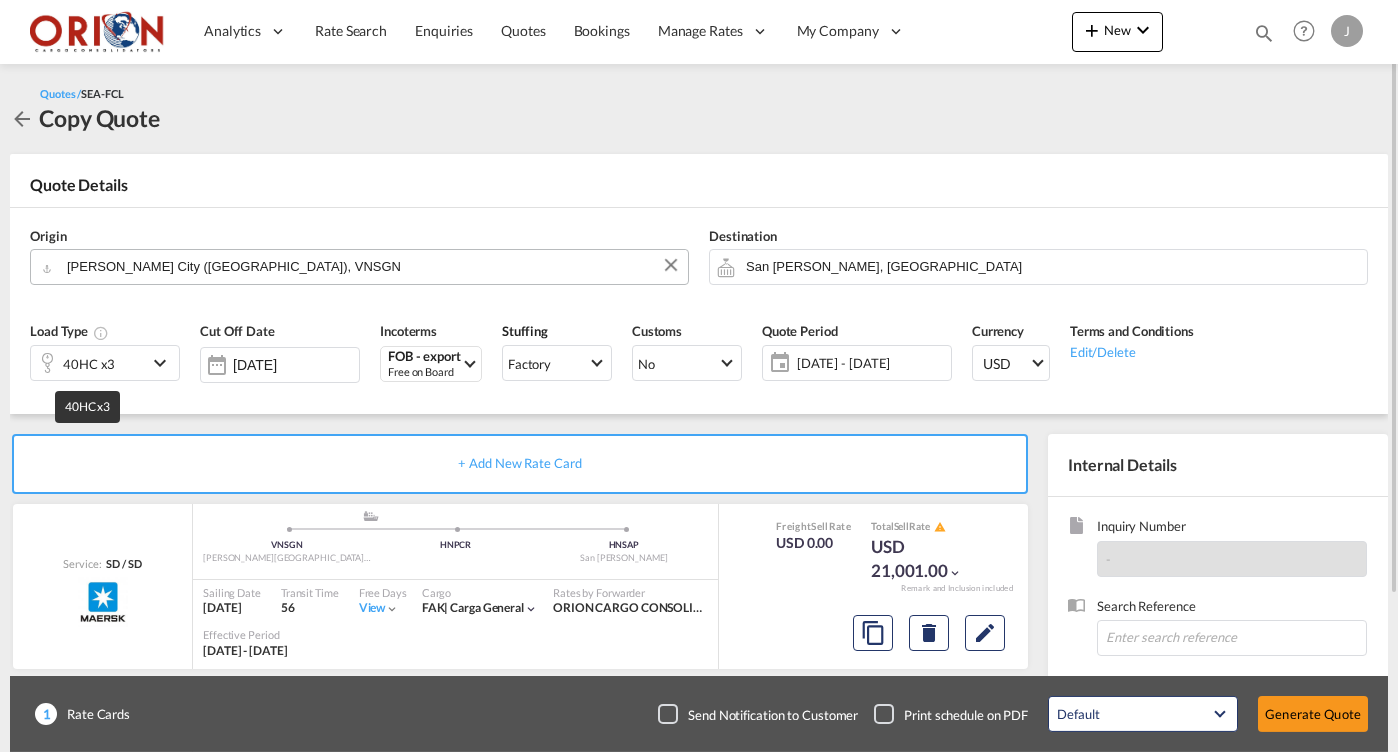 click on "40HC x3" at bounding box center [89, 363] 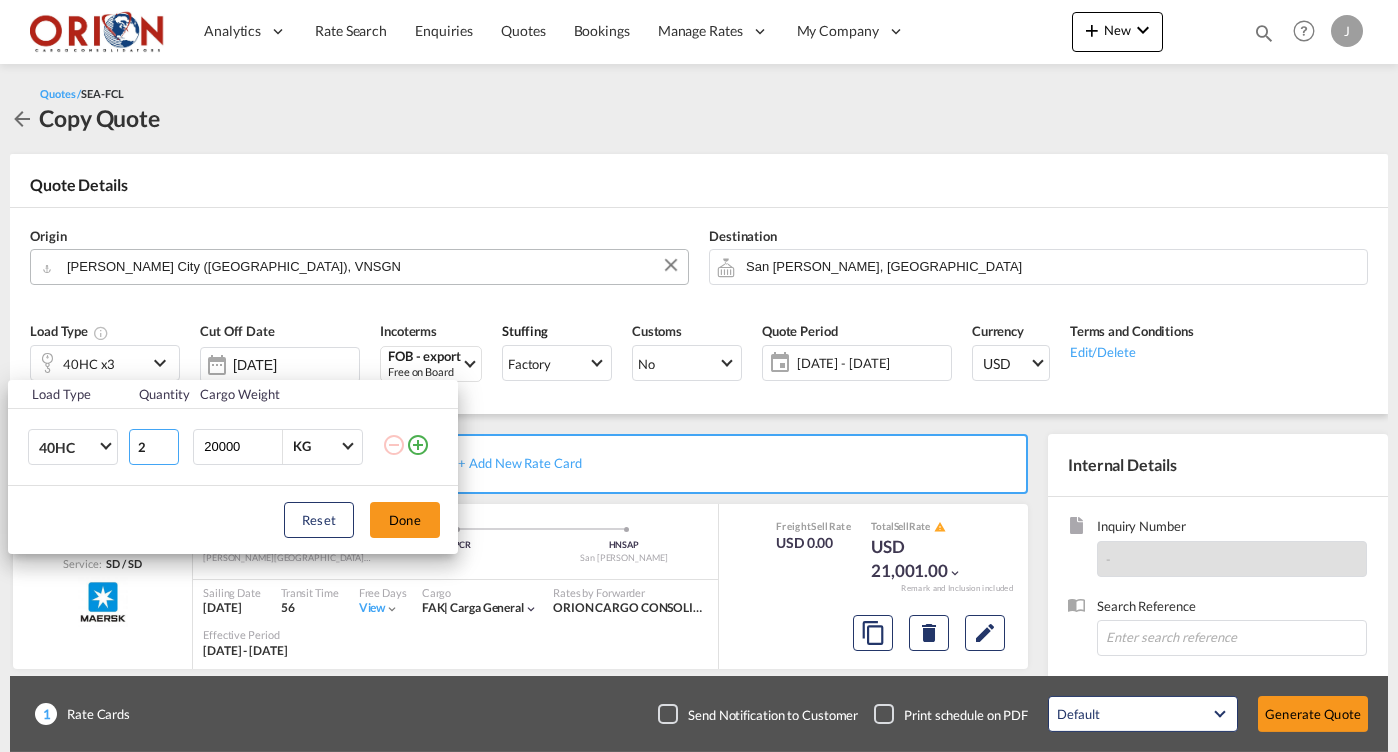click on "2" at bounding box center (154, 447) 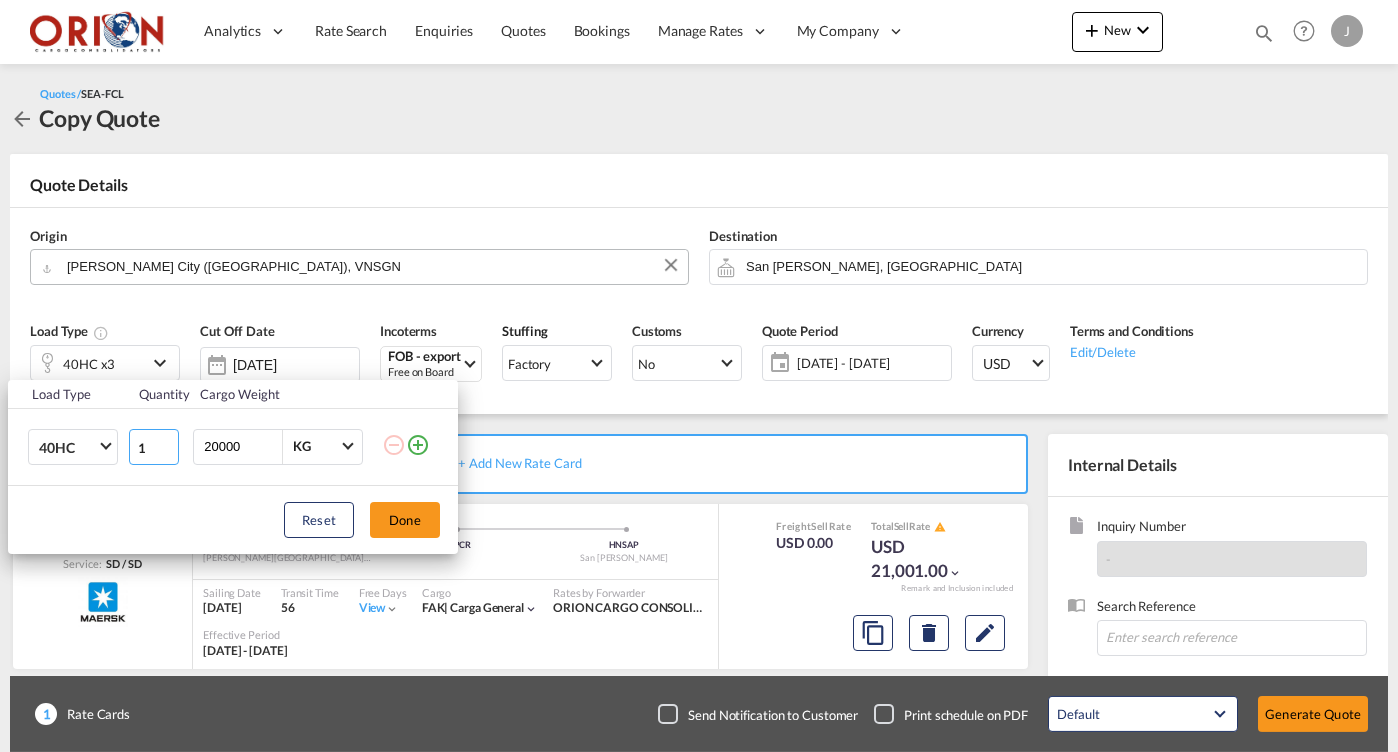 click on "1" at bounding box center (154, 447) 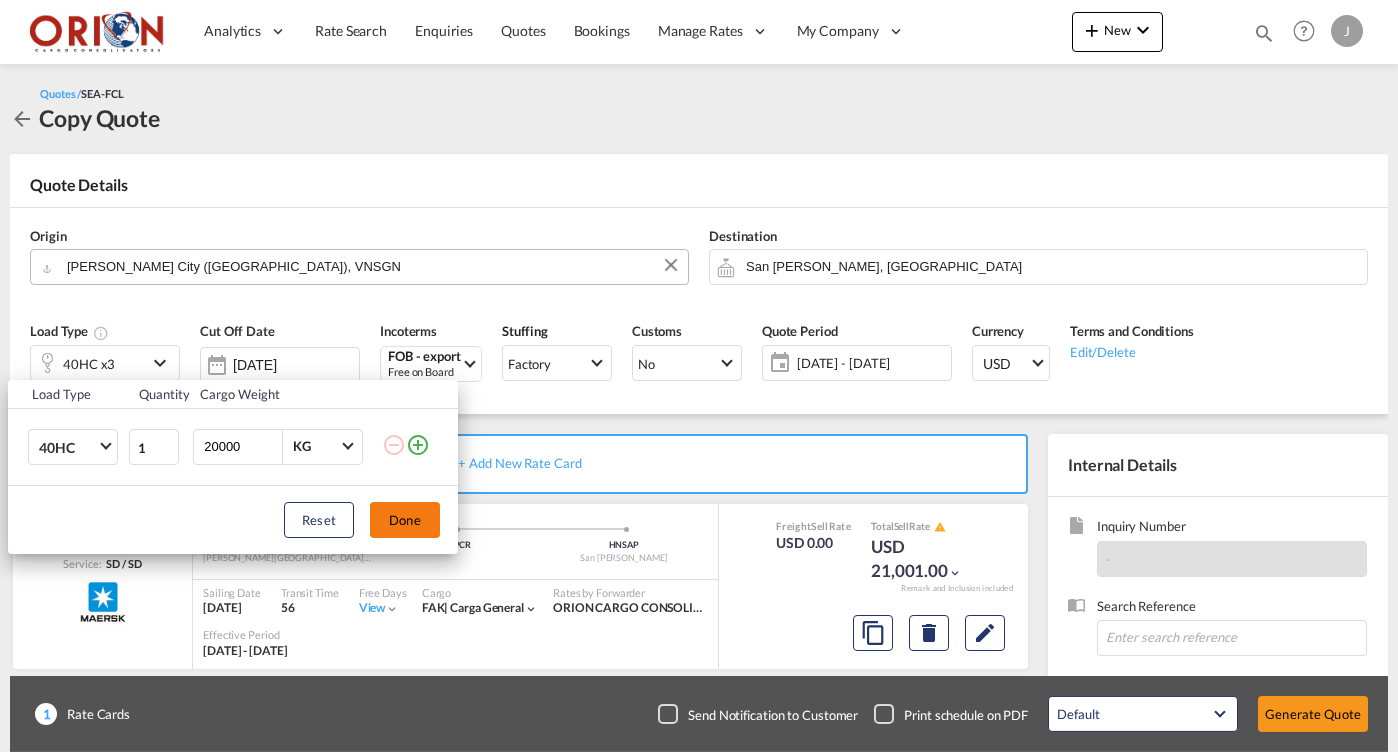 click on "Done" at bounding box center [405, 520] 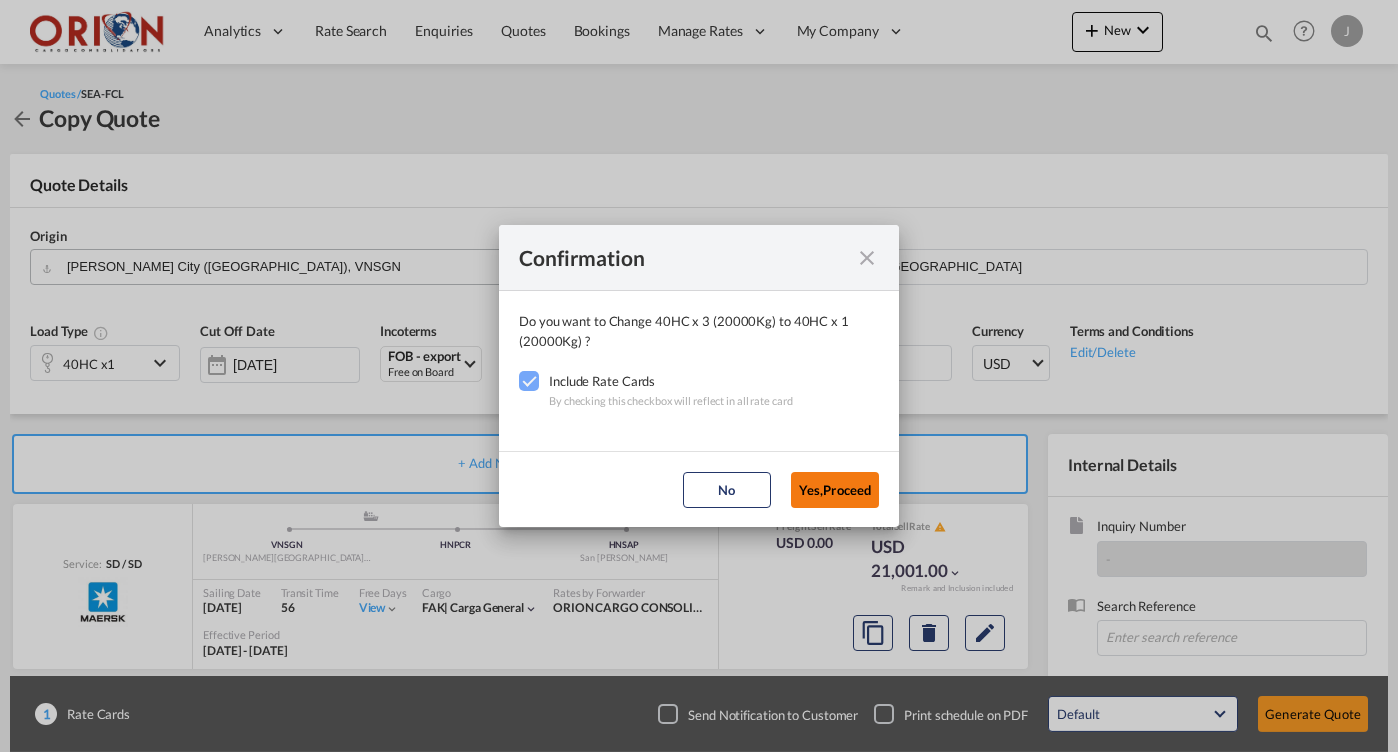 click on "Yes,Proceed" at bounding box center [835, 490] 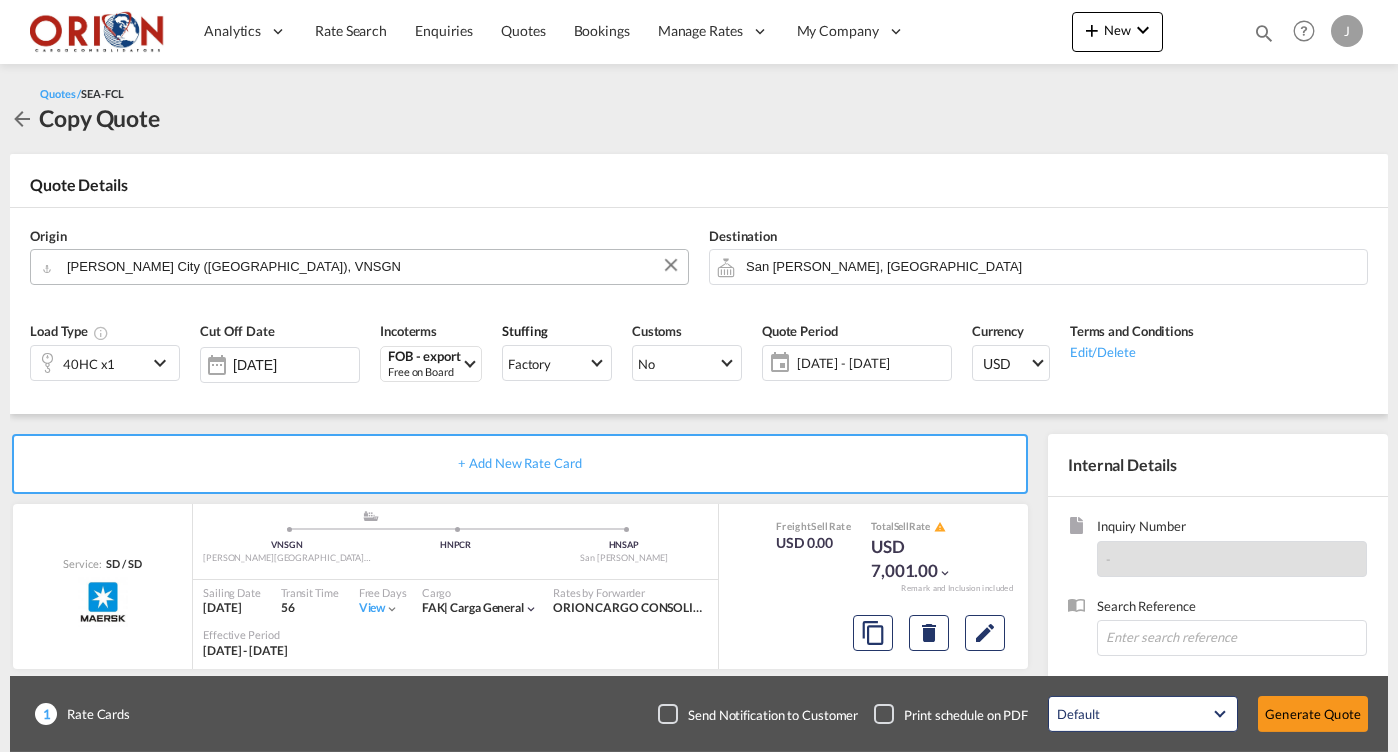 scroll, scrollTop: 0, scrollLeft: 0, axis: both 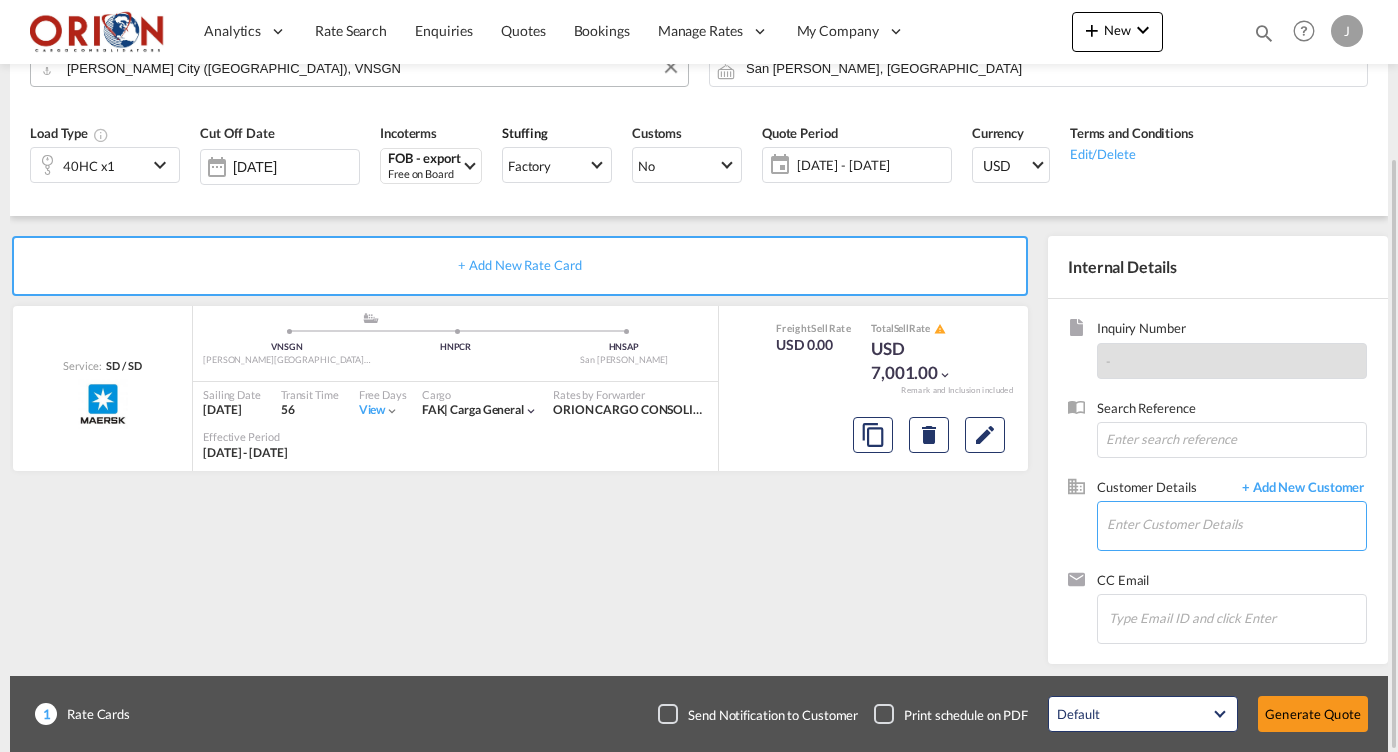 click on "Enter Customer Details" at bounding box center [1236, 524] 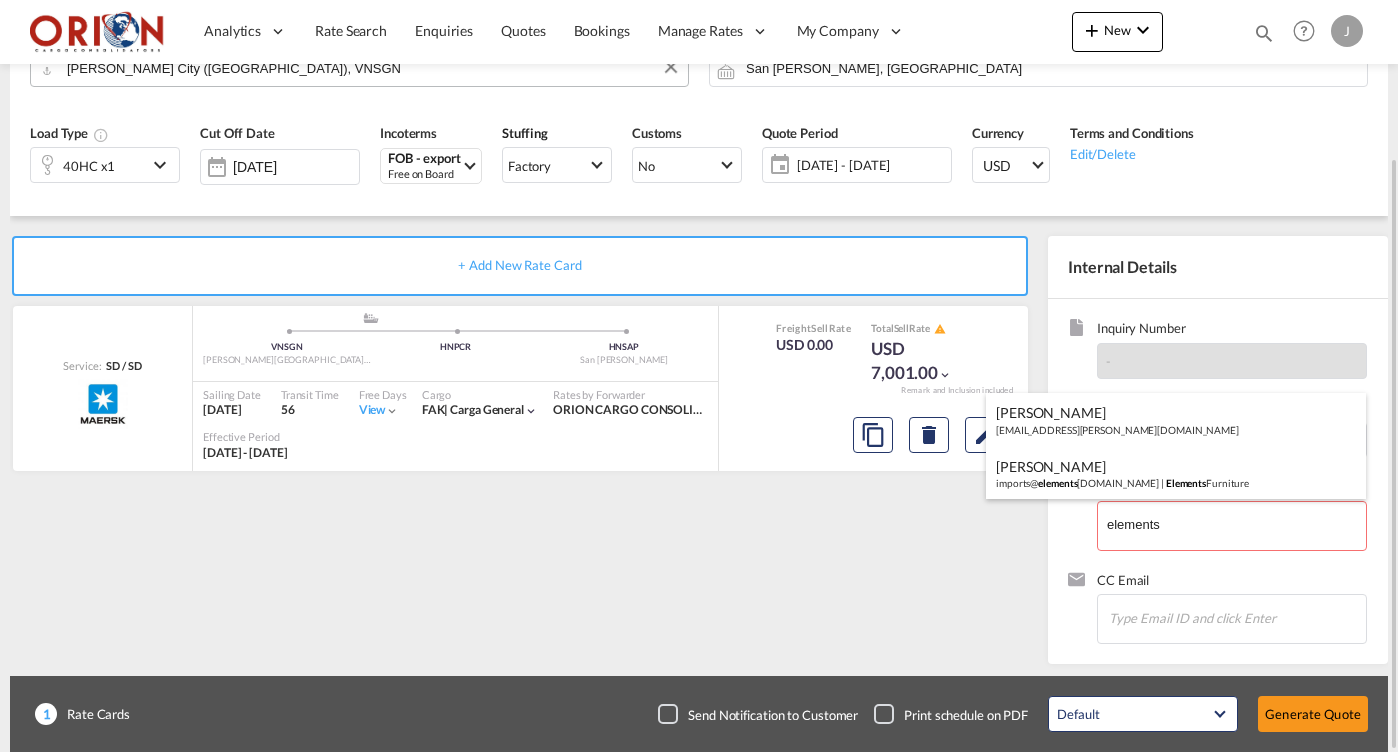 drag, startPoint x: 1059, startPoint y: 469, endPoint x: 1036, endPoint y: 451, distance: 29.206163 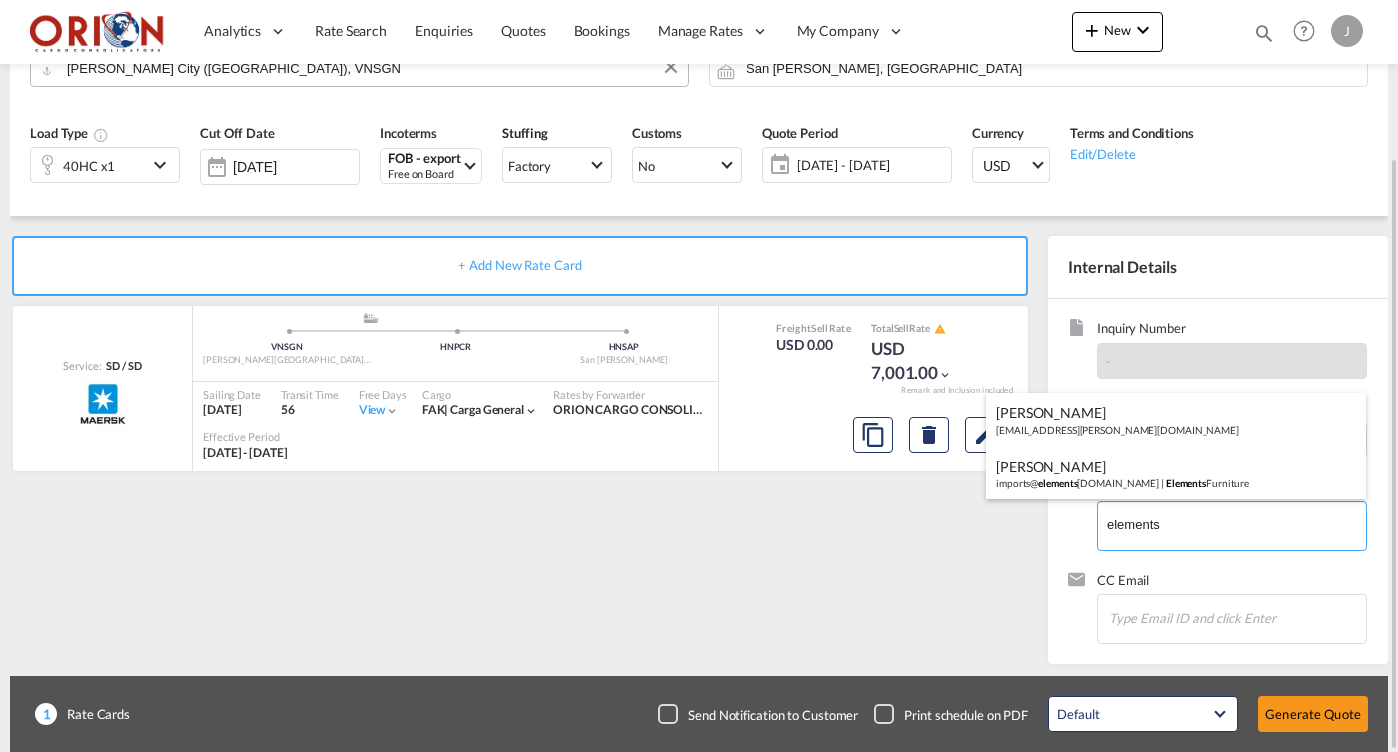 click on "Luis Catocho imports@ elements hn.com    |    Elements  Furniture" at bounding box center (1176, 474) 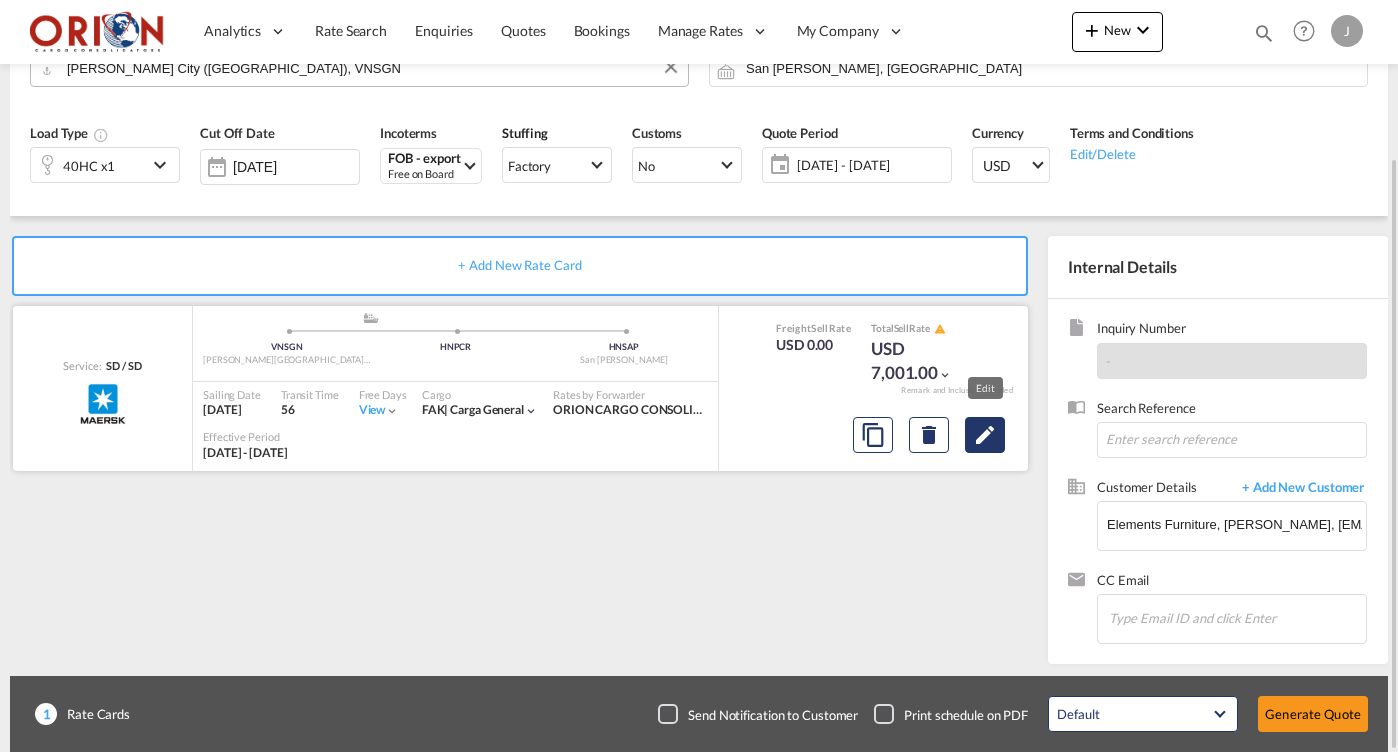 click at bounding box center [985, 435] 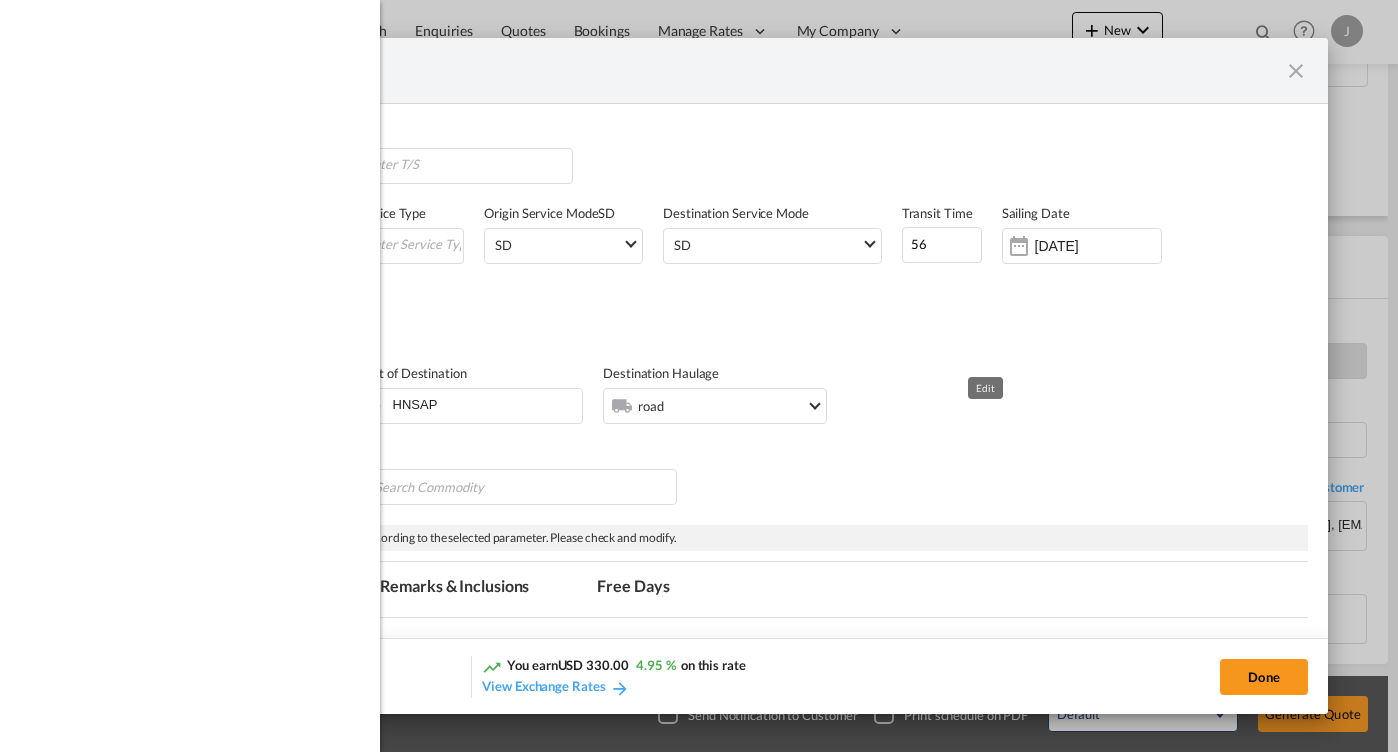 select on "per equipment" 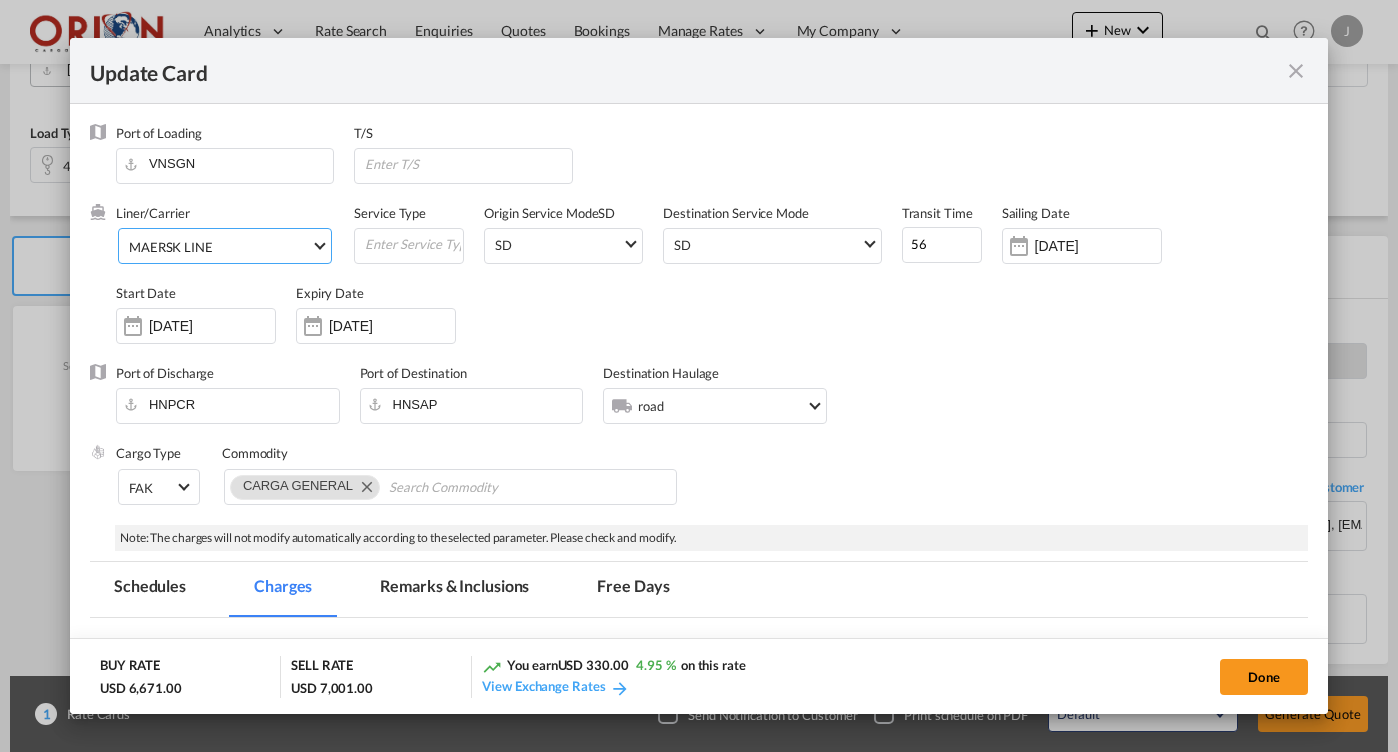 click on "MAERSK LINE" at bounding box center (220, 247) 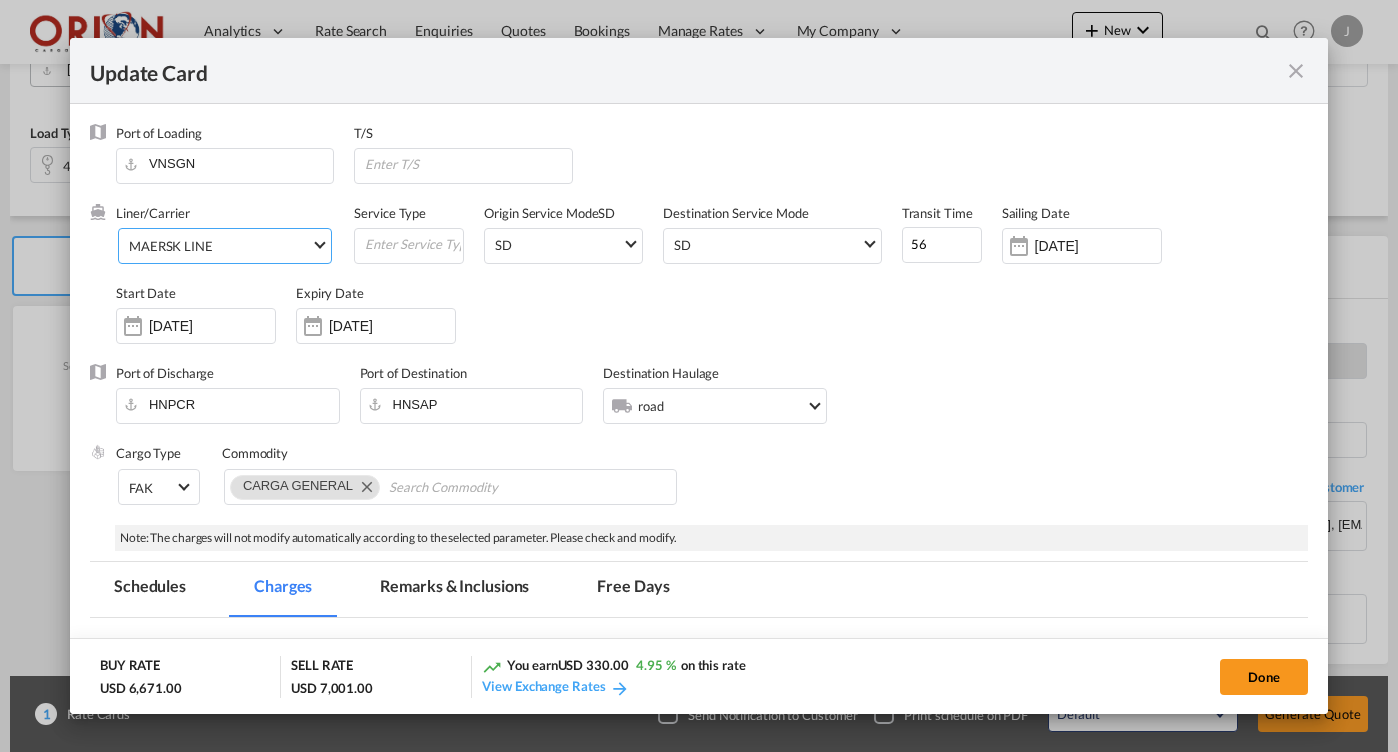scroll, scrollTop: 2296, scrollLeft: 0, axis: vertical 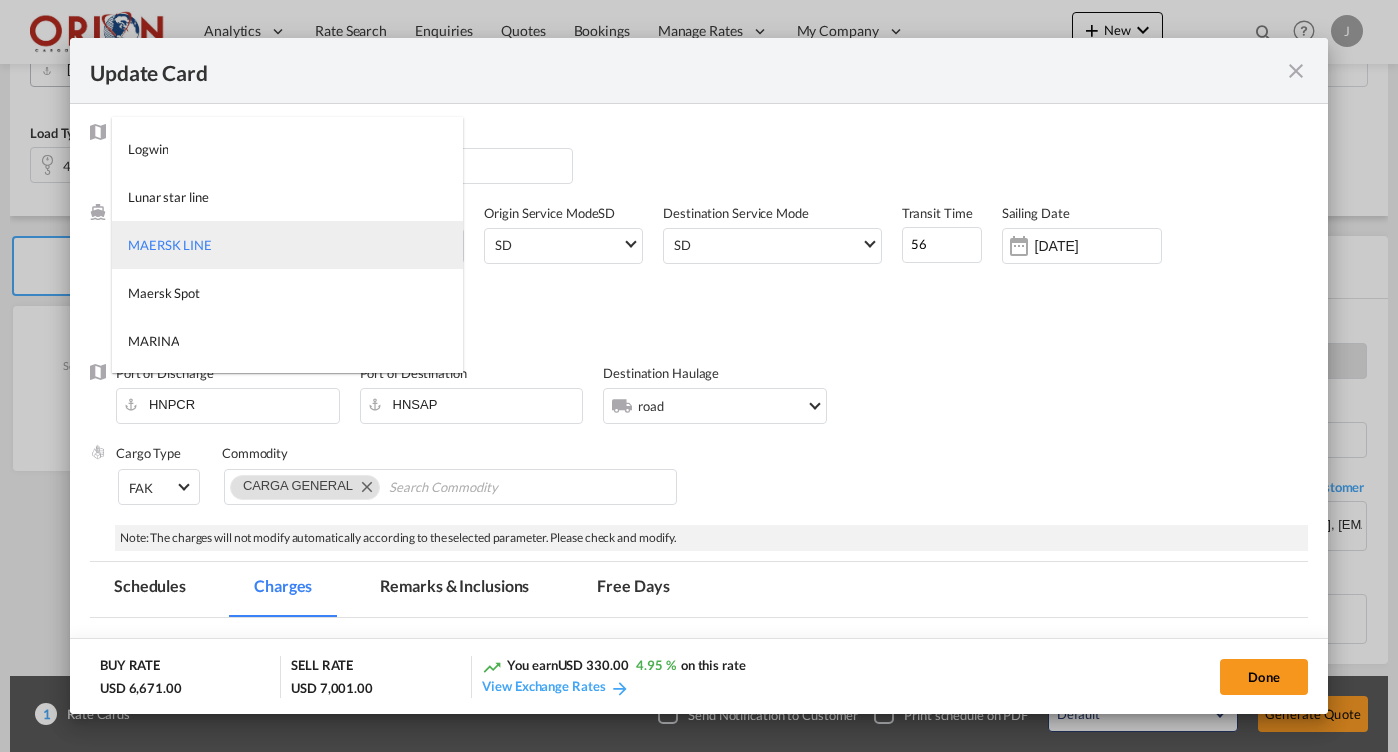 type on "2" 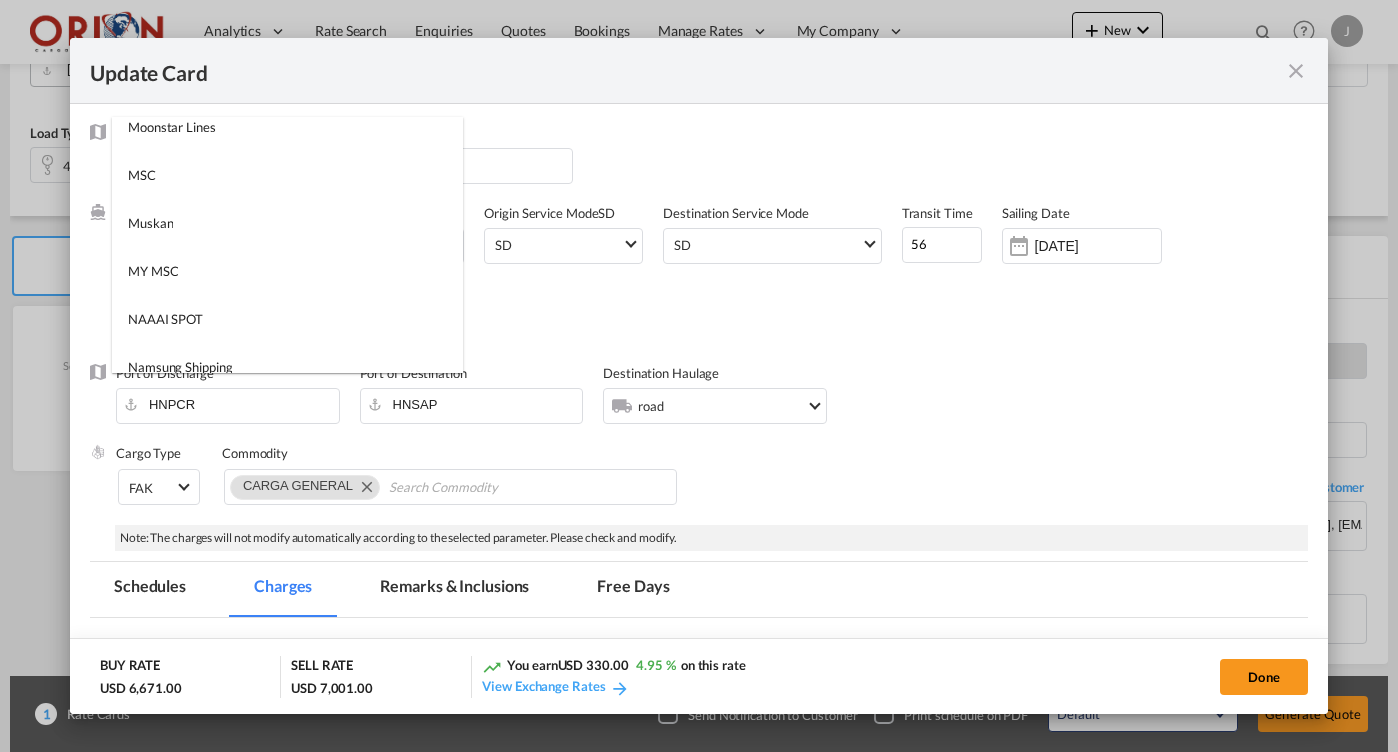 scroll, scrollTop: 2611, scrollLeft: 0, axis: vertical 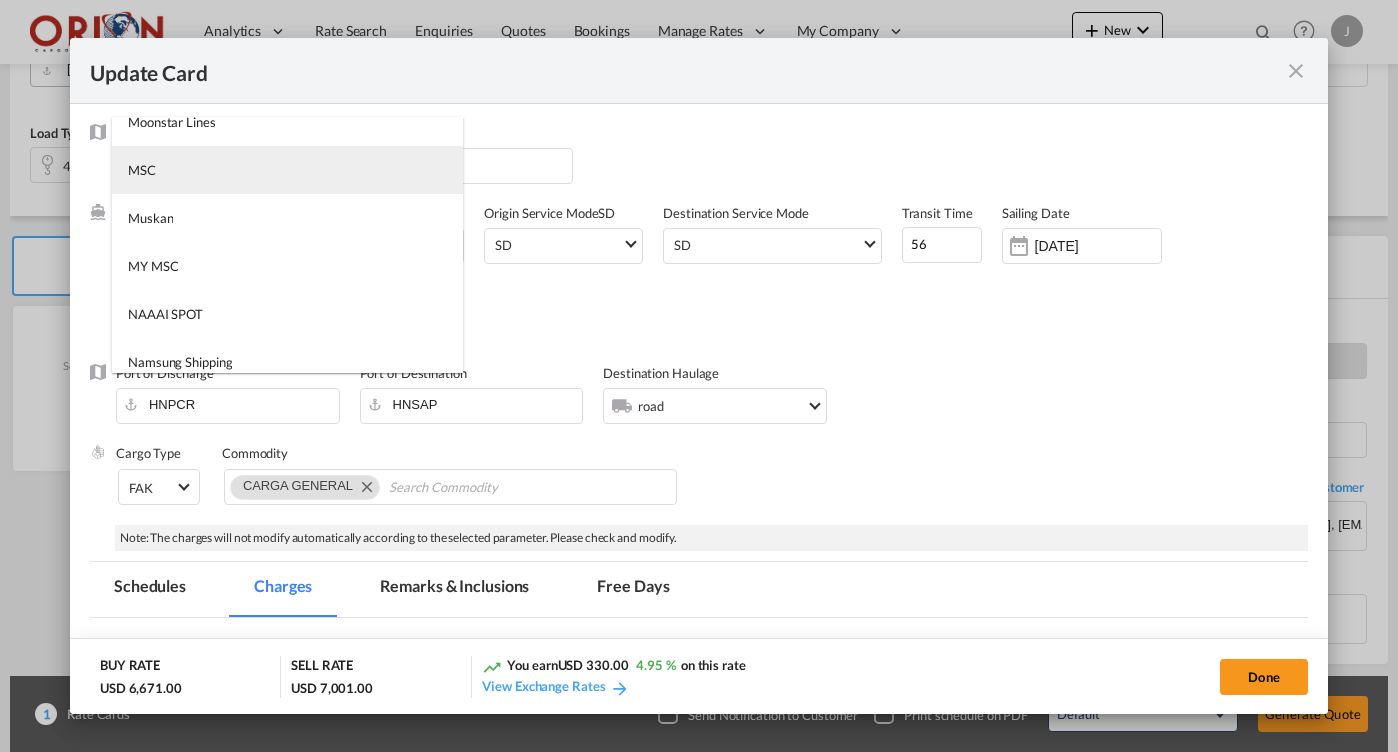 click on "MSC" at bounding box center [287, 170] 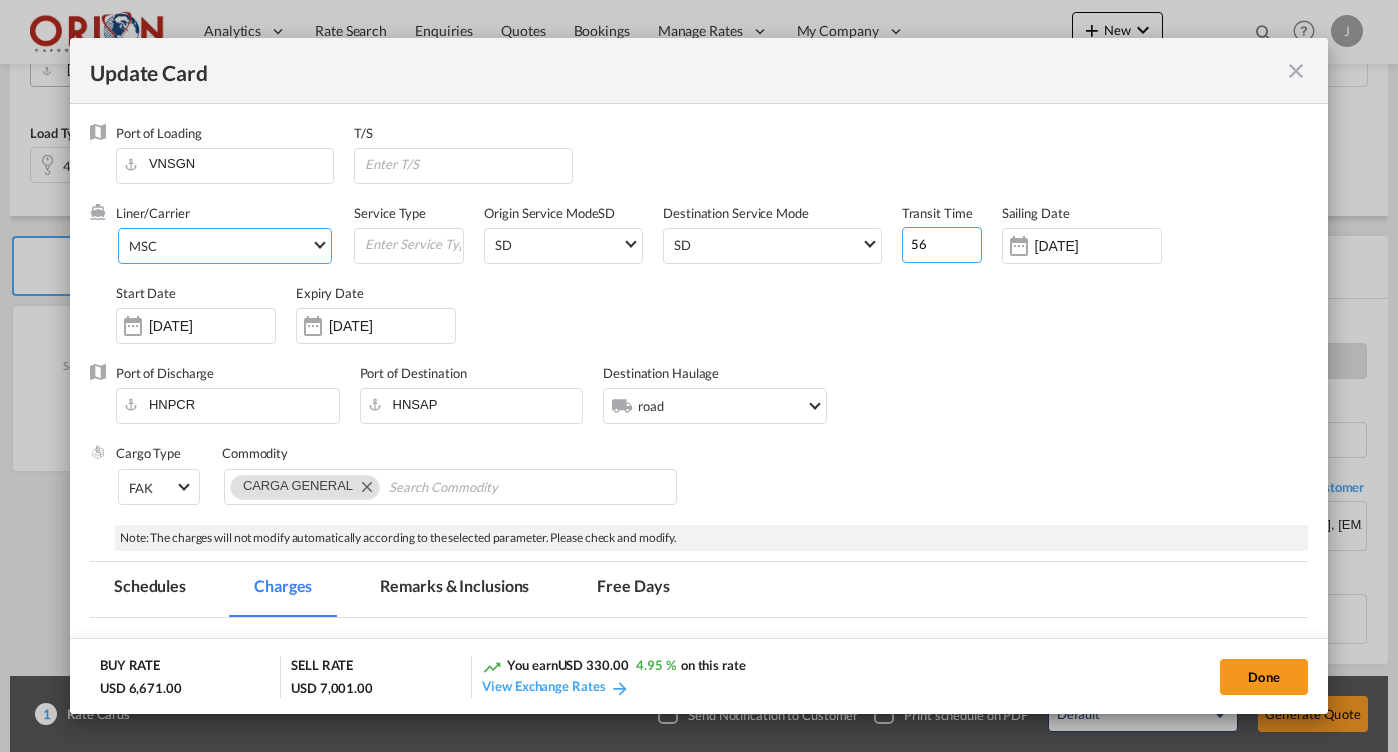 click on "56" at bounding box center [942, 245] 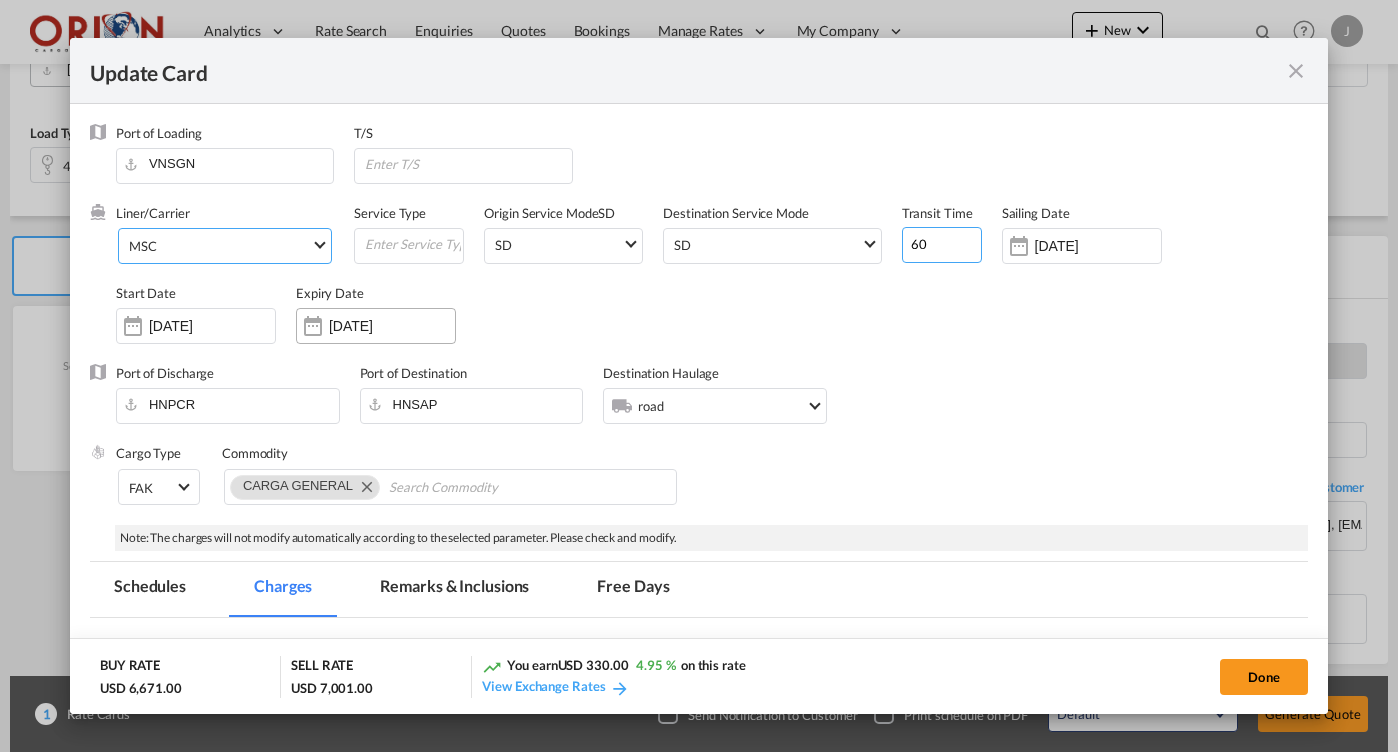 type on "60" 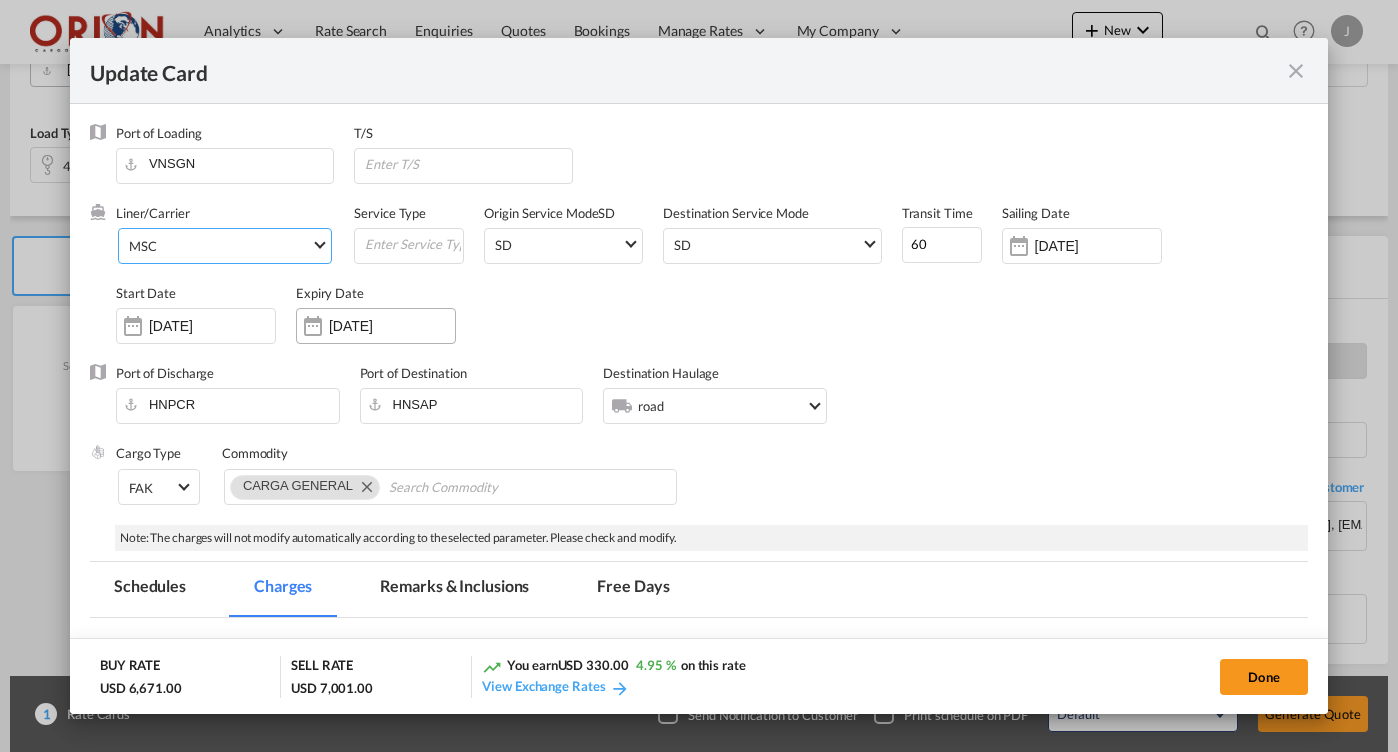 click on "18 Aug 2025" at bounding box center (392, 326) 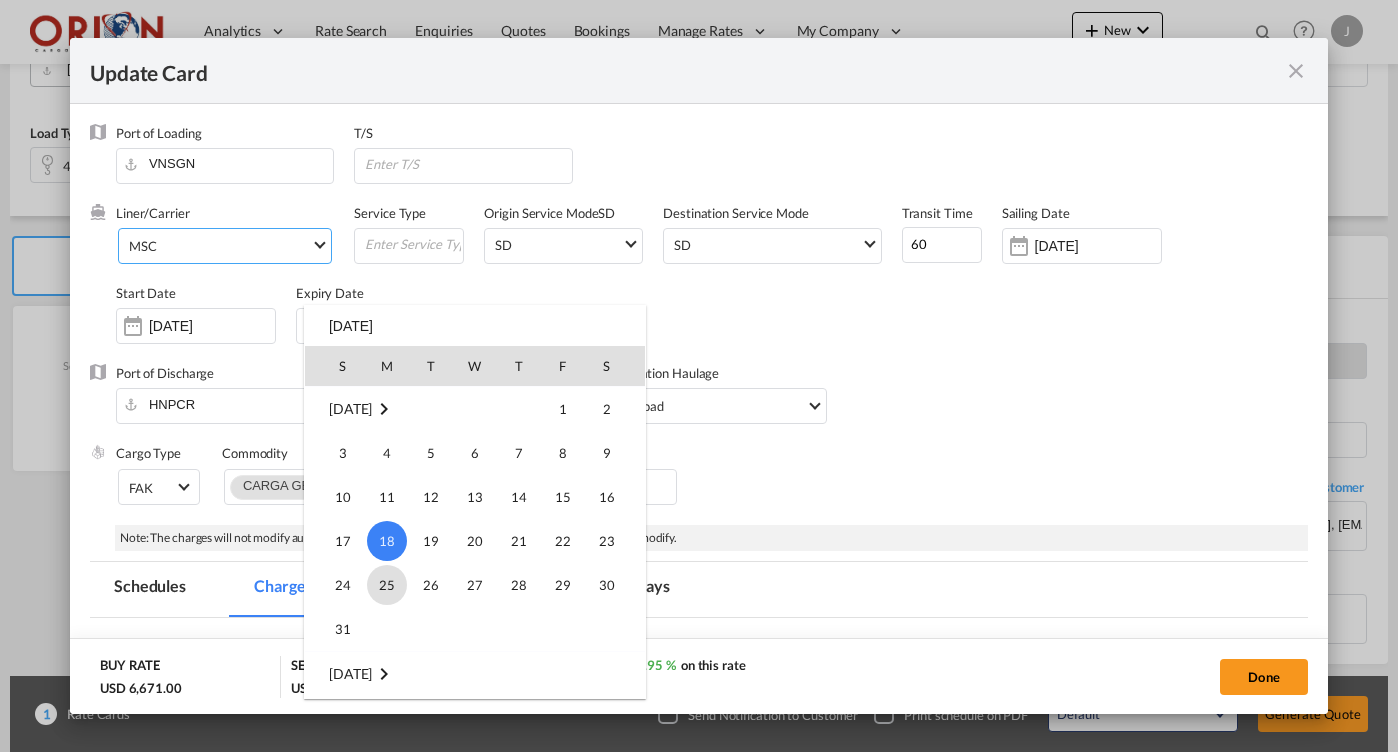 scroll, scrollTop: 388, scrollLeft: 0, axis: vertical 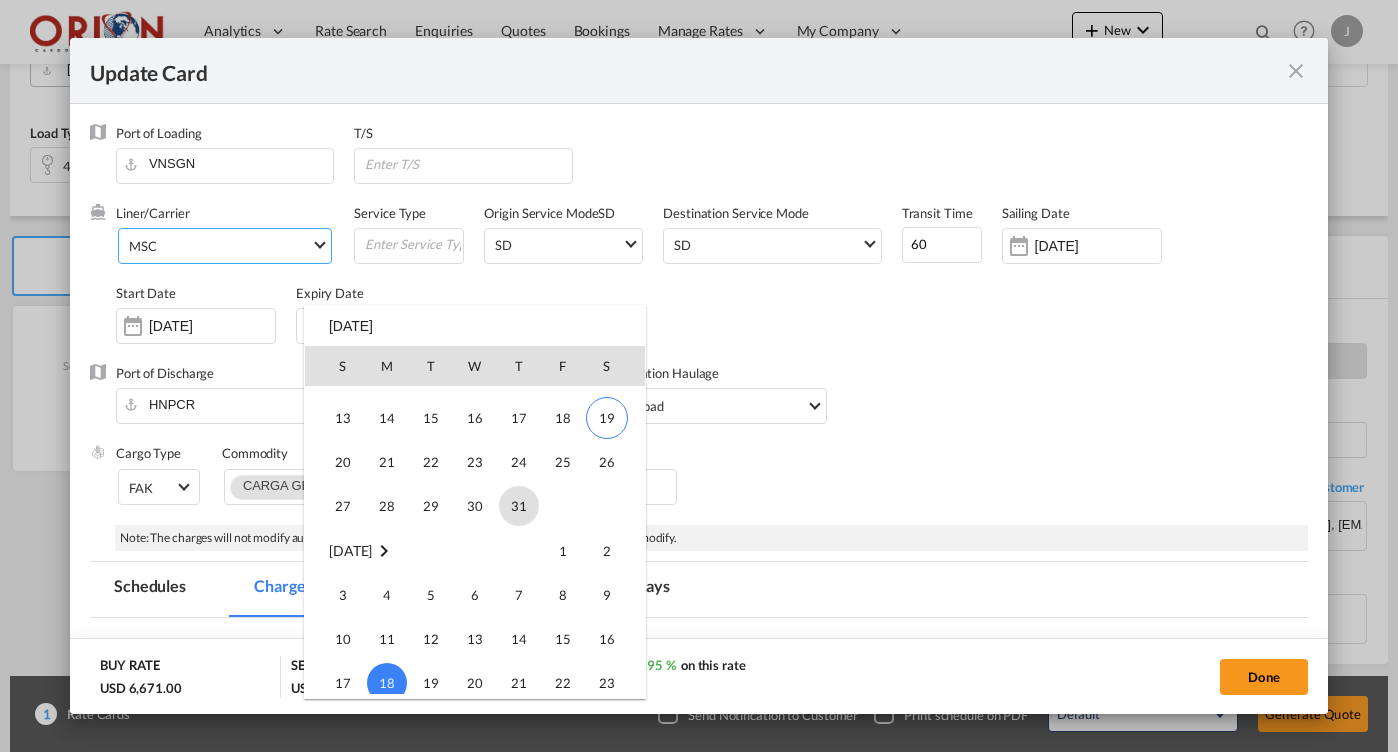 click on "31" at bounding box center (519, 506) 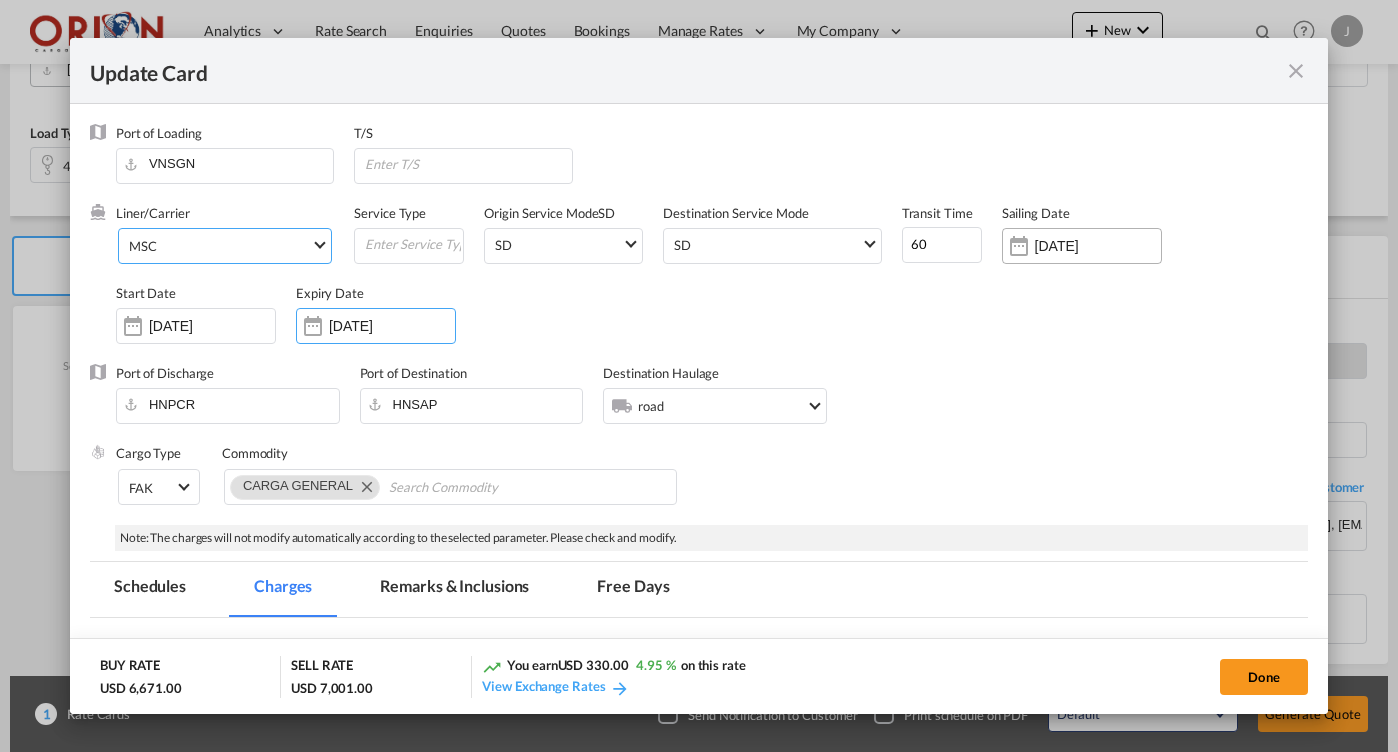 click on "25 Jun 2025" at bounding box center (1098, 246) 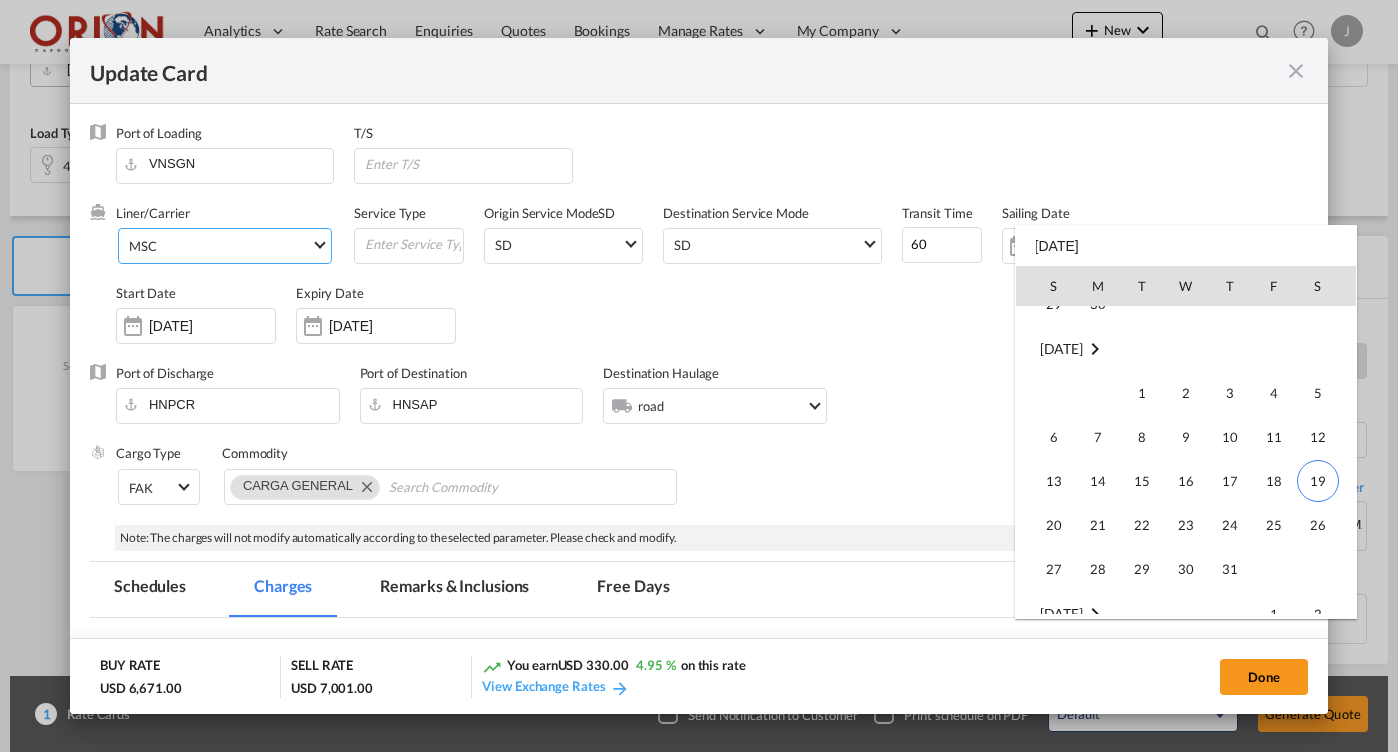 scroll, scrollTop: 296, scrollLeft: 0, axis: vertical 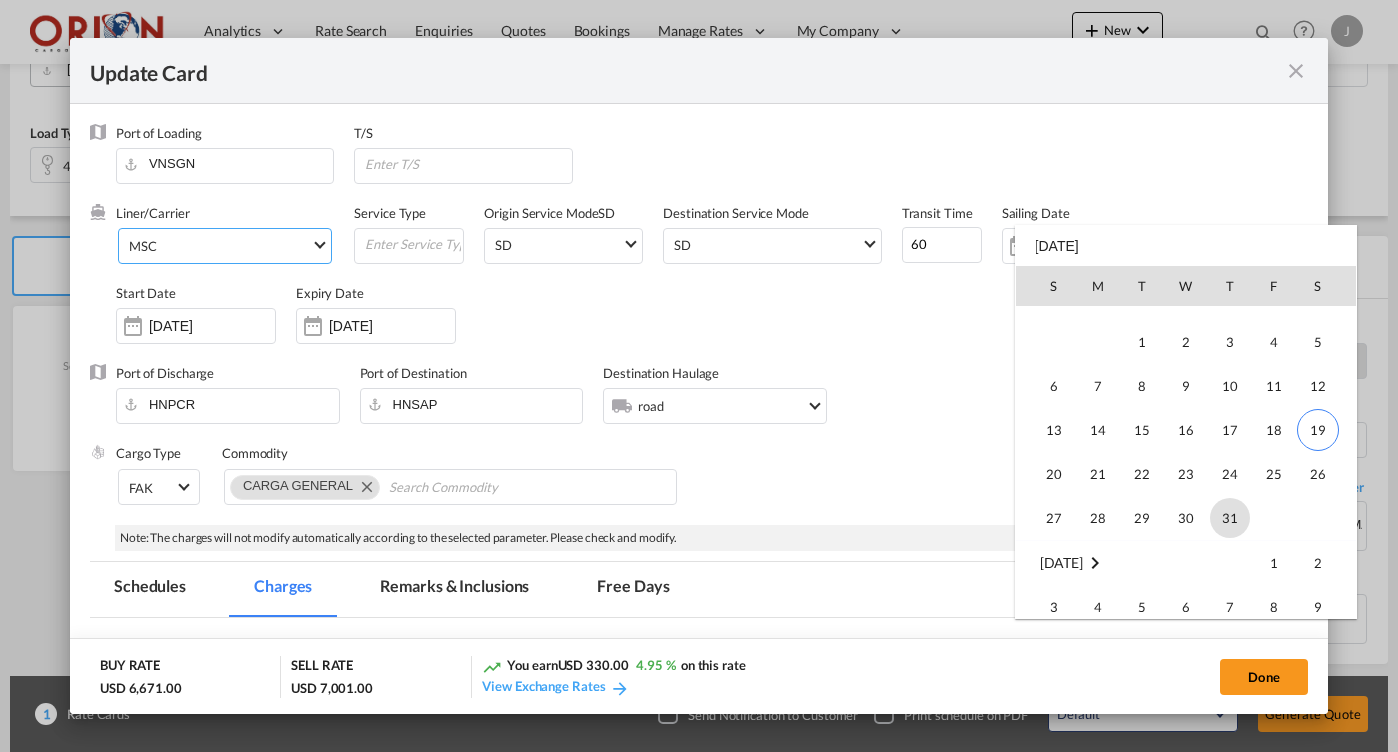 click on "31" at bounding box center (1230, 518) 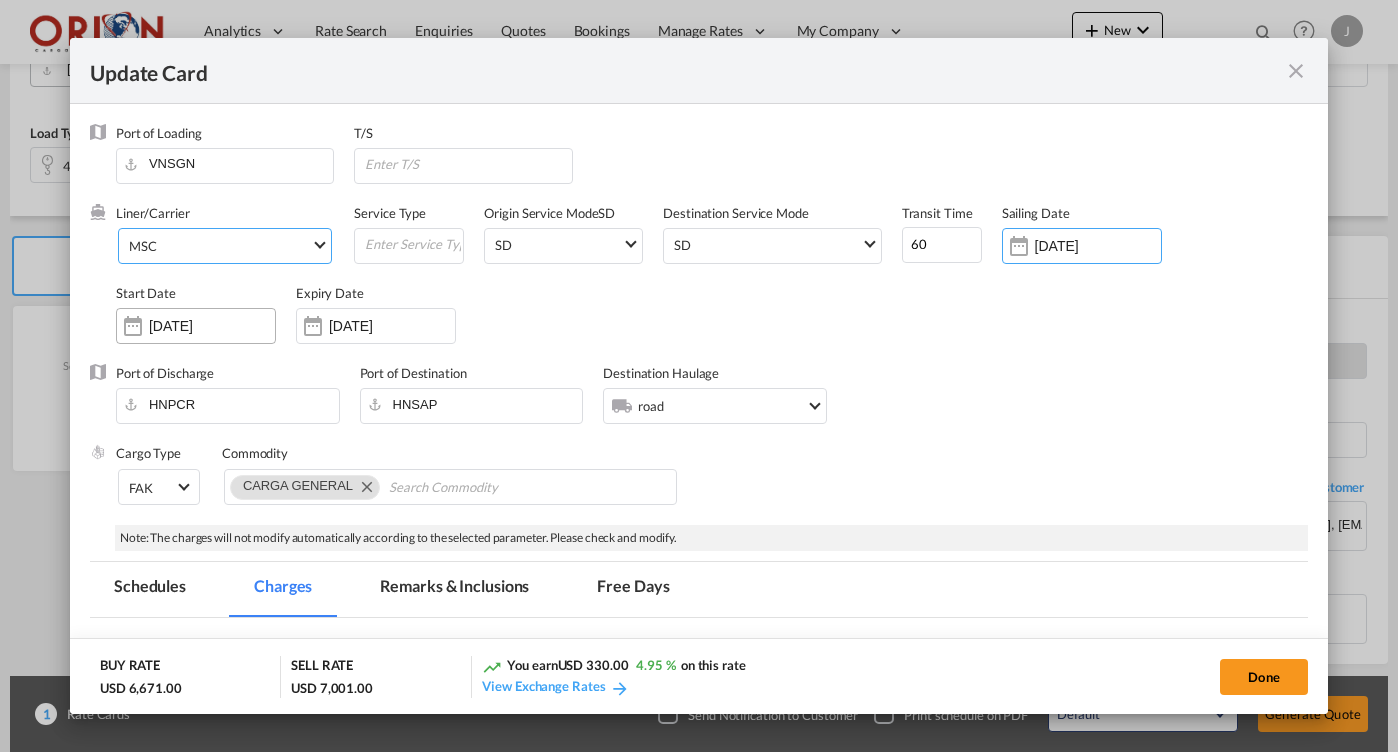 click on "10 Jun 2025" at bounding box center [212, 326] 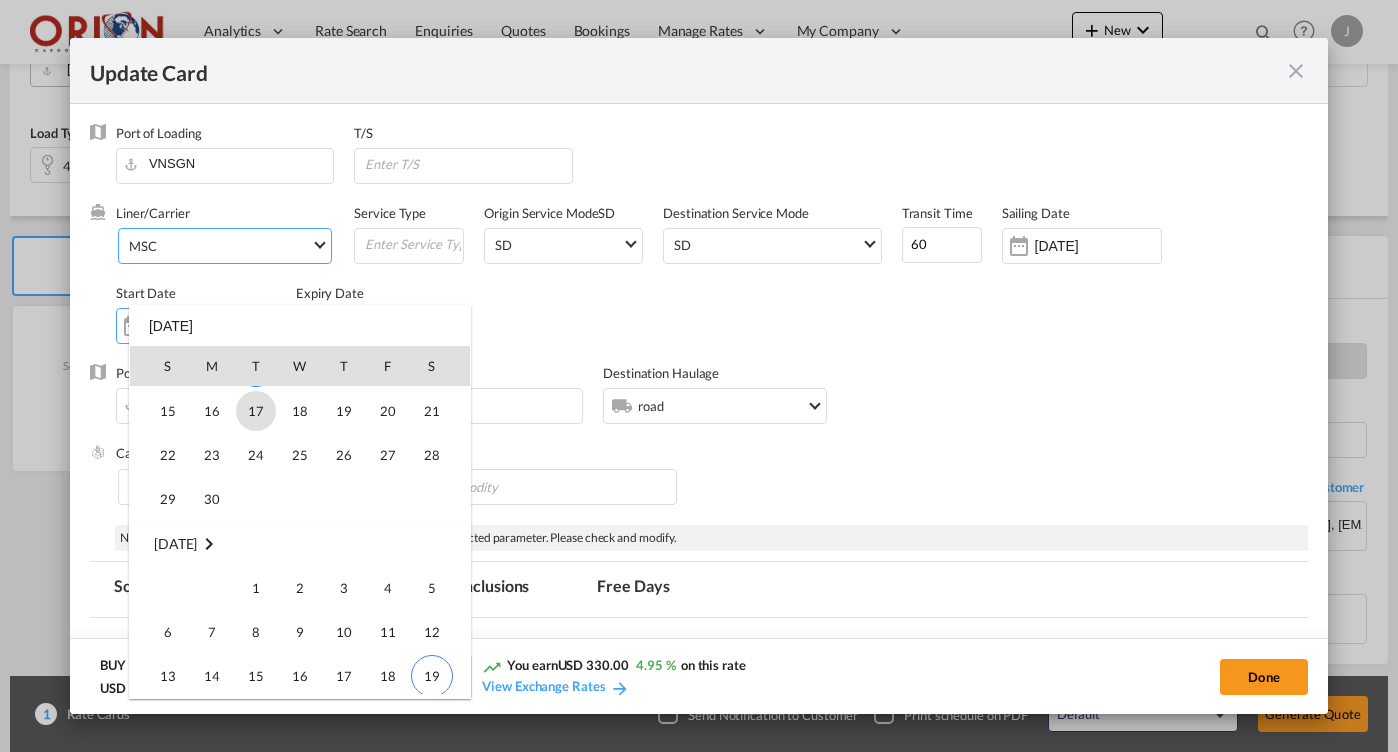 scroll, scrollTop: 462693, scrollLeft: 0, axis: vertical 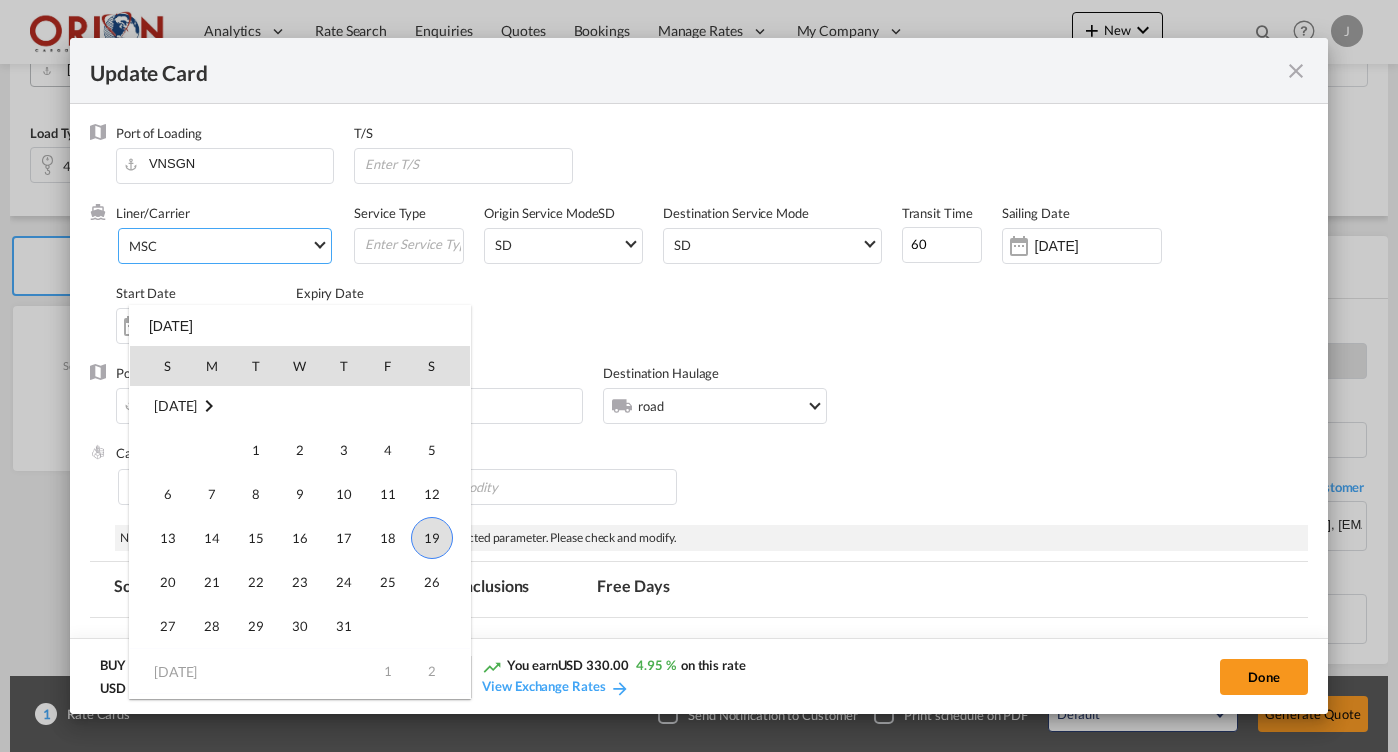 click on "19" at bounding box center [432, 538] 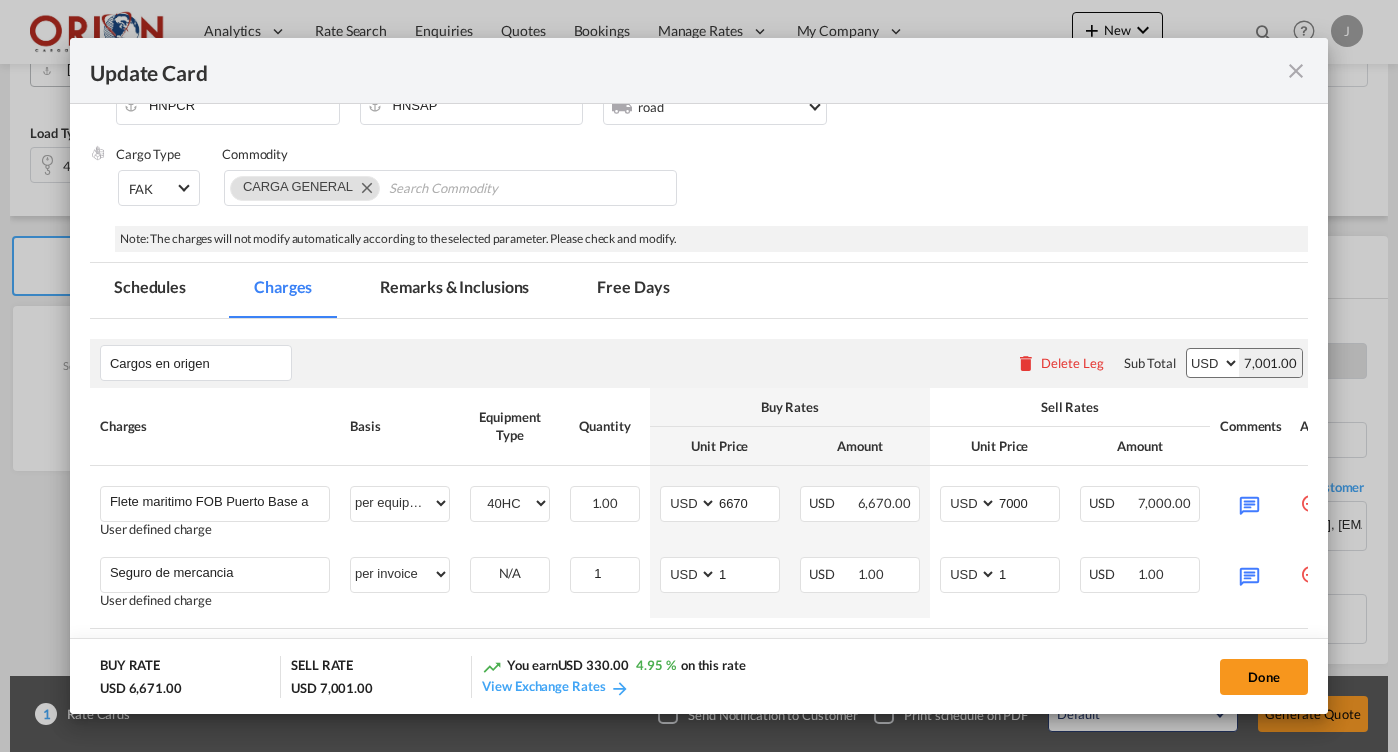 scroll, scrollTop: 316, scrollLeft: 0, axis: vertical 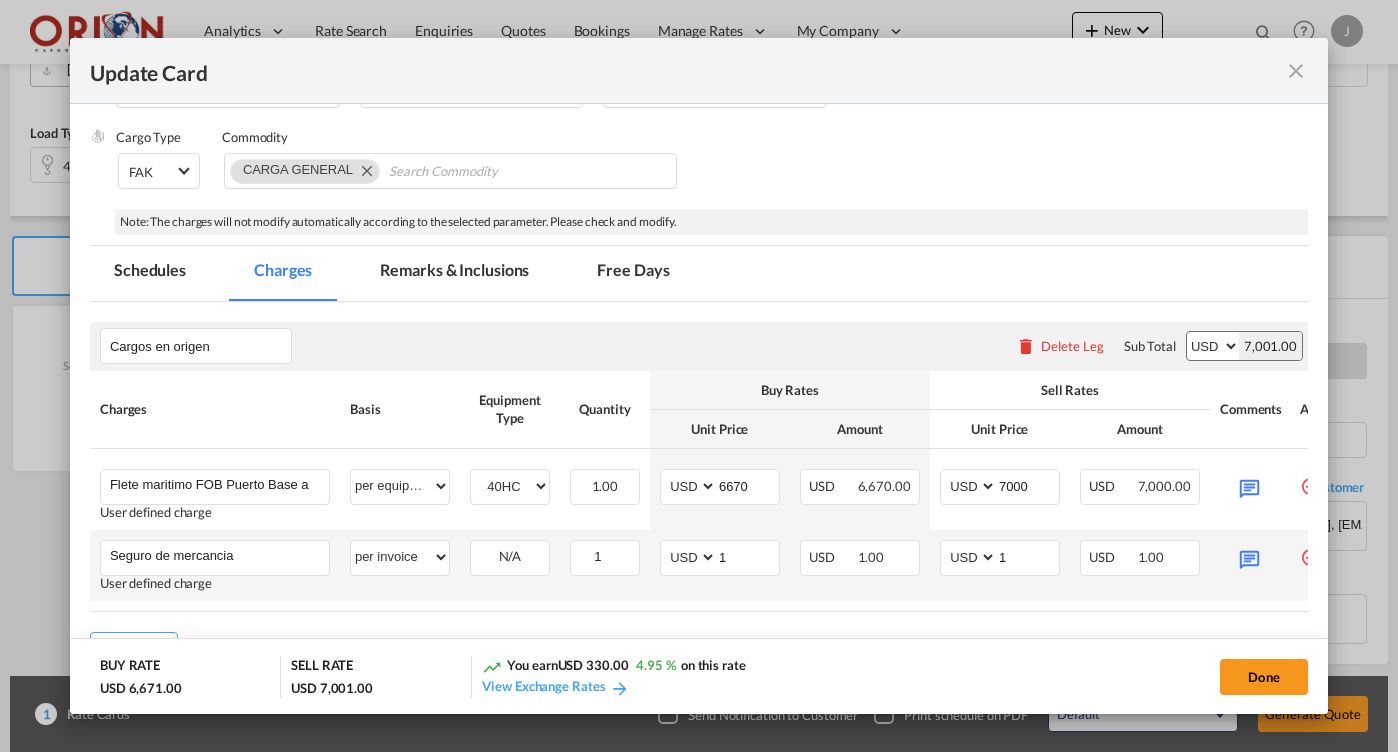 click at bounding box center (1310, 550) 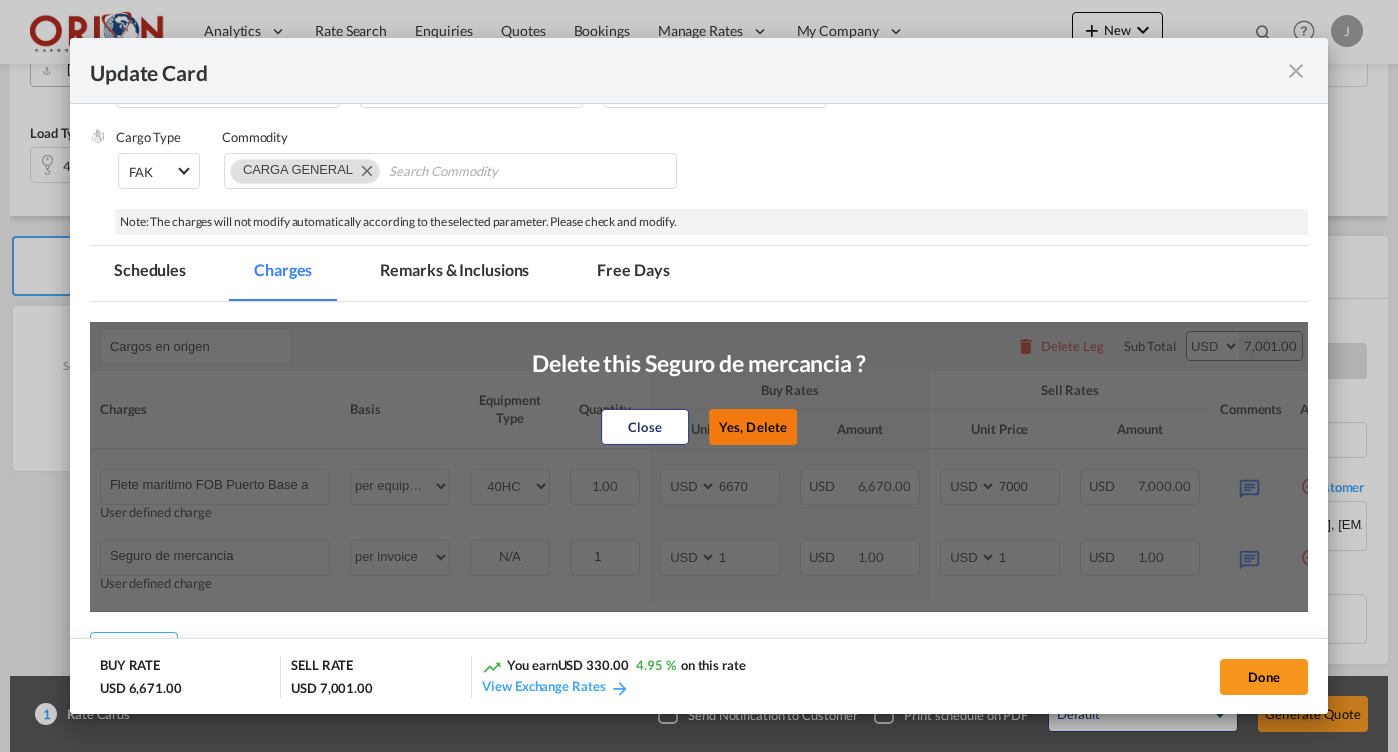 click on "Yes, Delete" at bounding box center [753, 426] 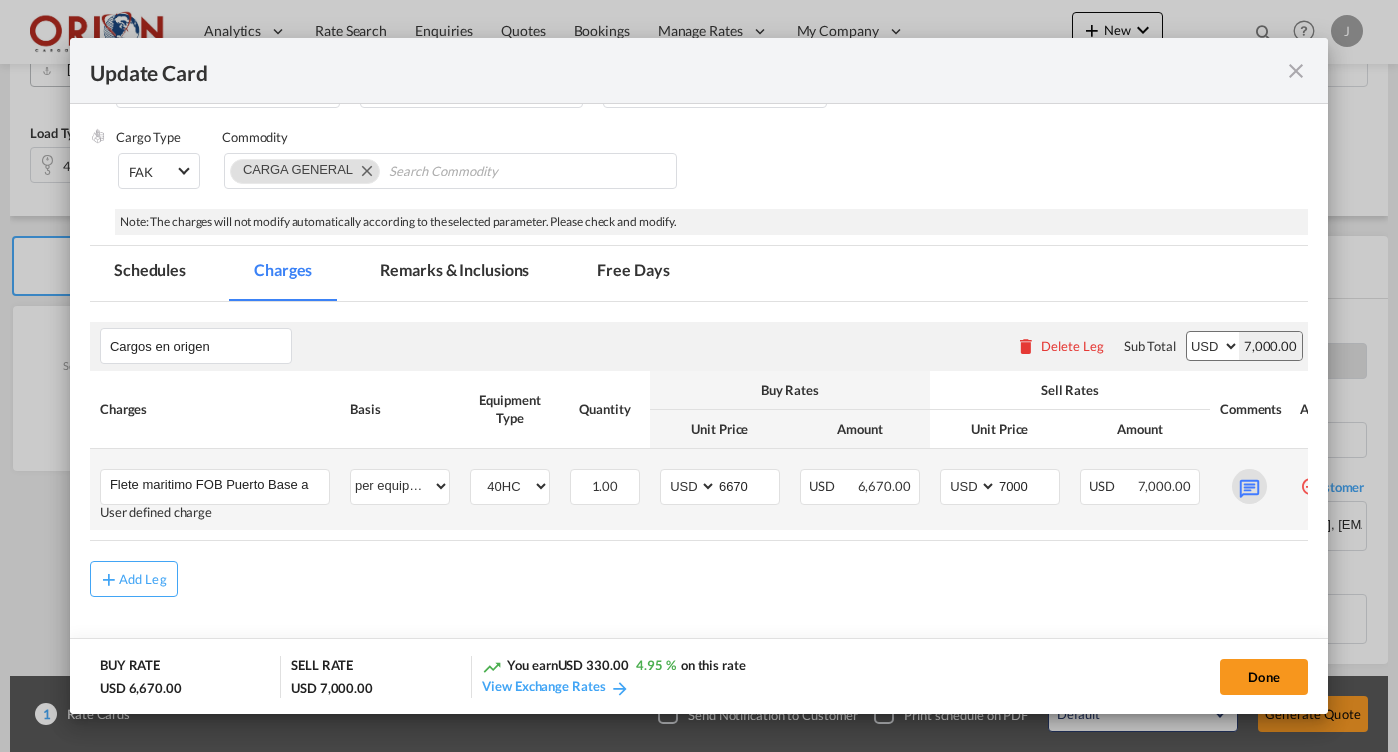 click at bounding box center [1249, 486] 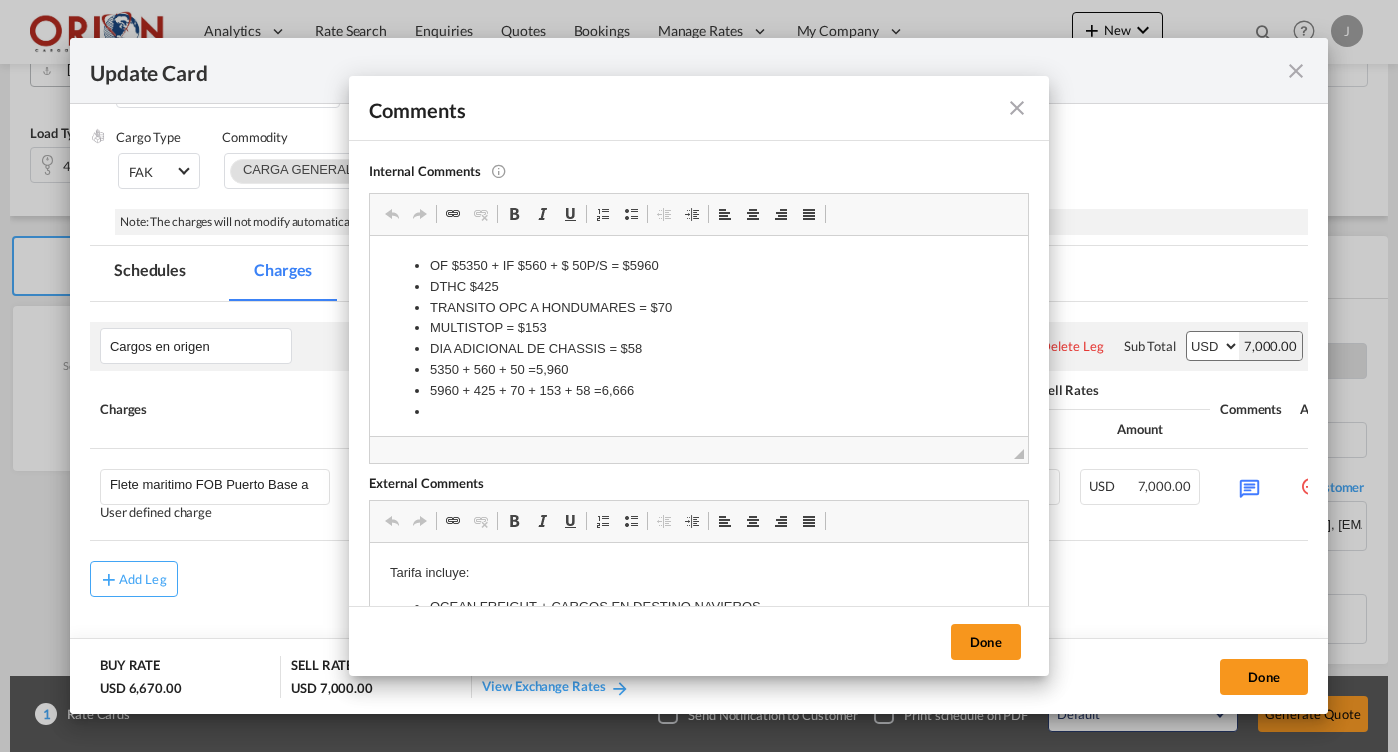 scroll, scrollTop: 0, scrollLeft: 0, axis: both 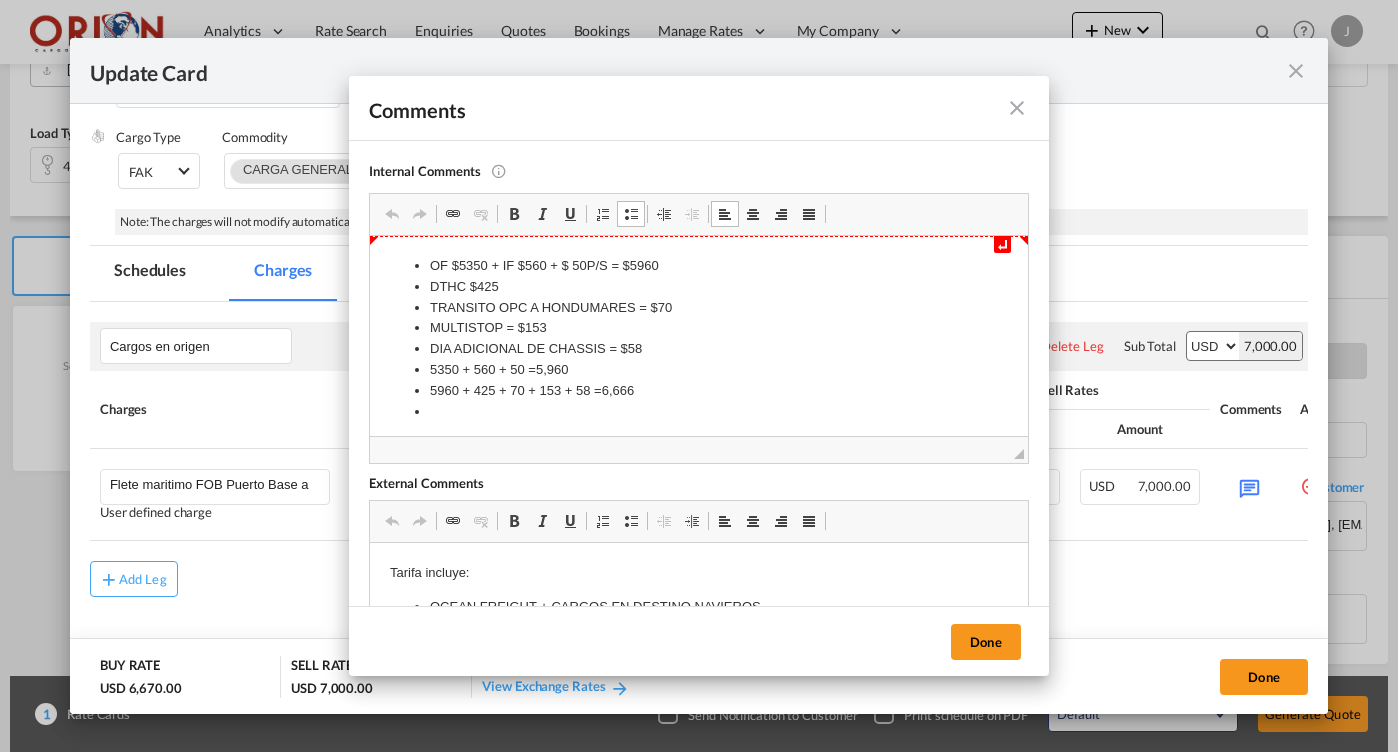 click on "OF $5350 + IF $560 + $ 50P/S = $5960" at bounding box center (699, 266) 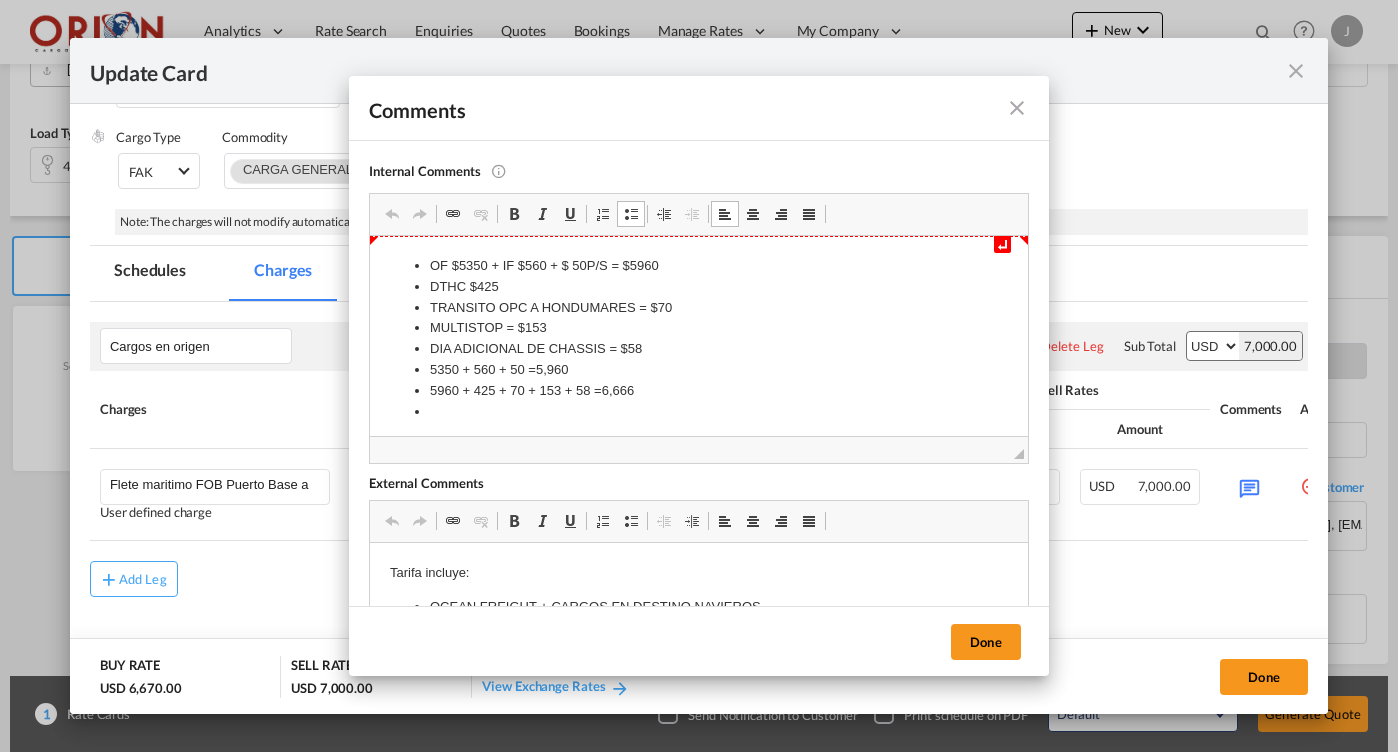 click on "OF $5350 + IF $560 + $ 50P/S = $5960" at bounding box center [699, 266] 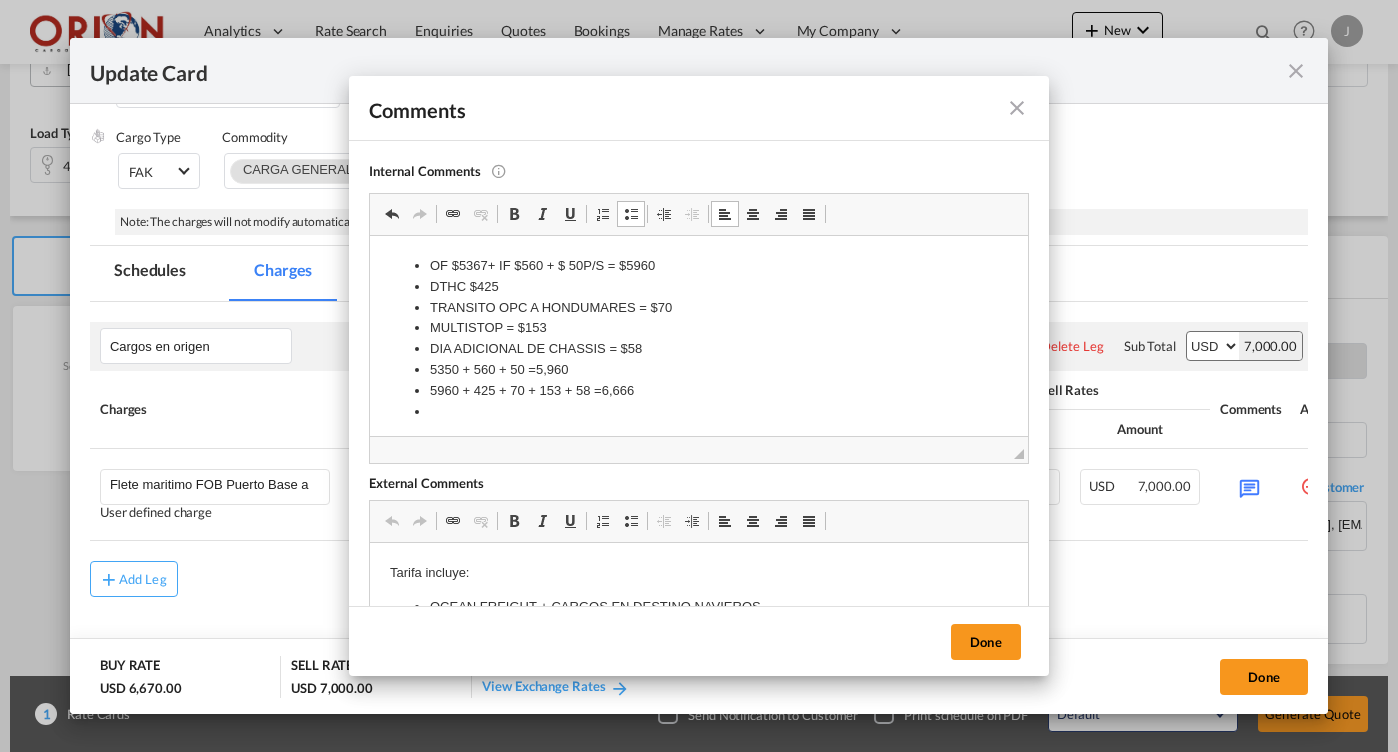 click on "OF $5367  + IF $560 + $ 50P/S = $5960" at bounding box center (699, 266) 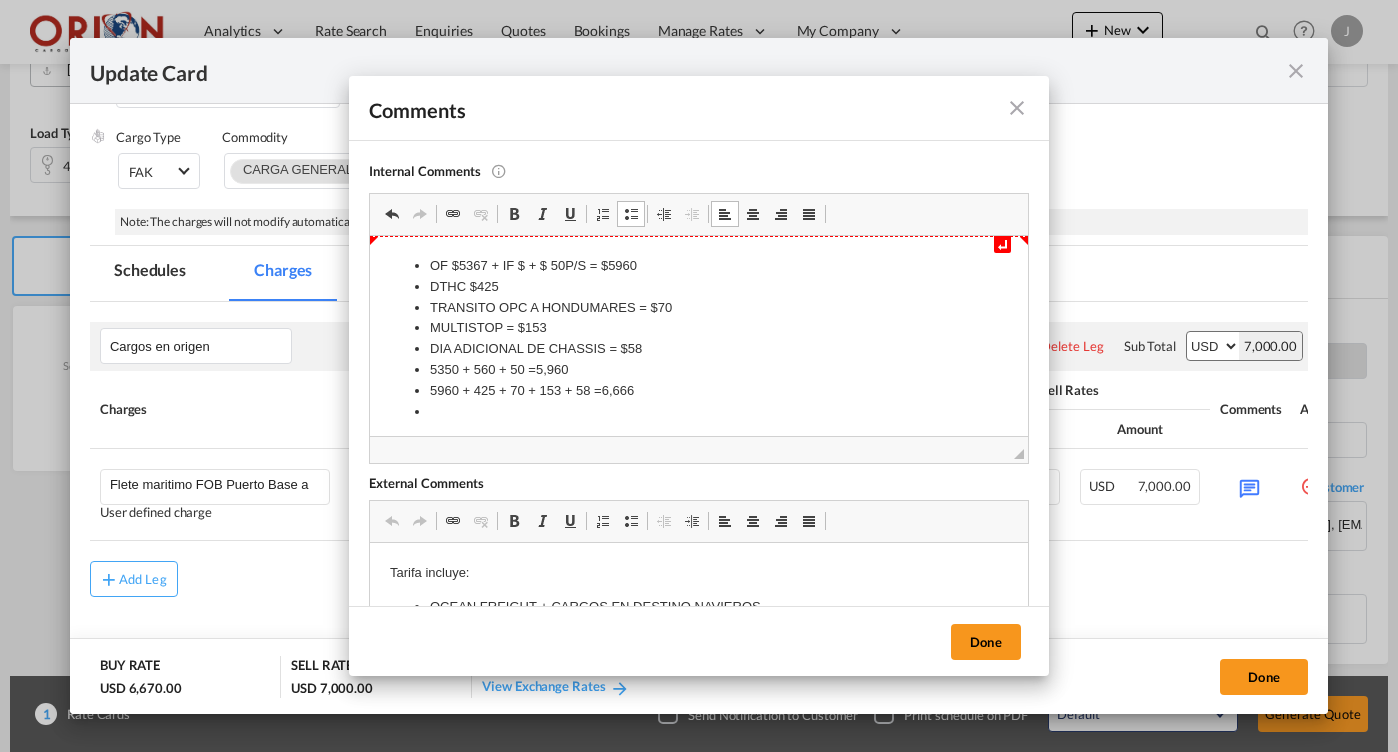 click on "OF $5367 + IF $ + $ 50P/S = $5960" at bounding box center (699, 266) 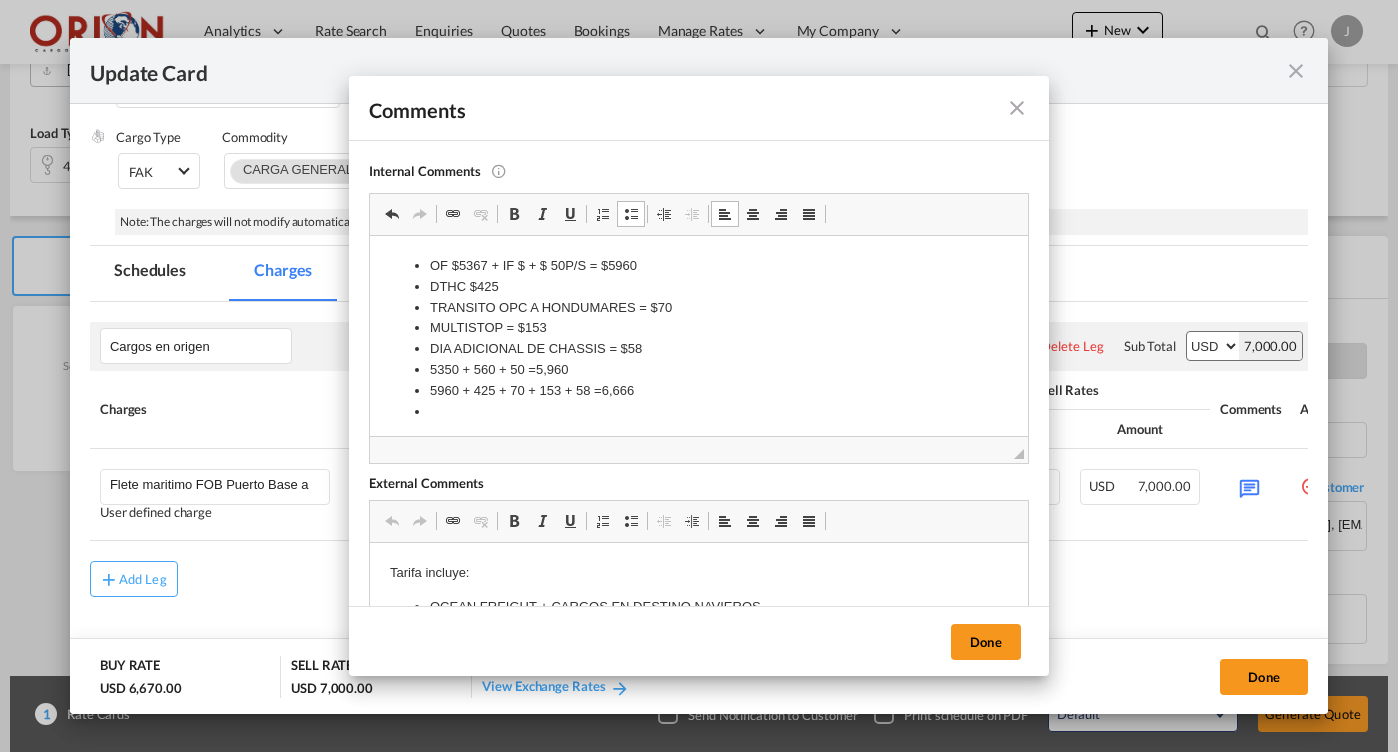 type 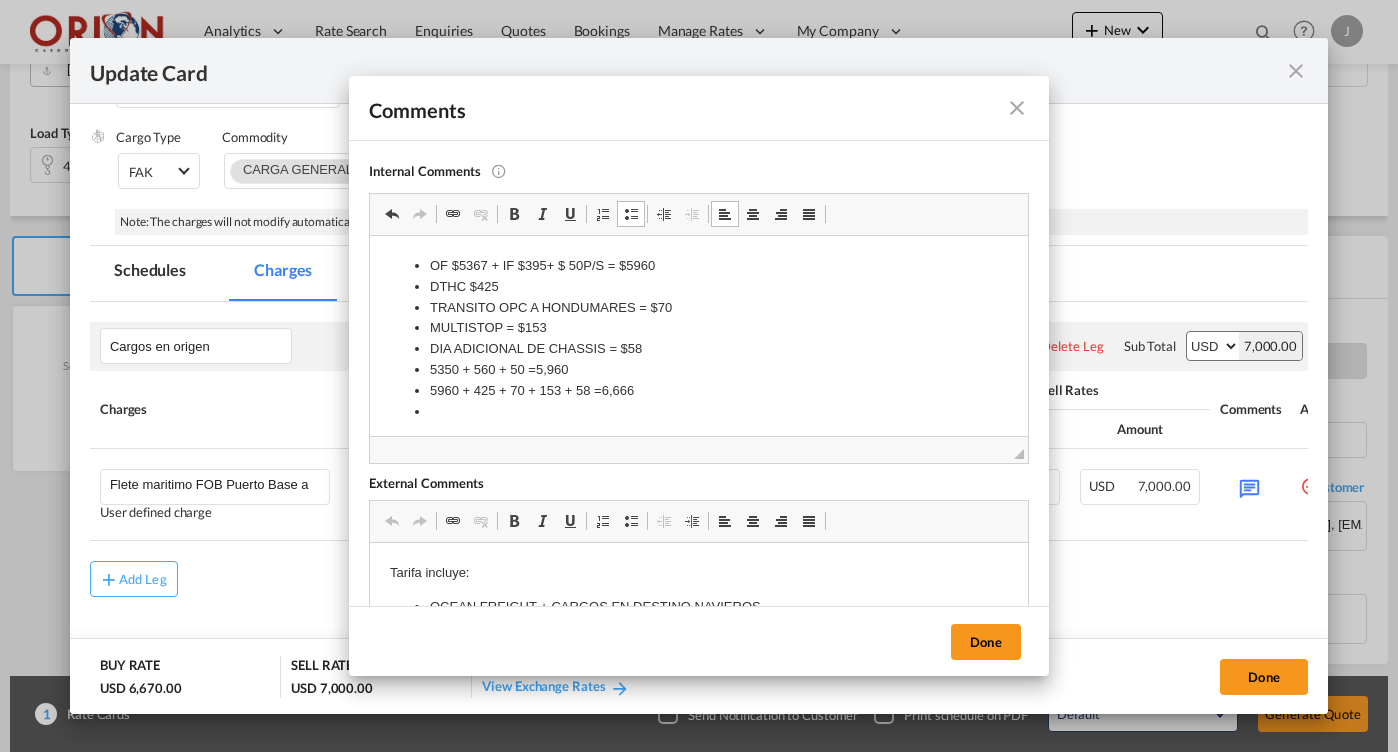 click on "OF $5367 + IF $395  + $ 50P/S = $5960" at bounding box center [699, 266] 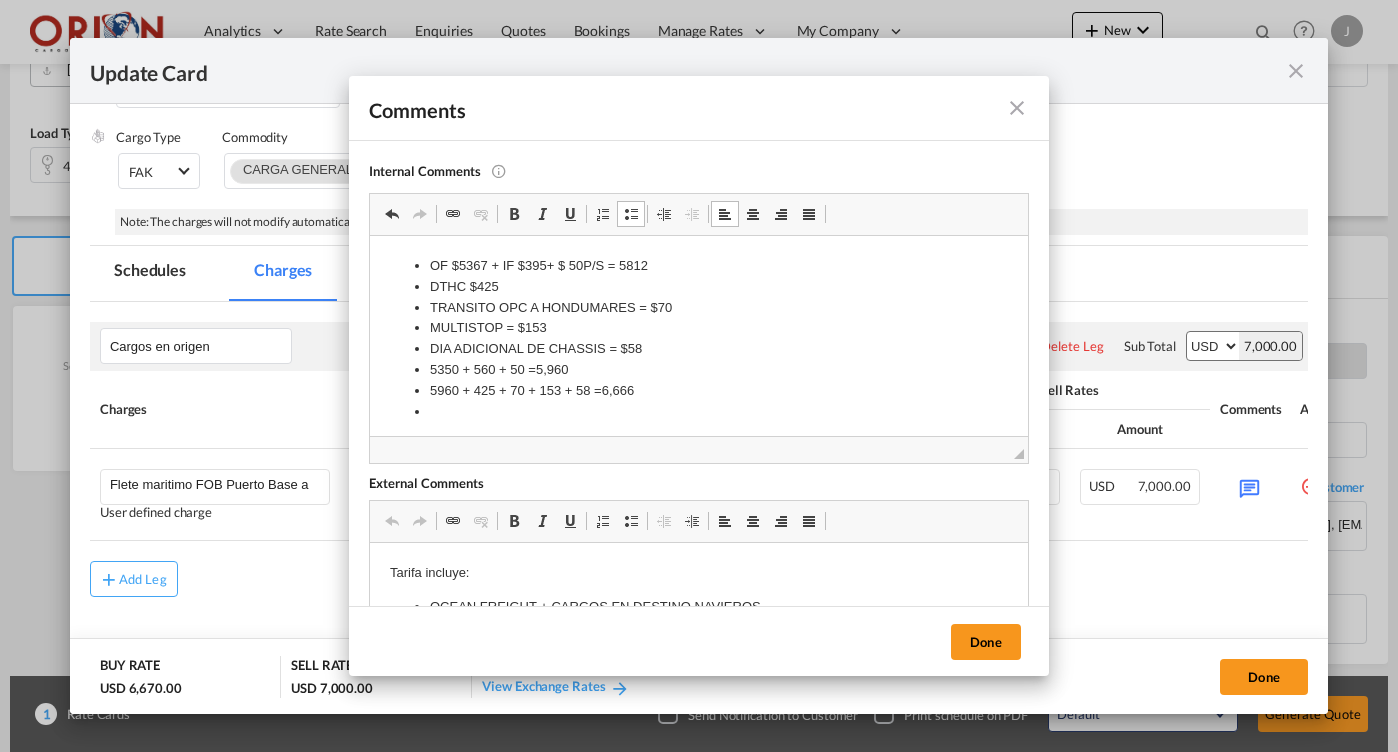click on "DTHC $425" at bounding box center (699, 287) 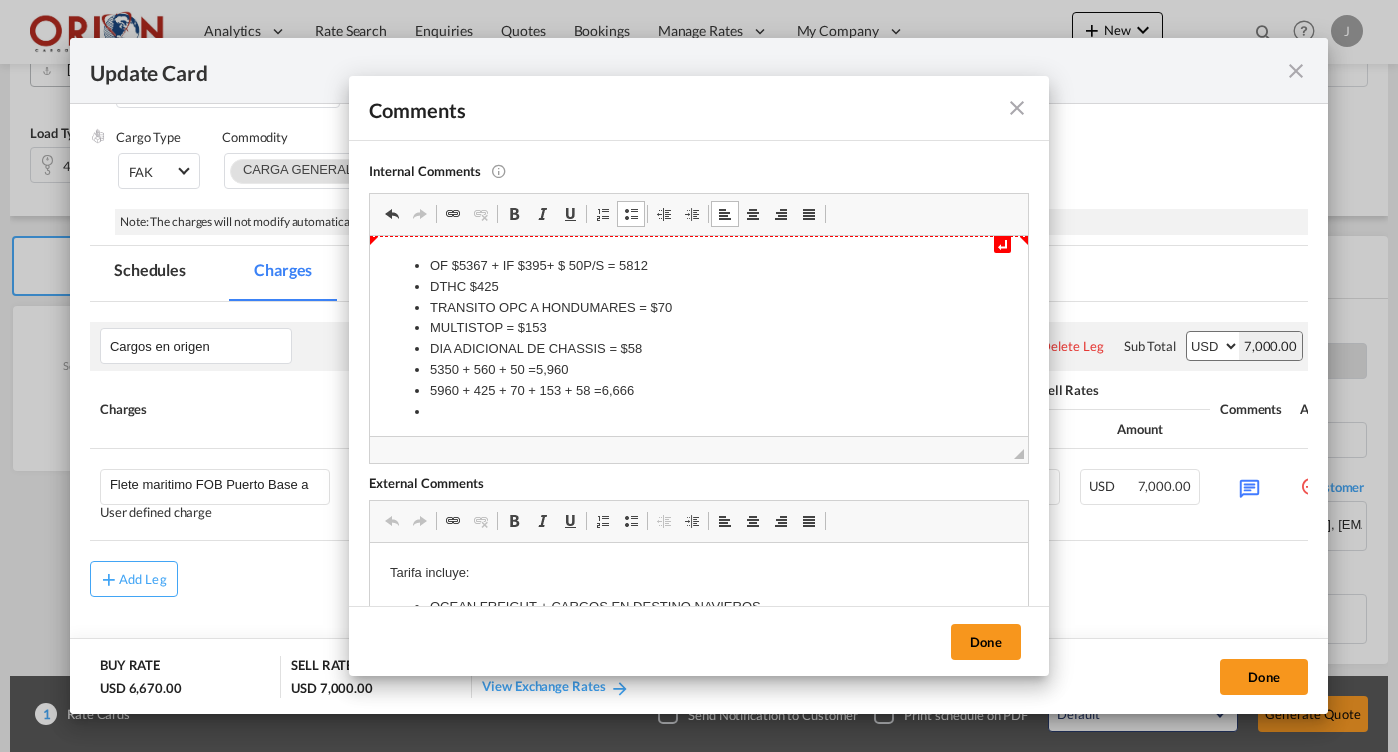 click on "DTHC $425" at bounding box center (699, 287) 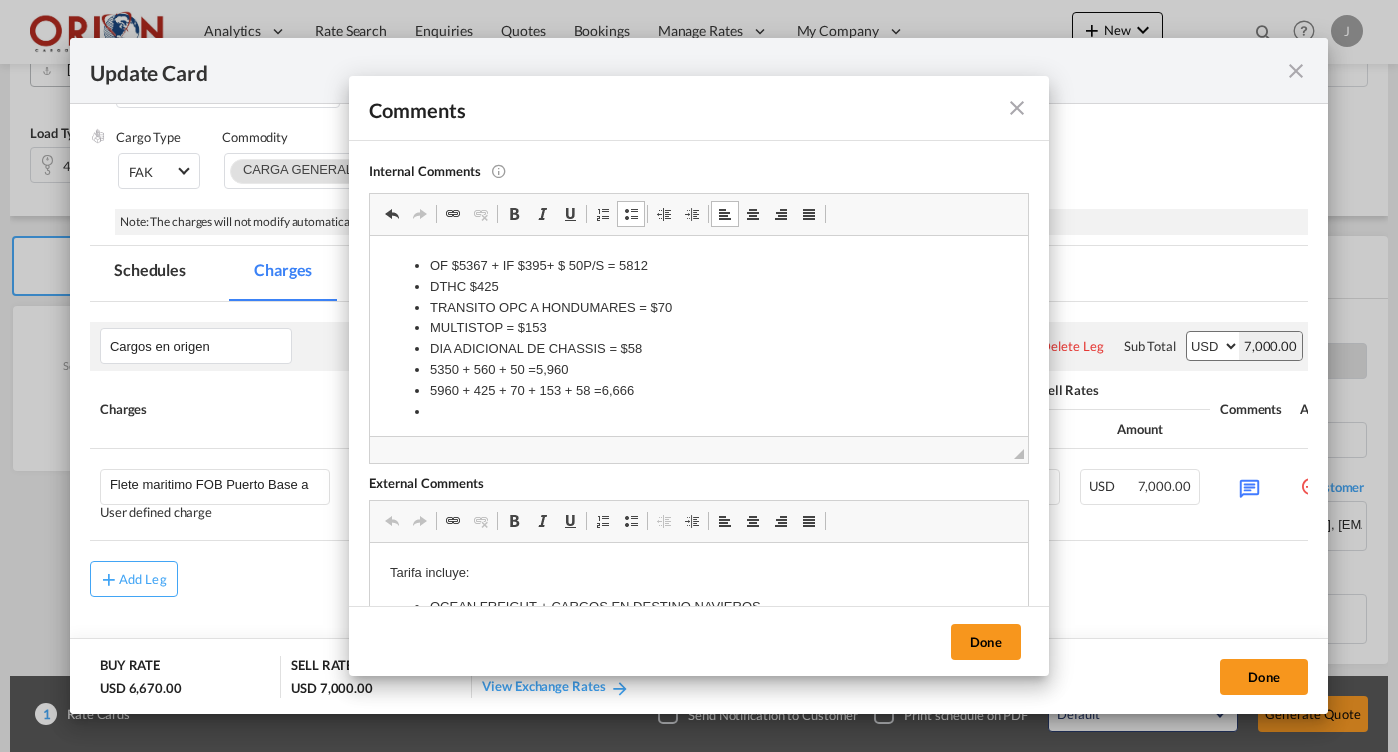 click on "DTHC $425" at bounding box center (699, 287) 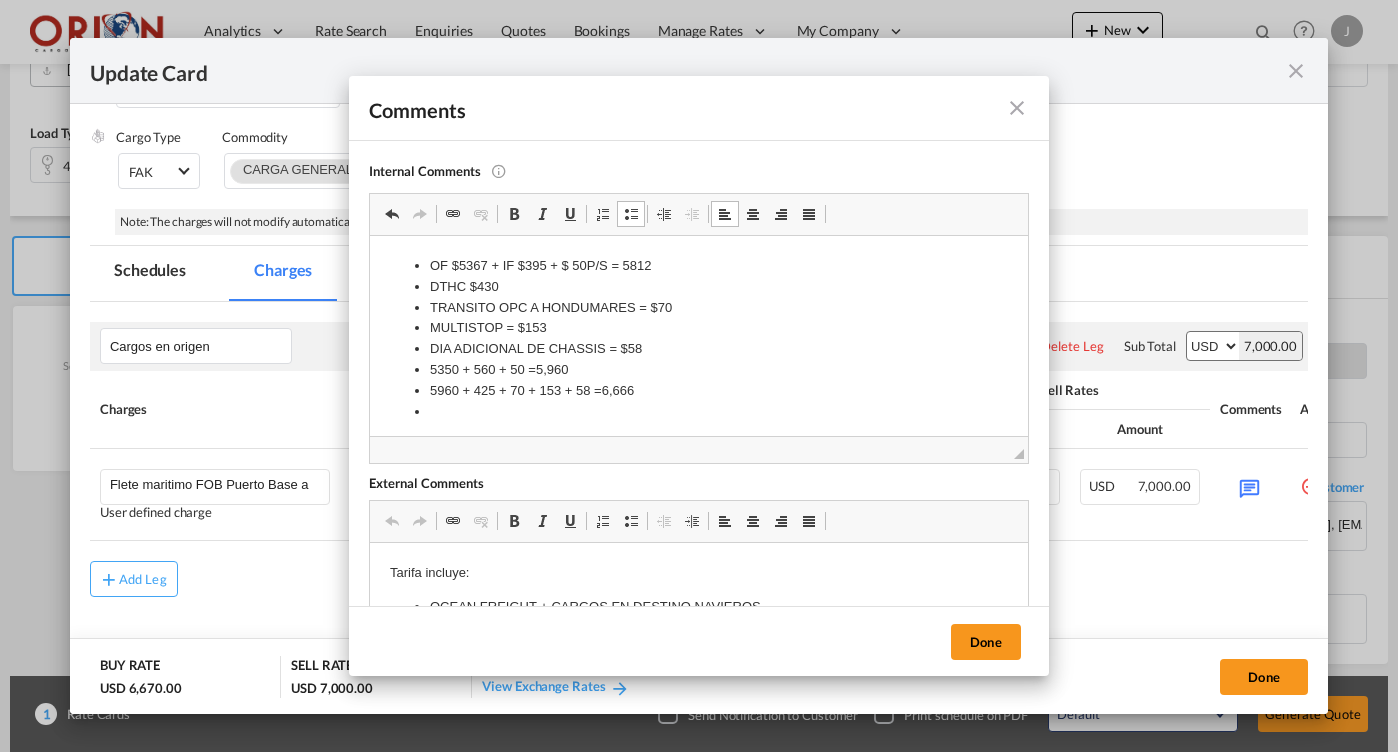 click on "TRANSITO OPC A HONDUMARES = $70" at bounding box center (699, 308) 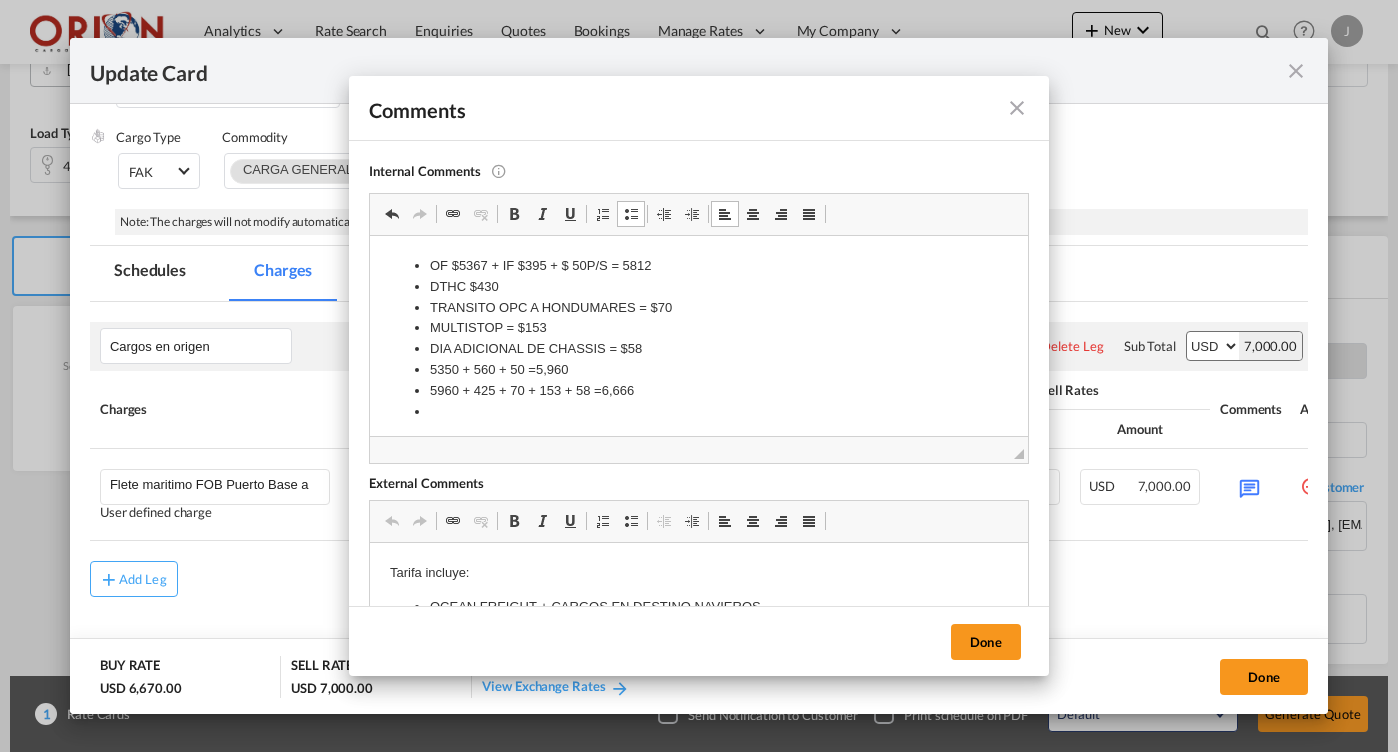 type 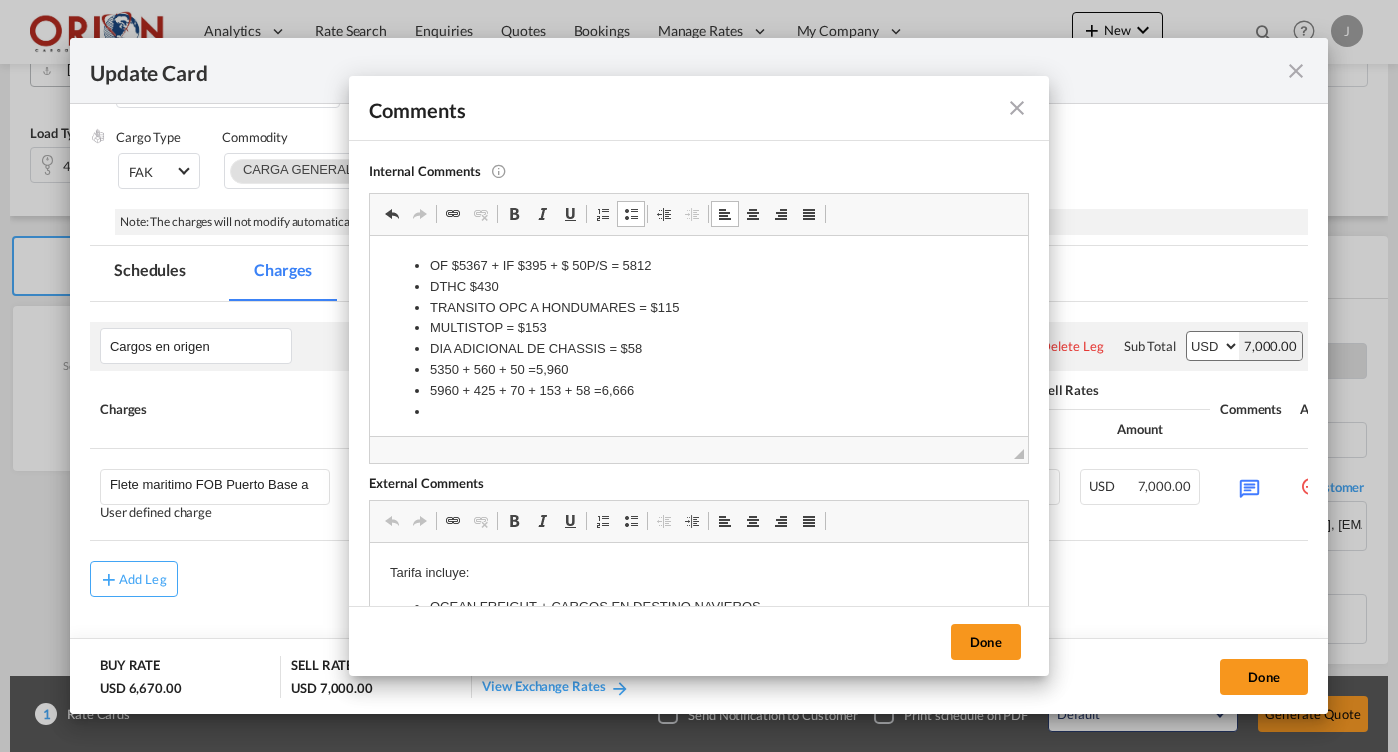 click on "MULTISTOP = $153" at bounding box center (699, 328) 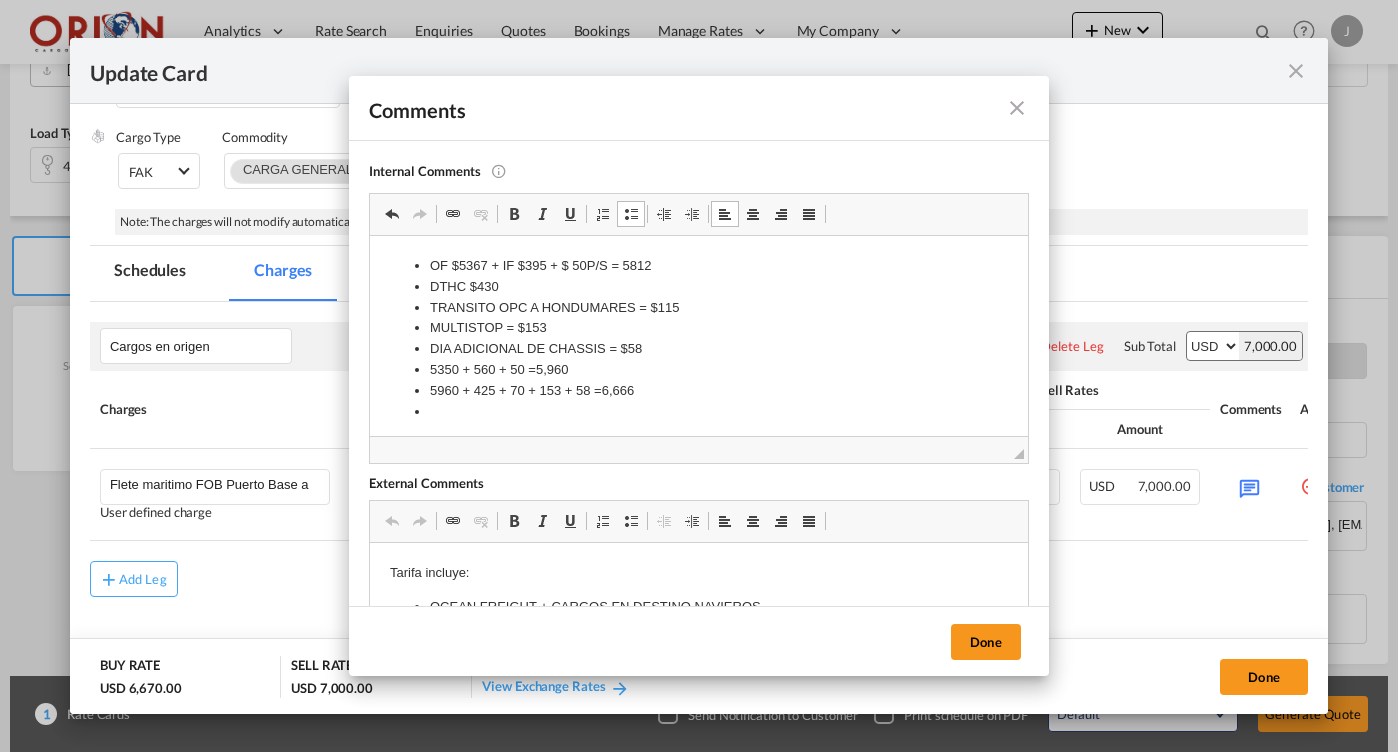 type 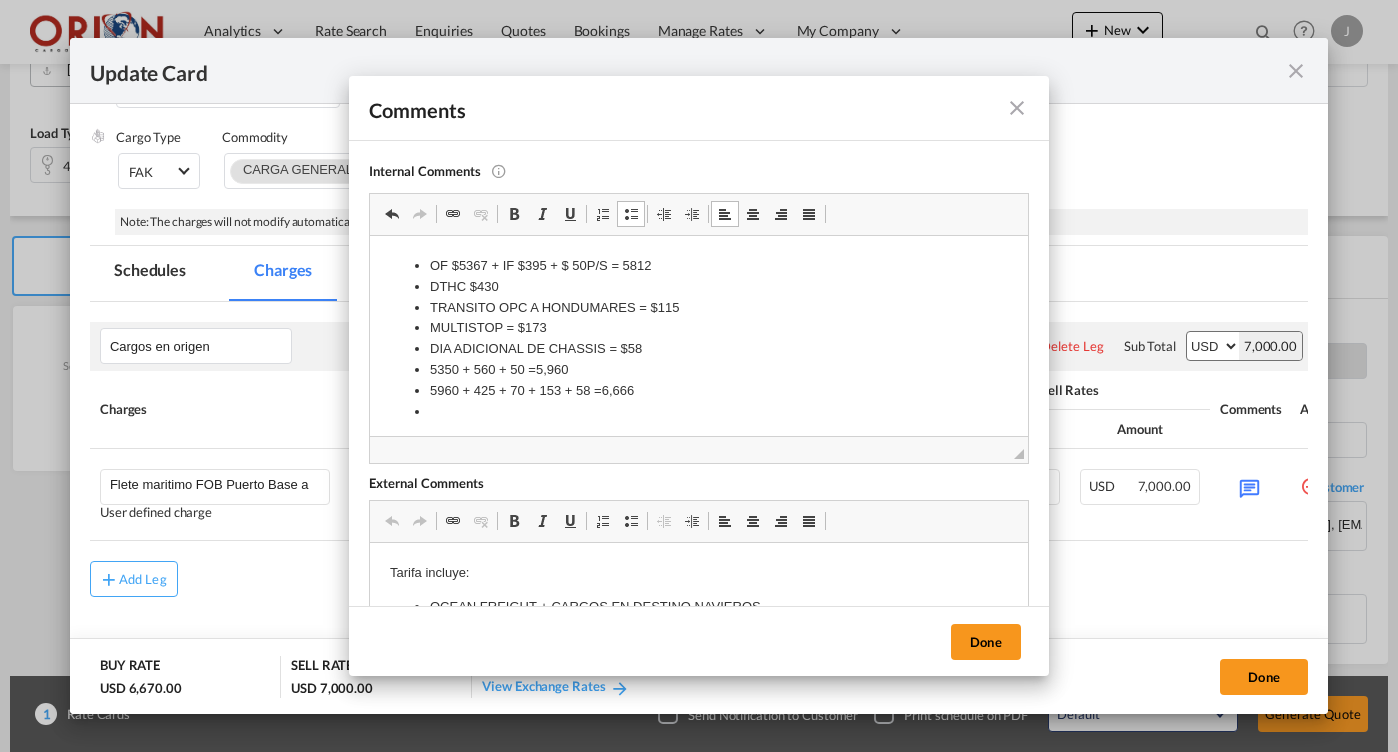 click on "DIA ADICIONAL DE CHASSIS = $58" at bounding box center (699, 349) 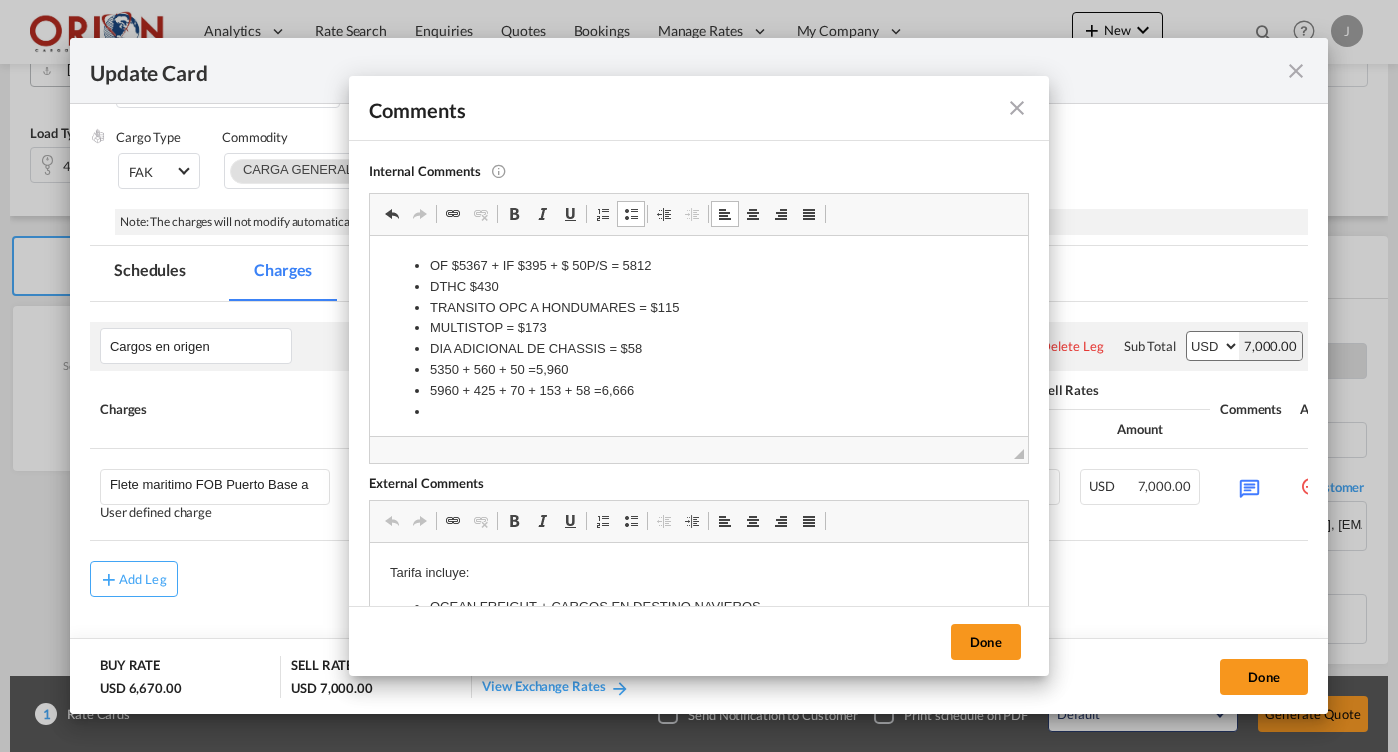 click on "5350 + 560 + 50 =5,960" at bounding box center [699, 370] 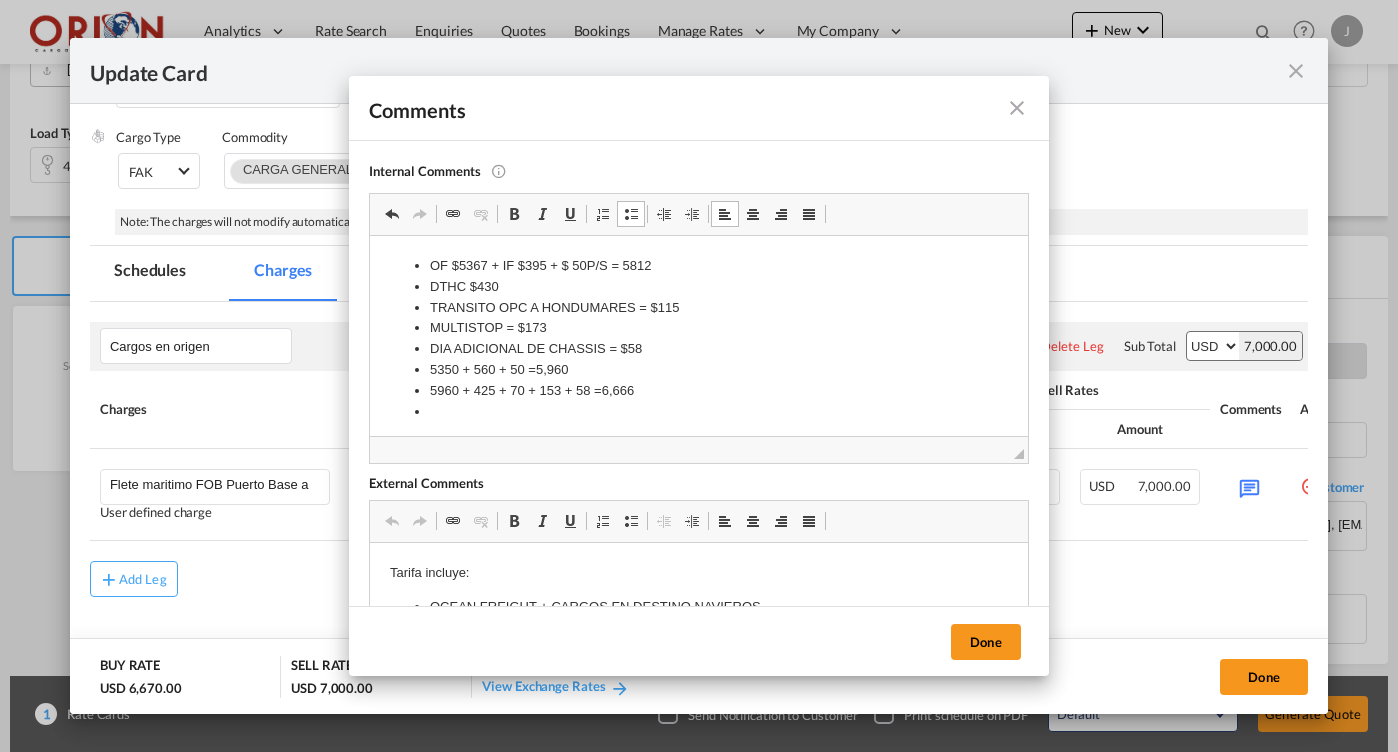 drag, startPoint x: 572, startPoint y: 367, endPoint x: 430, endPoint y: 366, distance: 142.00352 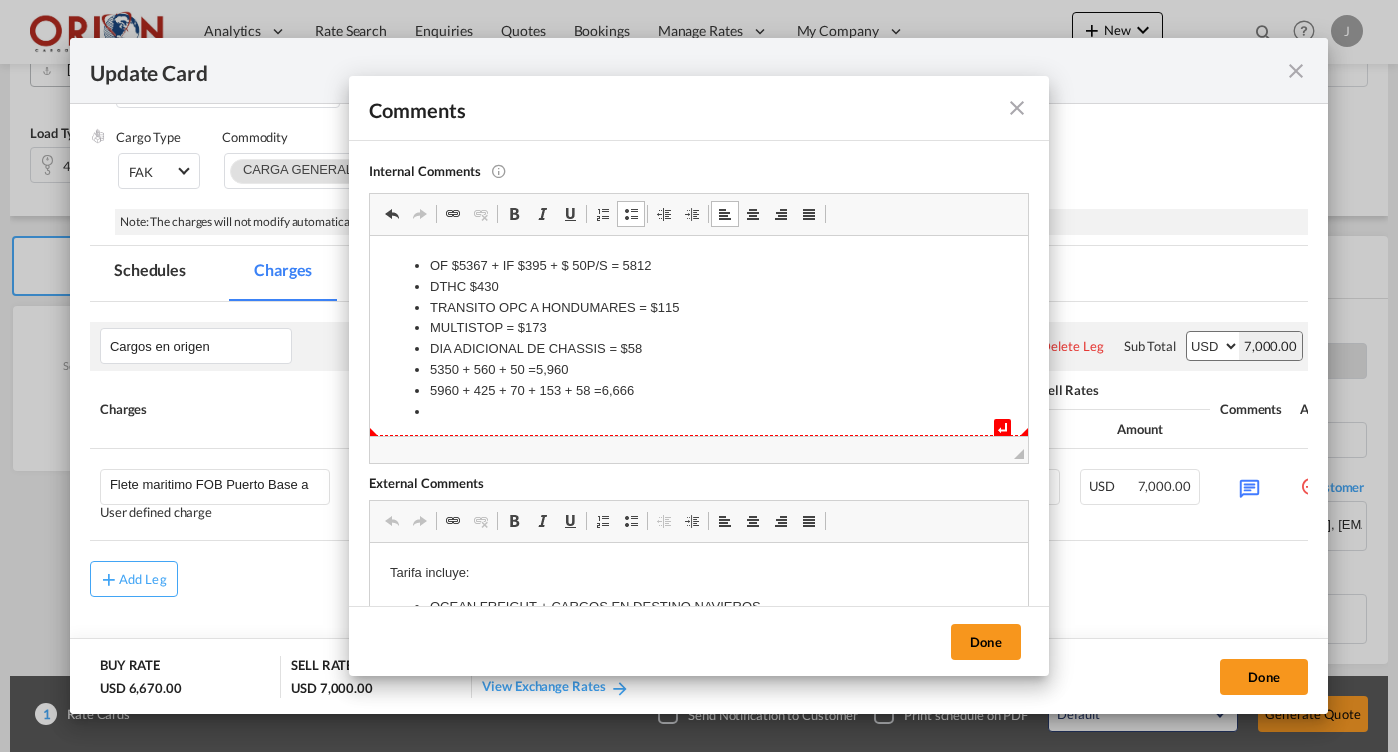 type 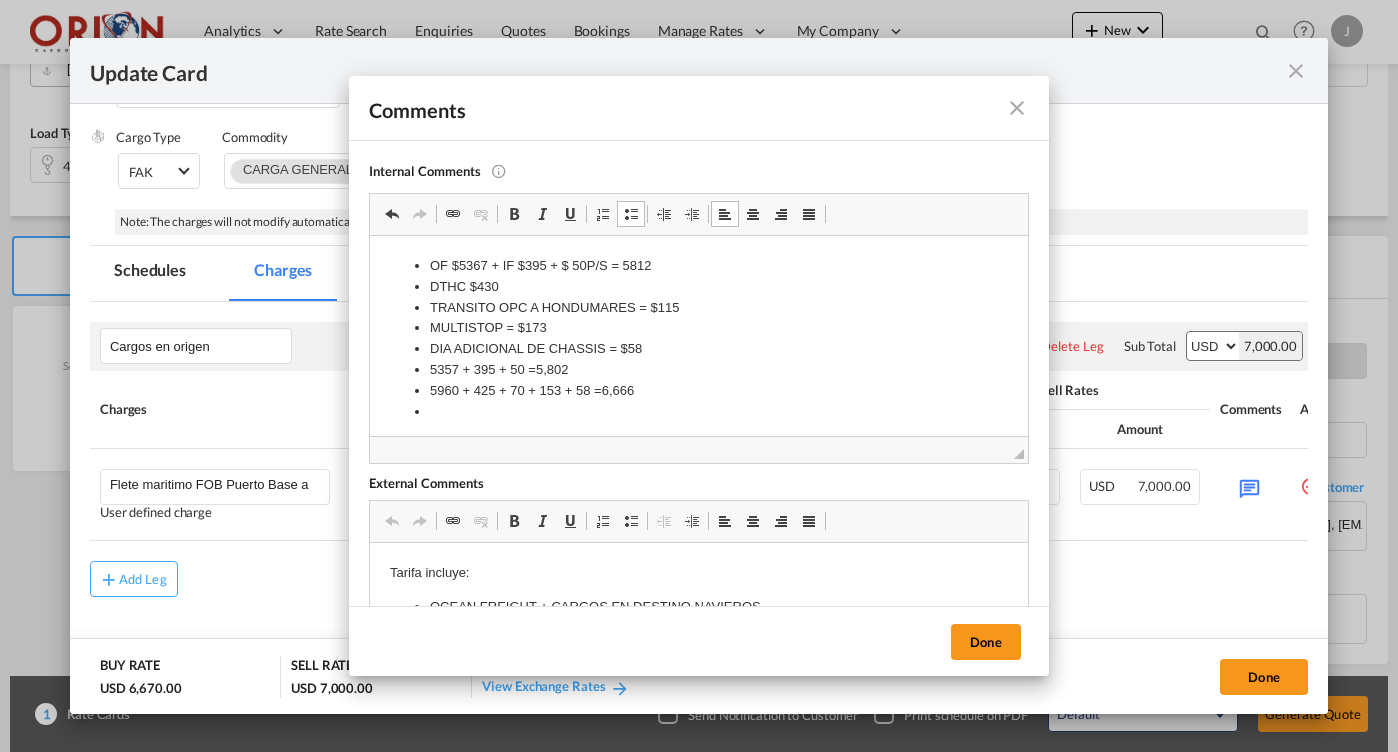 drag, startPoint x: 519, startPoint y: 401, endPoint x: 451, endPoint y: 367, distance: 76.02631 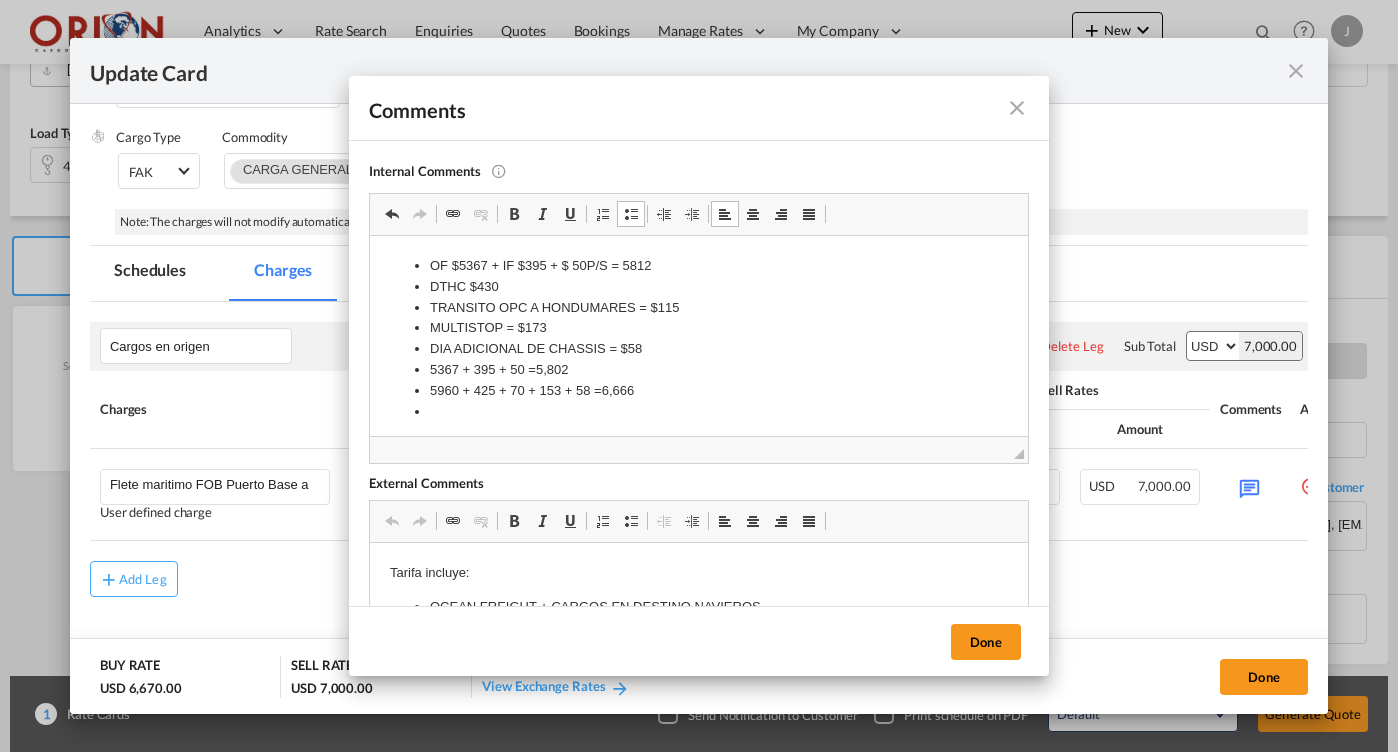 click on "536 7 + 395 + 50 =5,802" at bounding box center [699, 370] 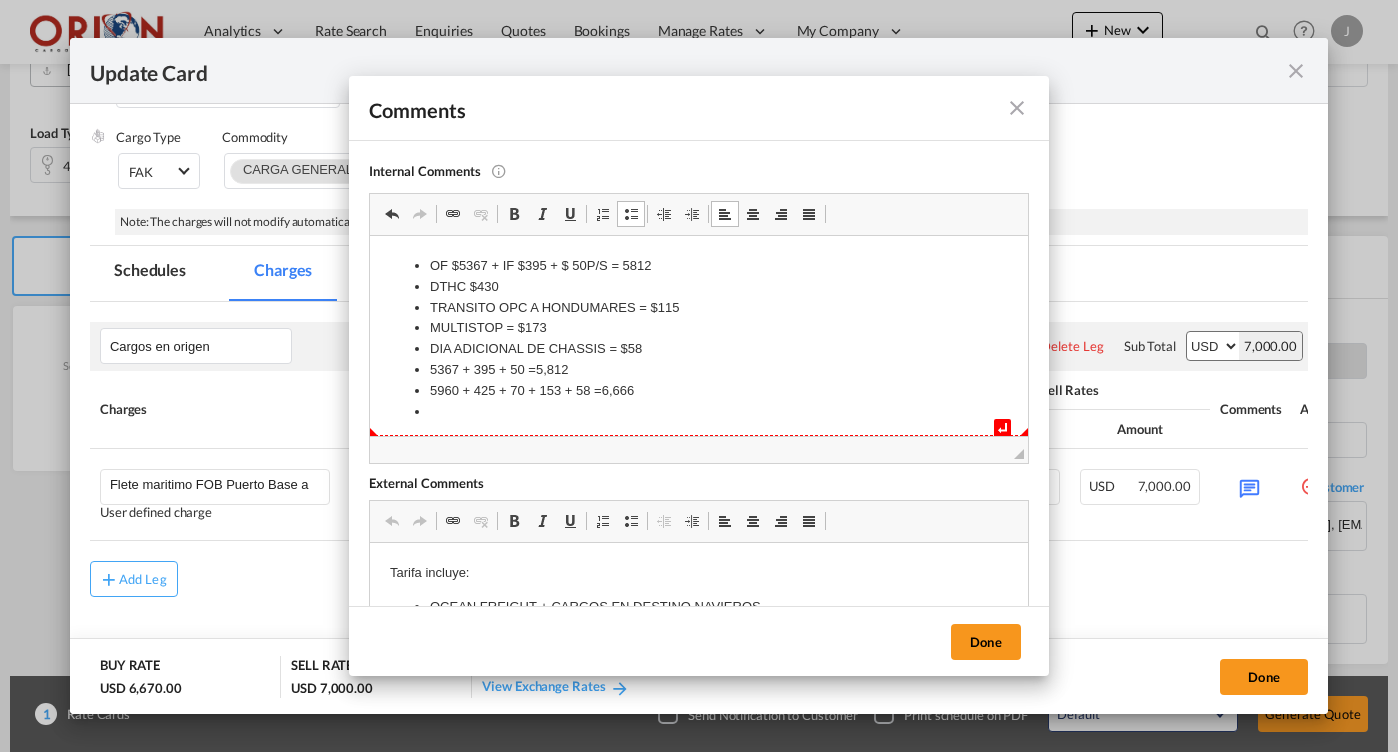 drag, startPoint x: 595, startPoint y: 370, endPoint x: 456, endPoint y: 393, distance: 140.89003 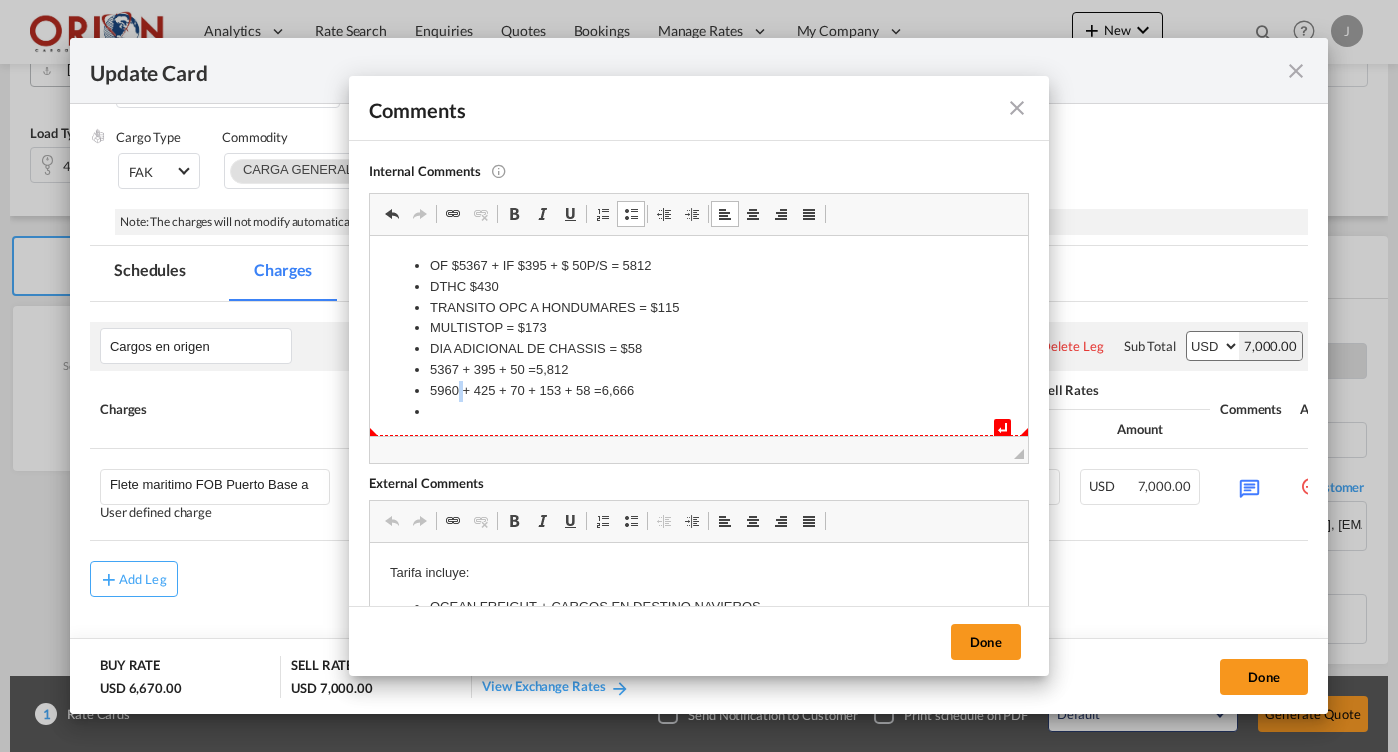 click on "5960 + 425 + 70 + 153 + 58 =6,666" at bounding box center (699, 391) 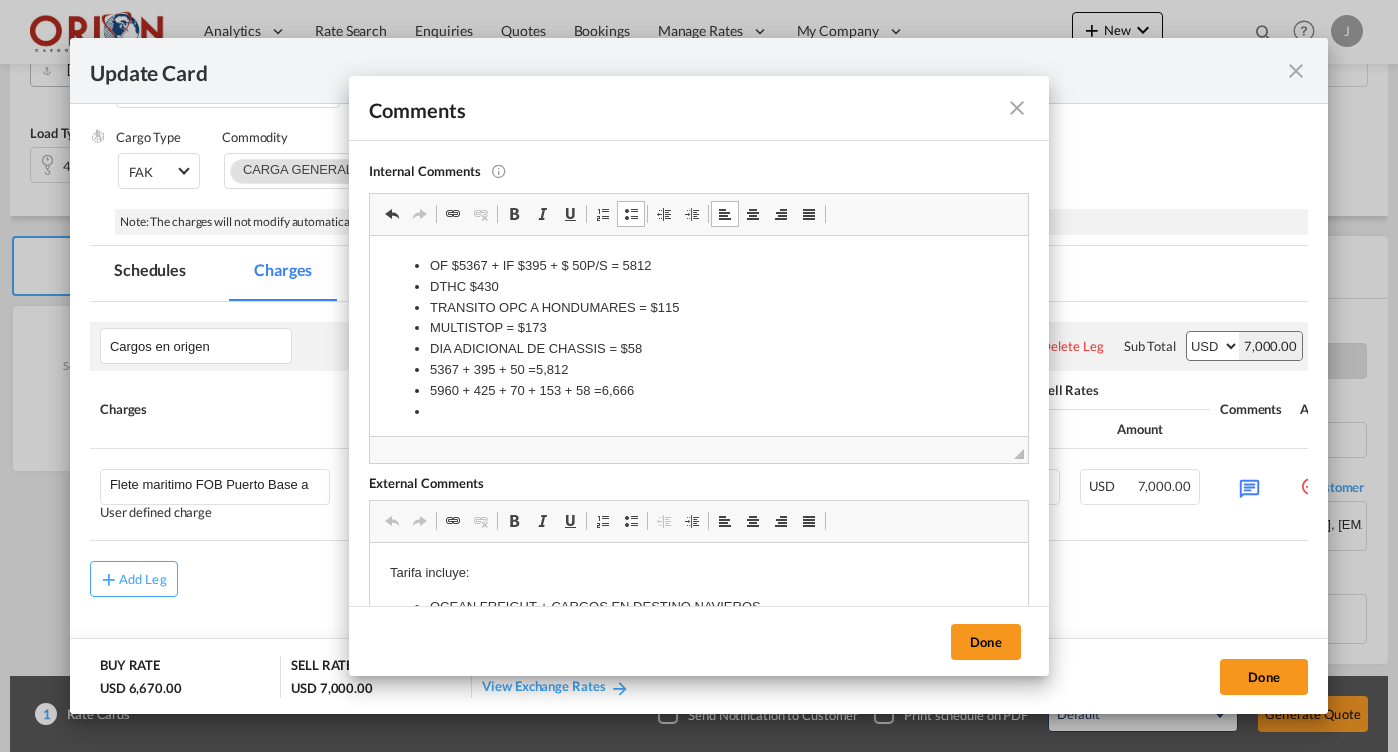 click on "5960 + 425 + 70 + 153 + 58 =6,666" at bounding box center [699, 391] 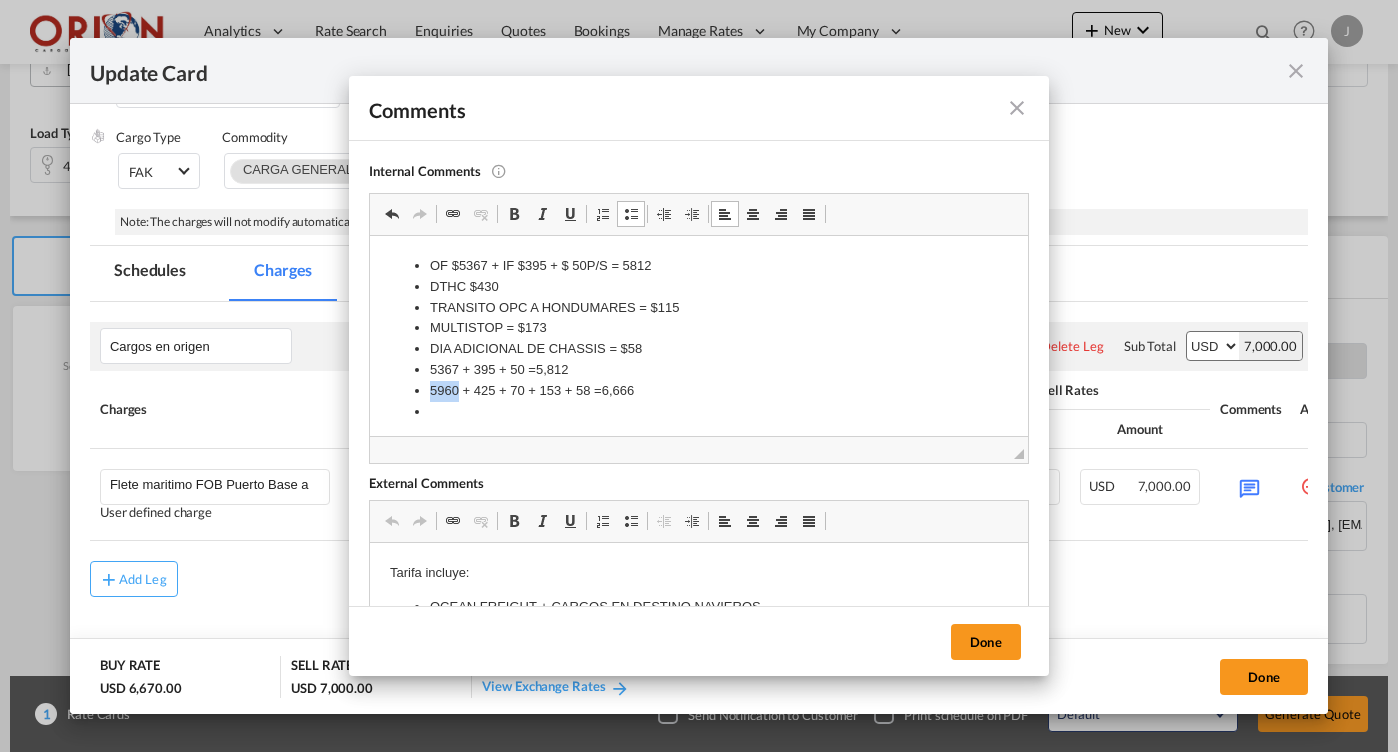 click on "5960 + 425 + 70 + 153 + 58 =6,666" at bounding box center [699, 391] 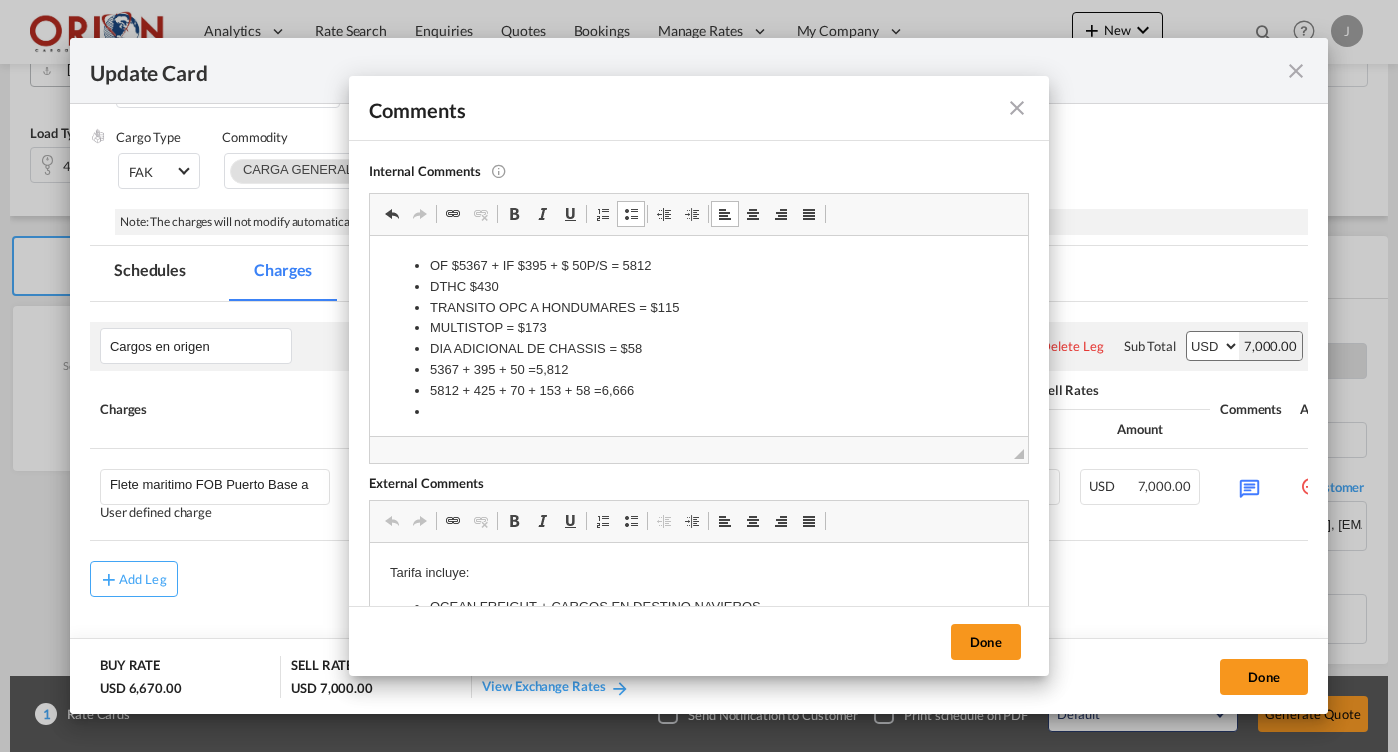 click on "5812 + 425 + 70 + 153 + 58 =6,666" at bounding box center (699, 391) 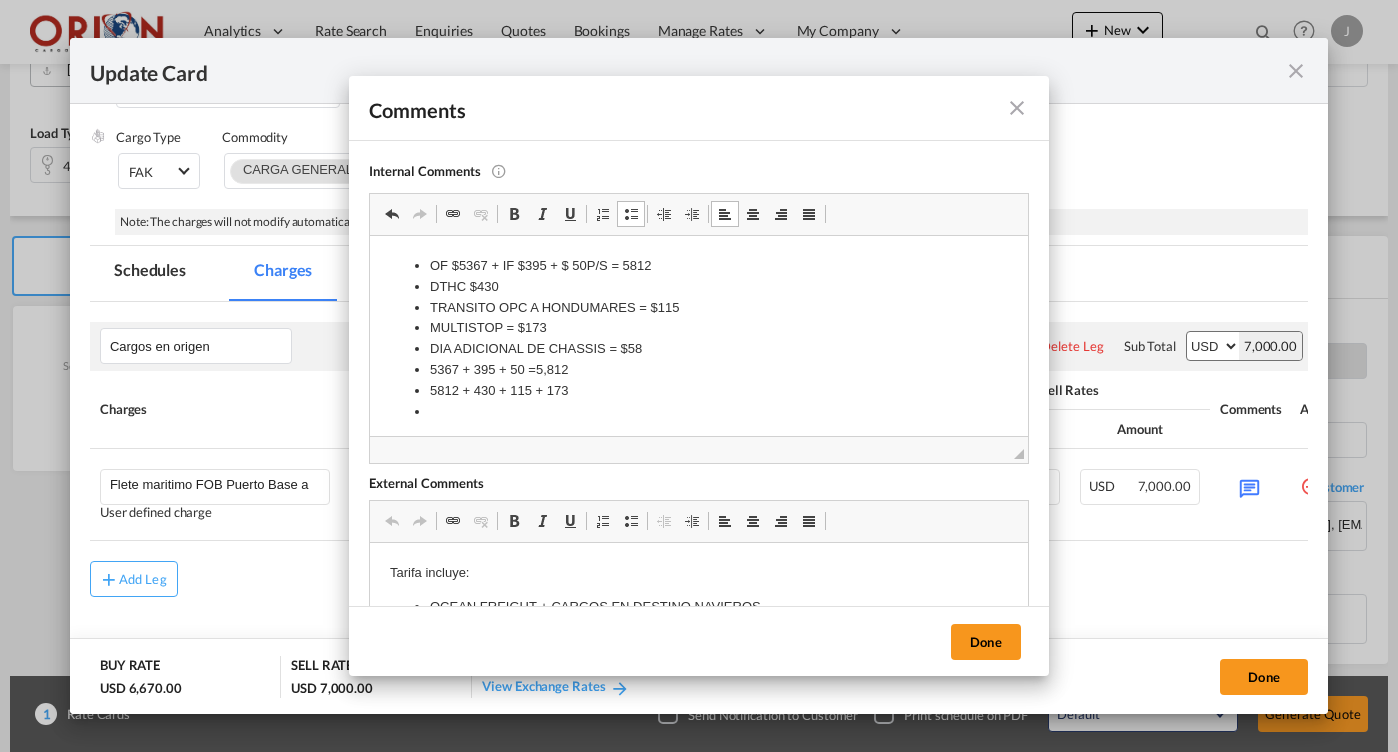 click on "536 7 + 395 + 50 =5,812" at bounding box center [699, 370] 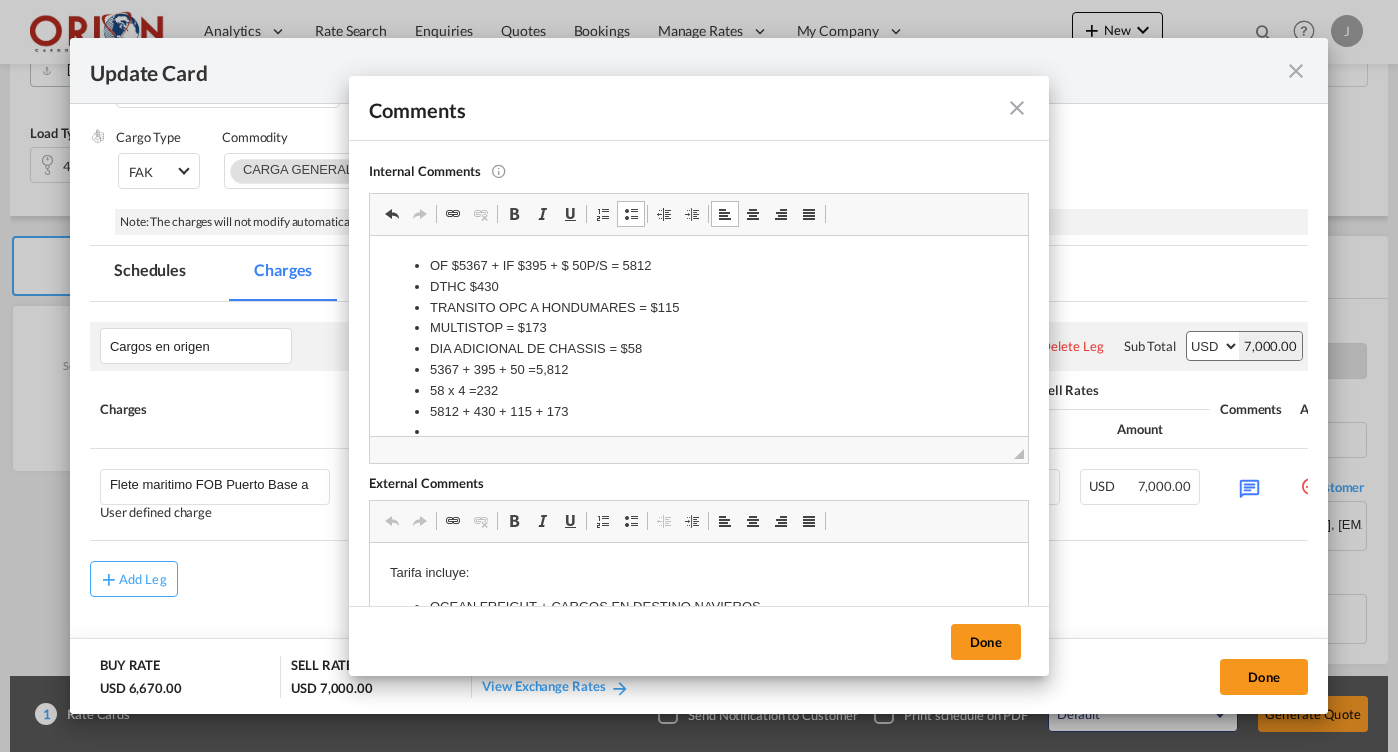 drag, startPoint x: 638, startPoint y: 377, endPoint x: 652, endPoint y: 417, distance: 42.379242 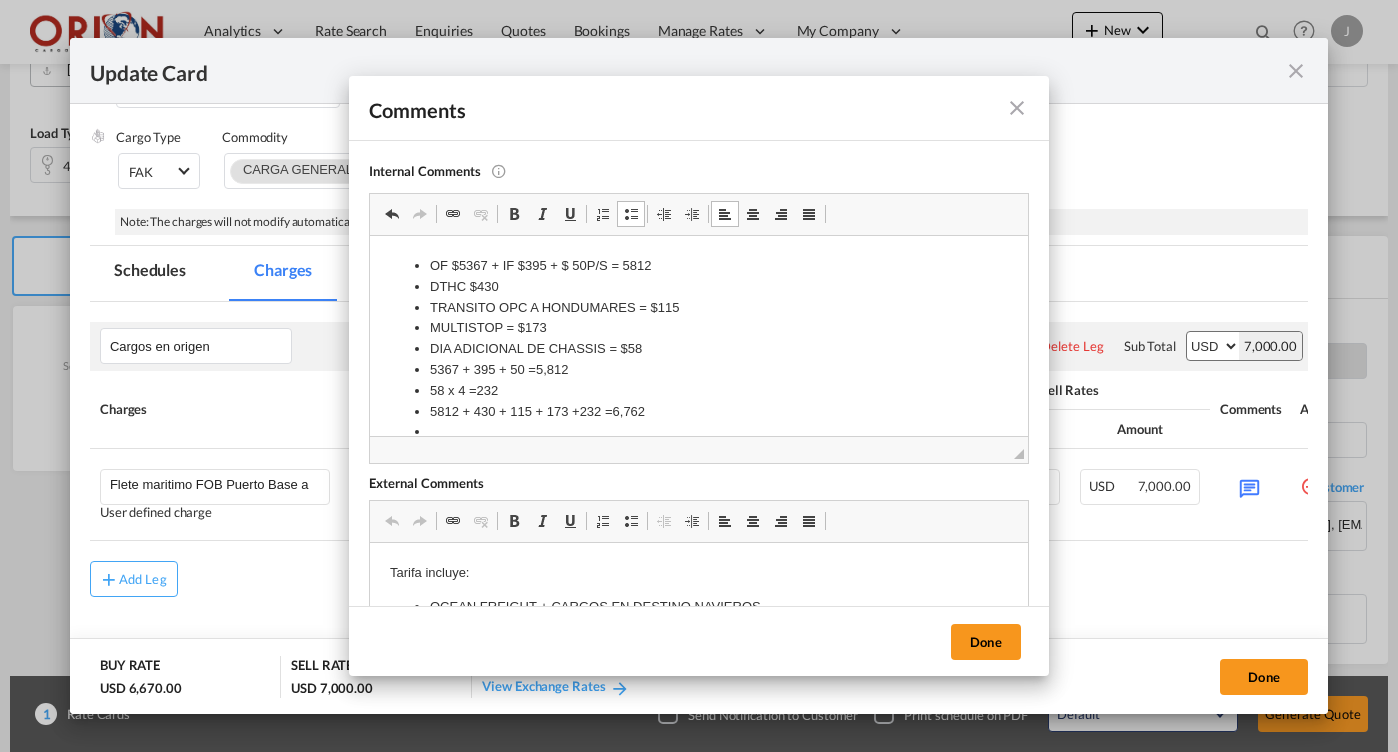 drag, startPoint x: 238, startPoint y: 177, endPoint x: 988, endPoint y: 660, distance: 892.07007 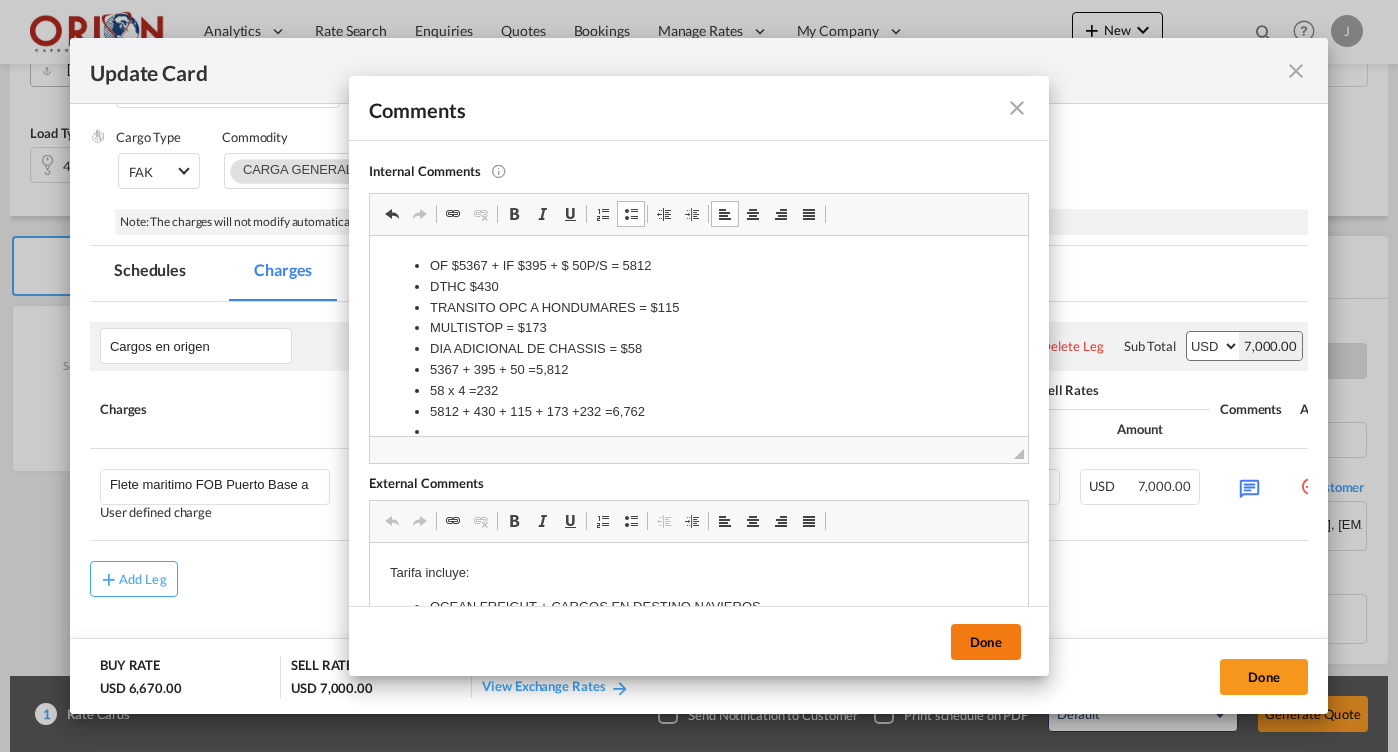 click on "Done" at bounding box center (986, 642) 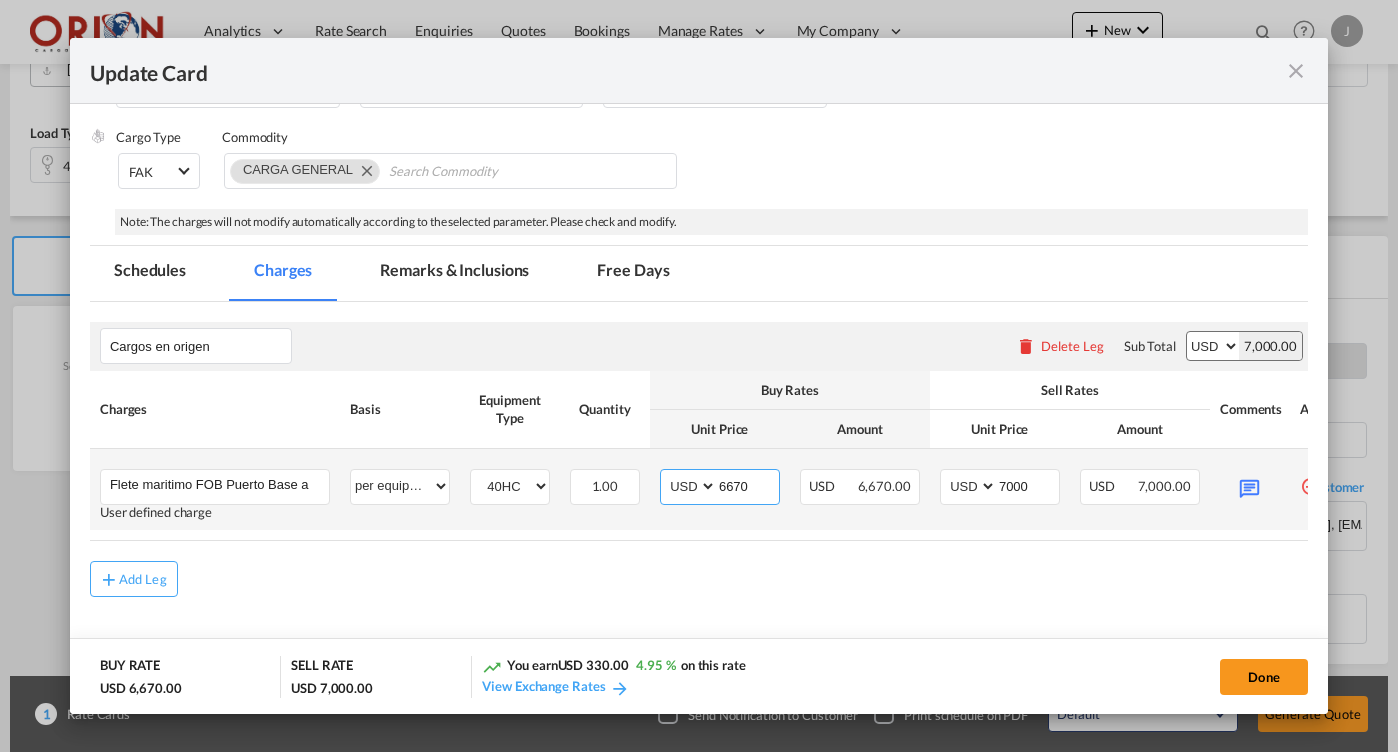 click on "6670" at bounding box center [748, 485] 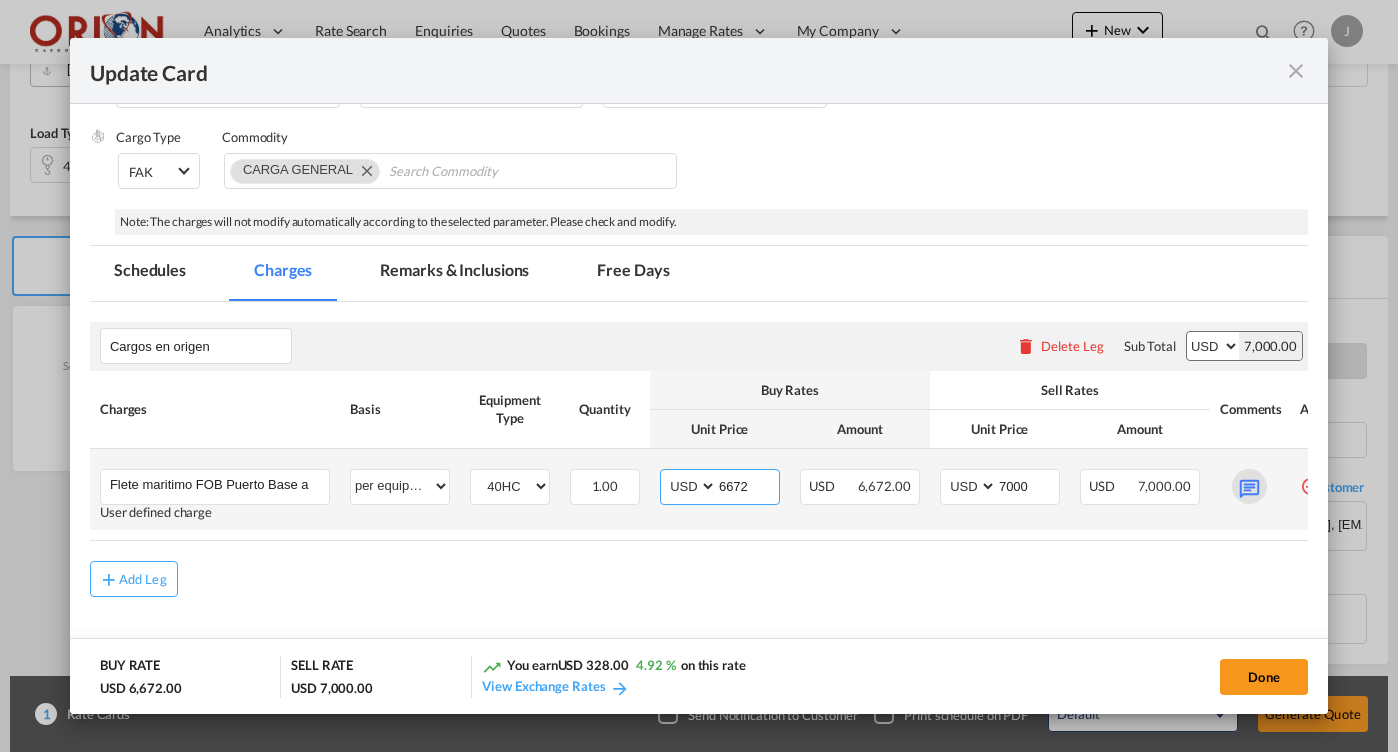 type on "6672" 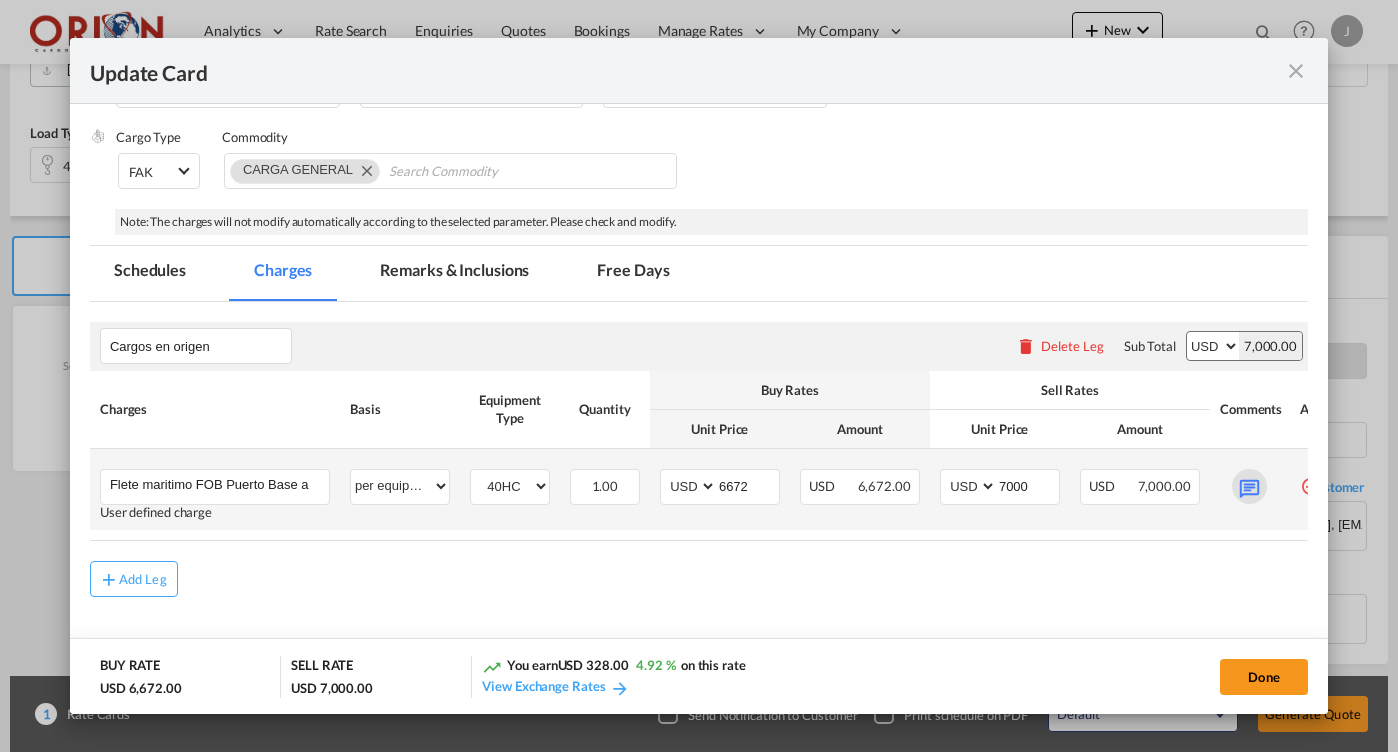 click at bounding box center (1249, 486) 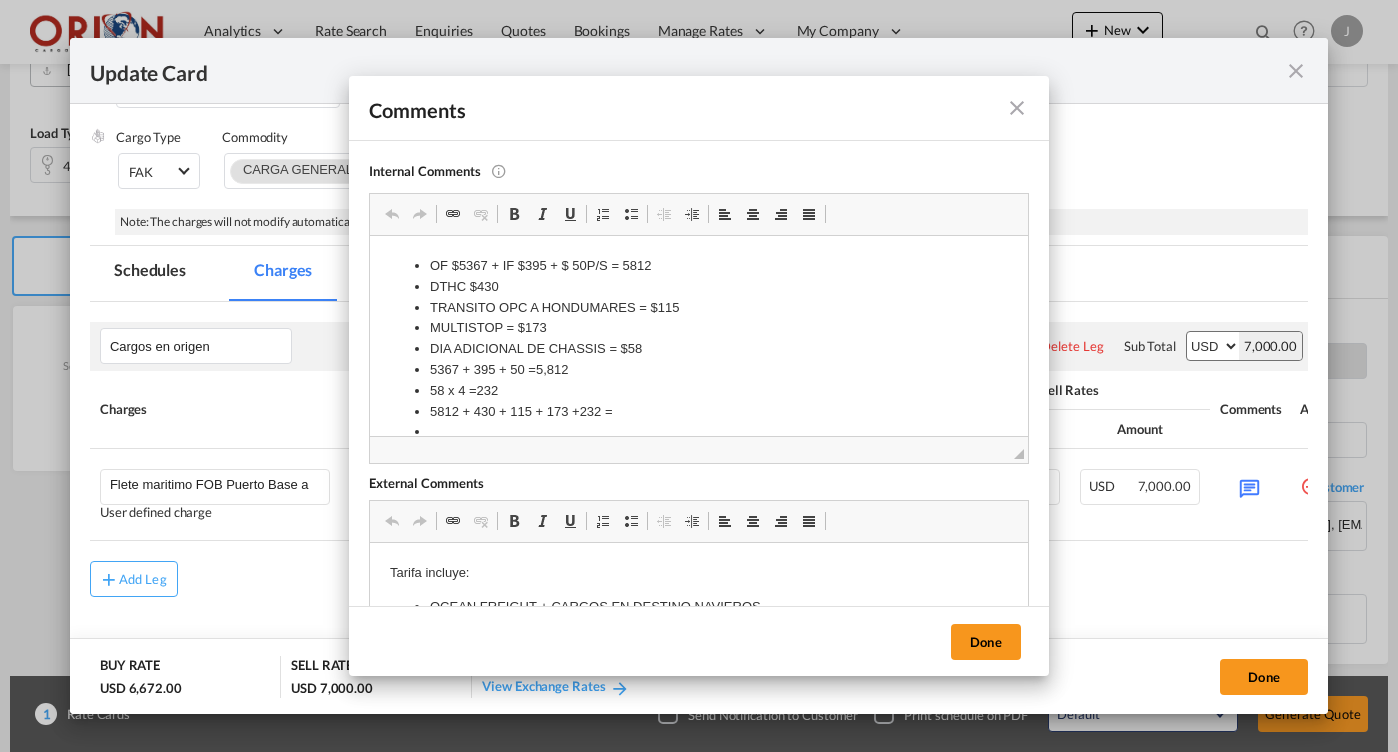 scroll, scrollTop: 27, scrollLeft: 0, axis: vertical 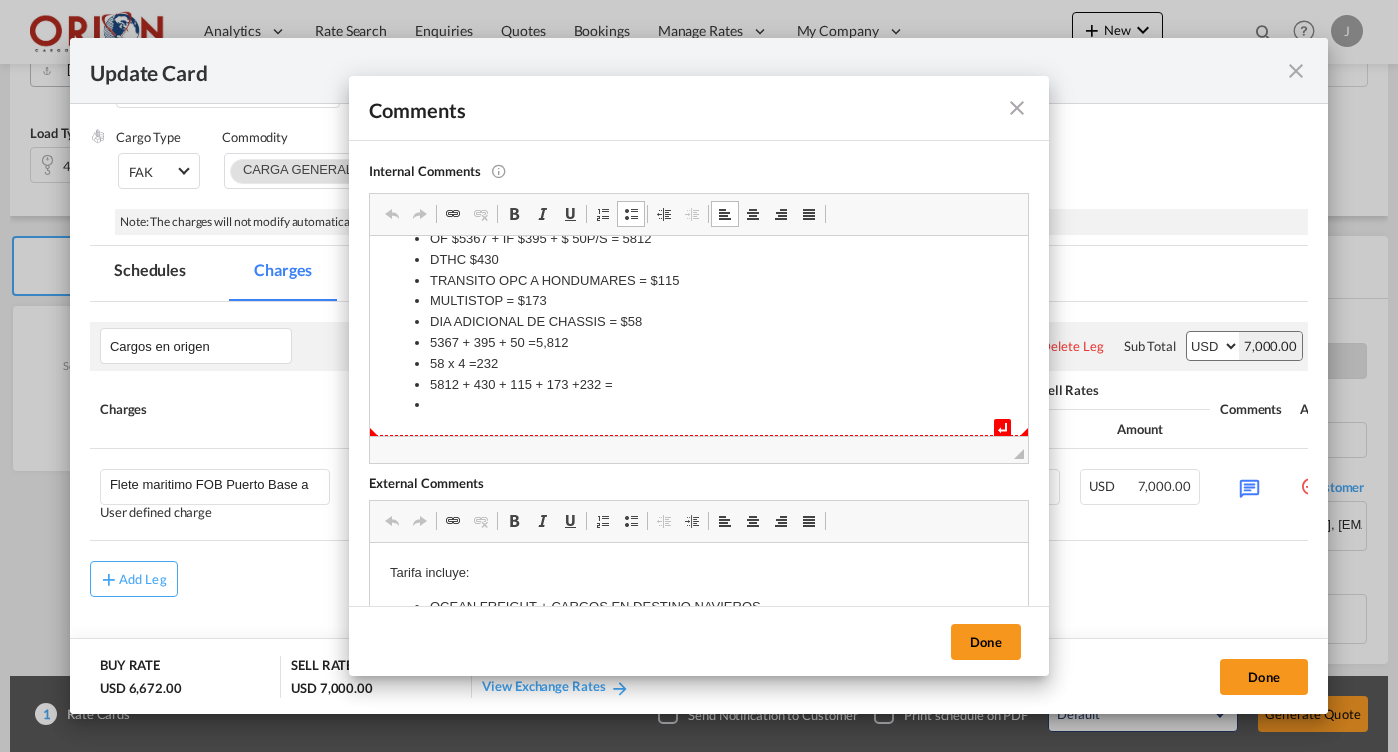 click on "5812 + 430 + 115 + 173 +232 =" at bounding box center [699, 385] 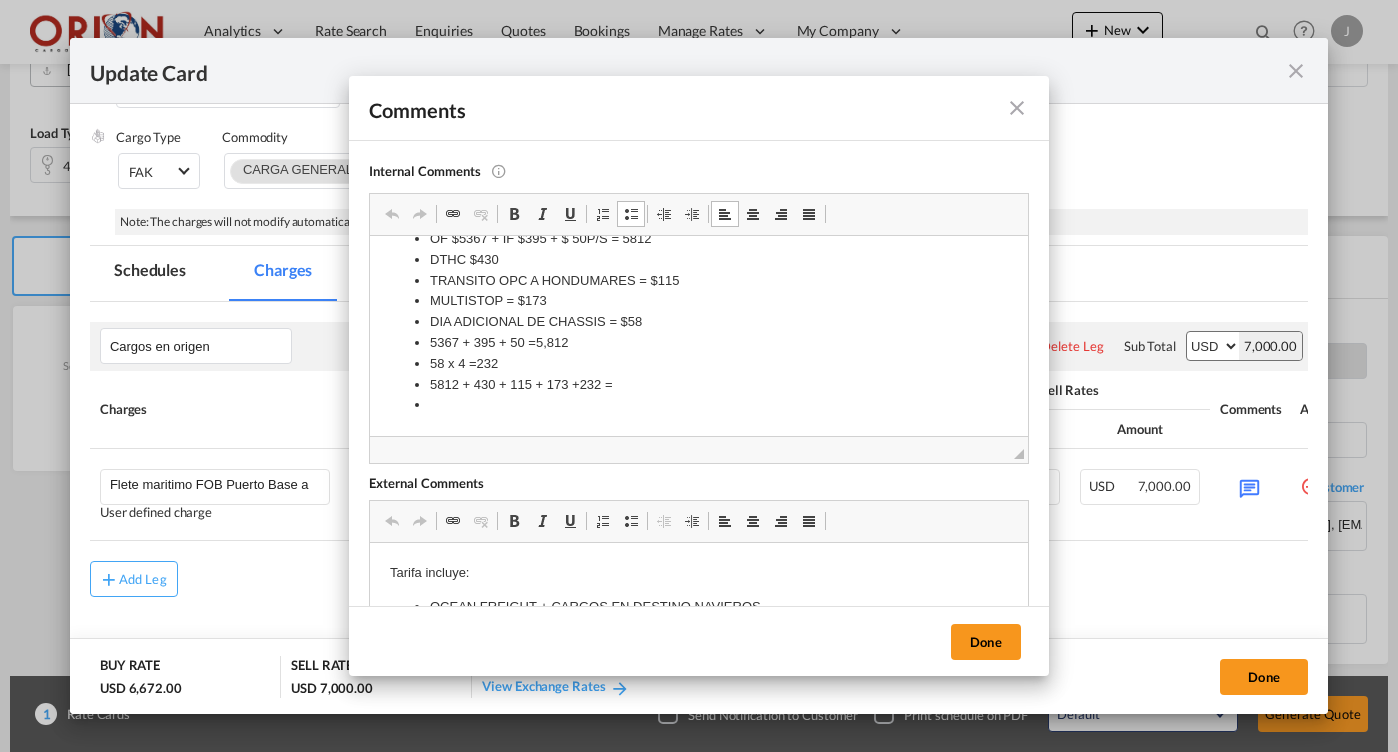 click on "5812 + 430 + 115 + 173 +232 =" at bounding box center (699, 385) 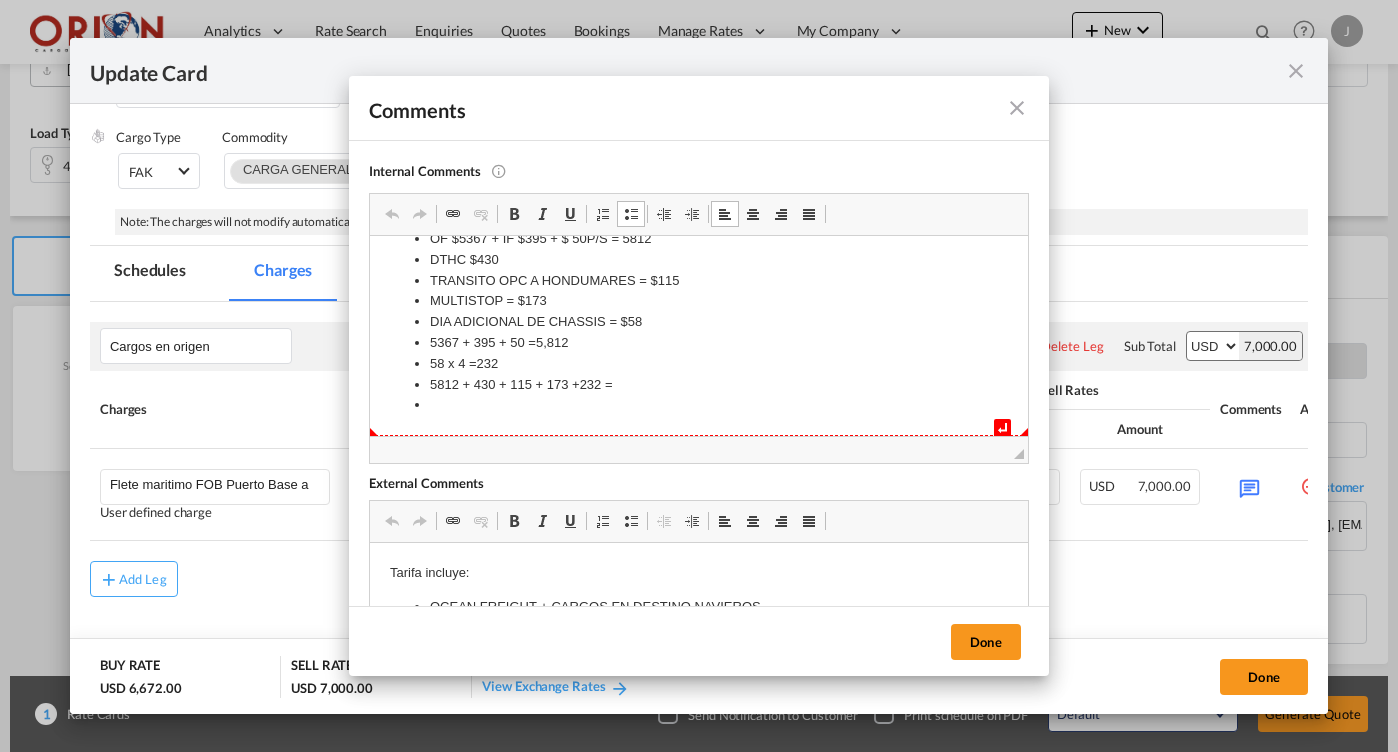 type 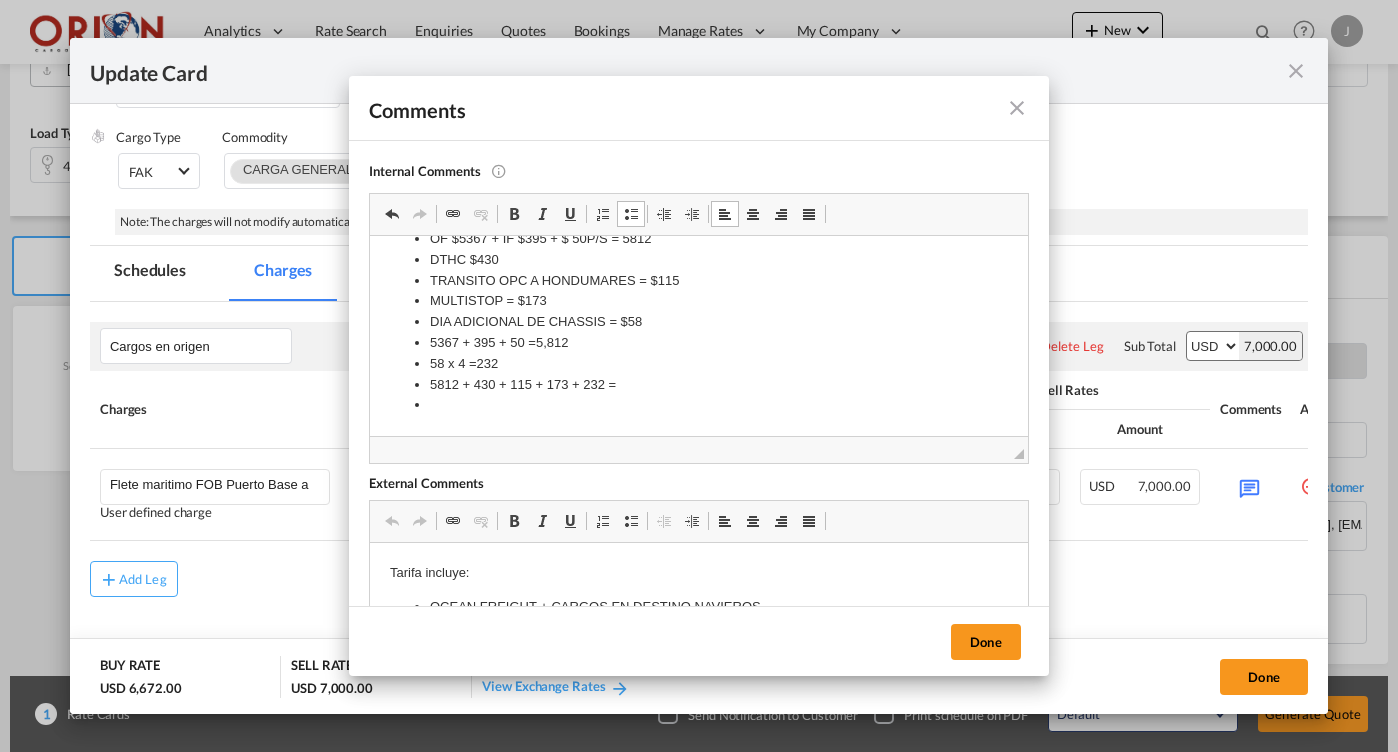 click on "5812 + 430 + 115 + 173 + 232 =" at bounding box center [699, 385] 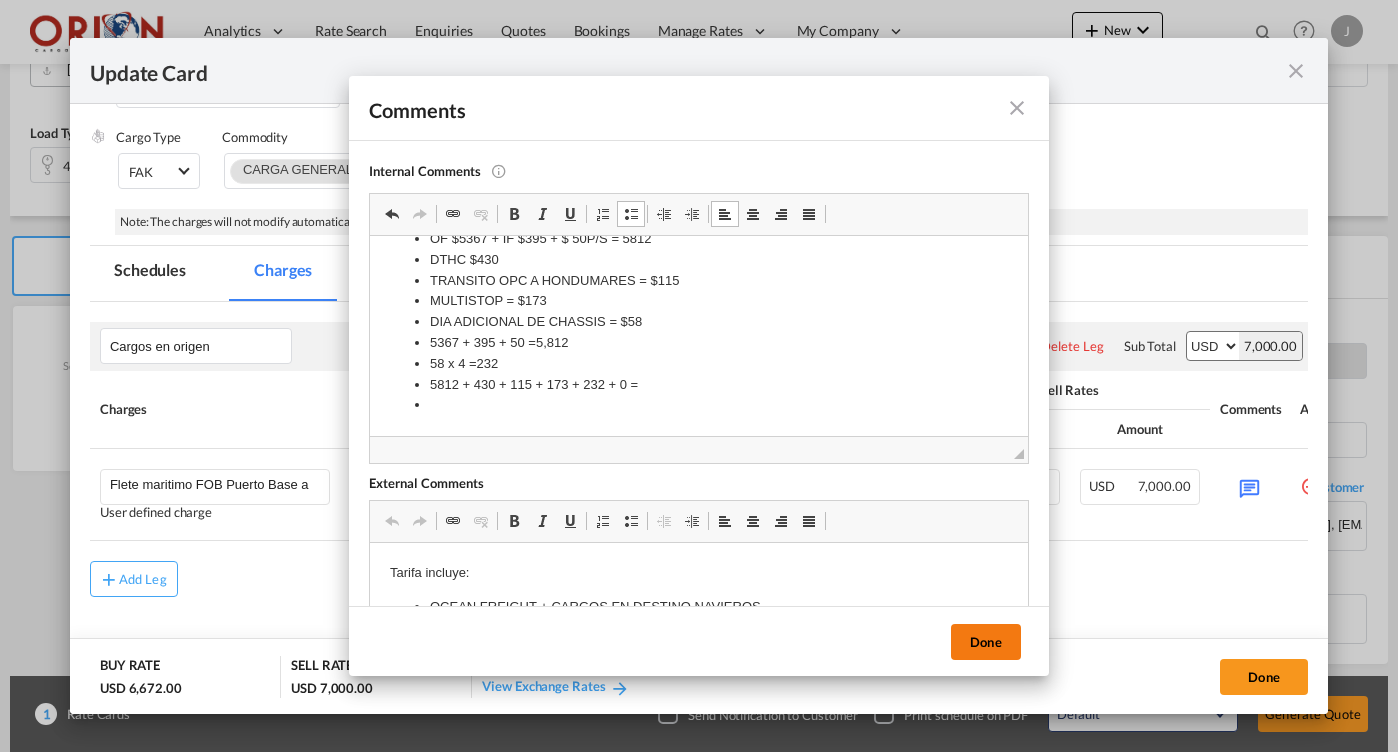 drag, startPoint x: 256, startPoint y: 149, endPoint x: 992, endPoint y: 643, distance: 886.4152 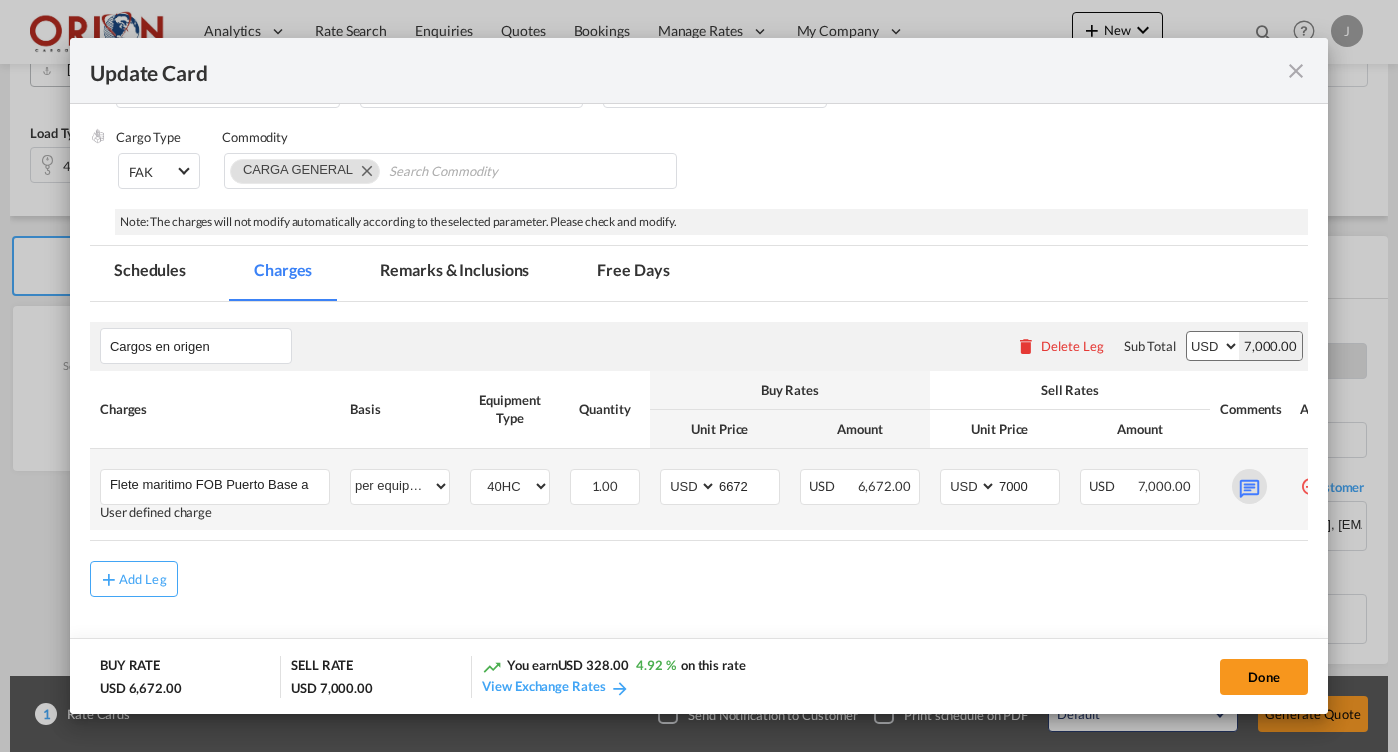 click at bounding box center [1249, 486] 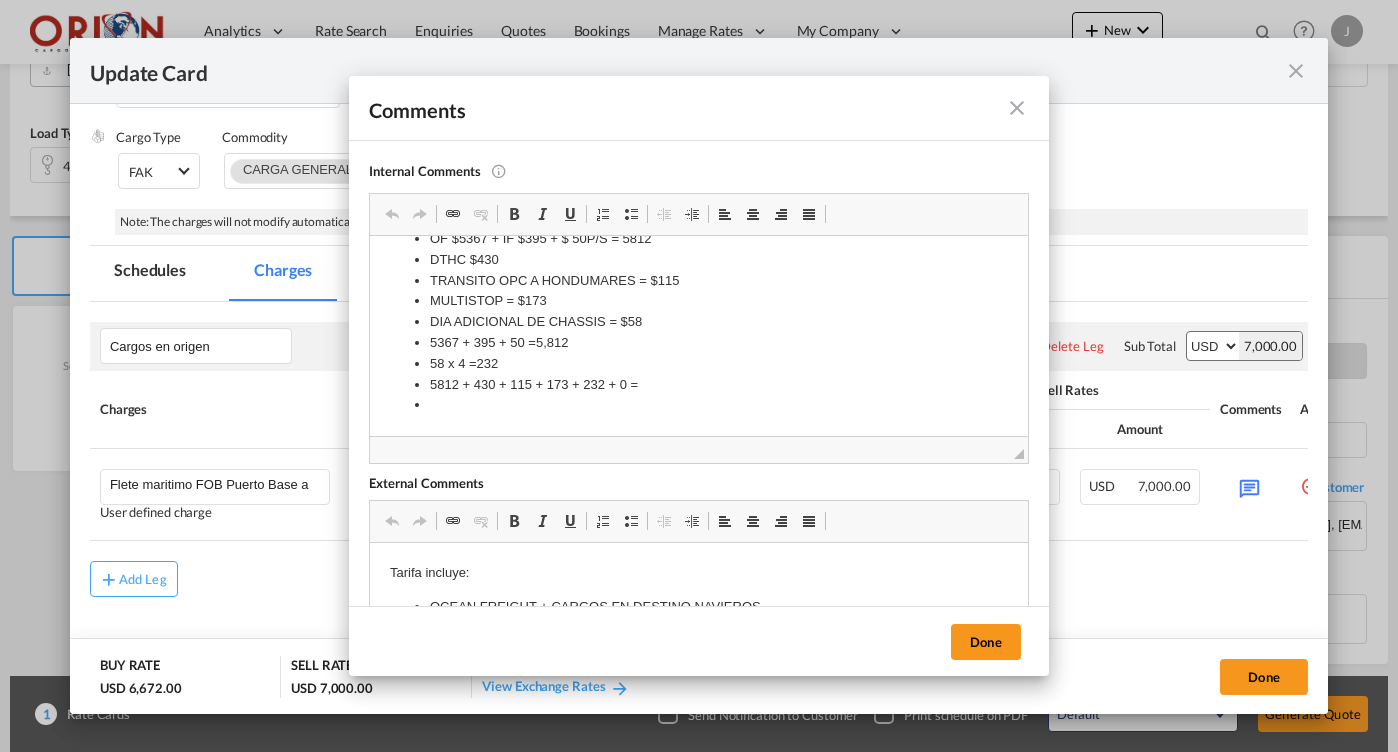 scroll, scrollTop: 27, scrollLeft: 0, axis: vertical 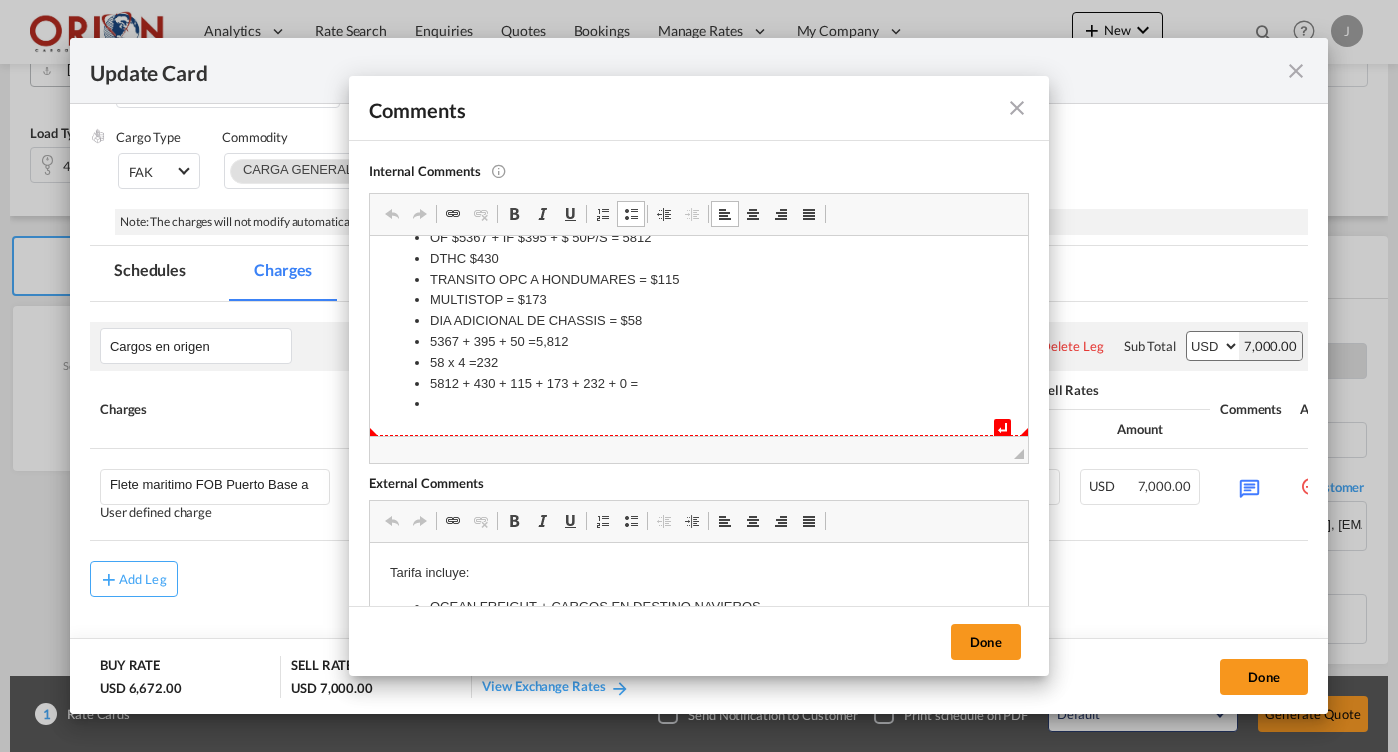 click on "5812 + 430 + 115 + 173 + 232 + 0 =" at bounding box center [699, 384] 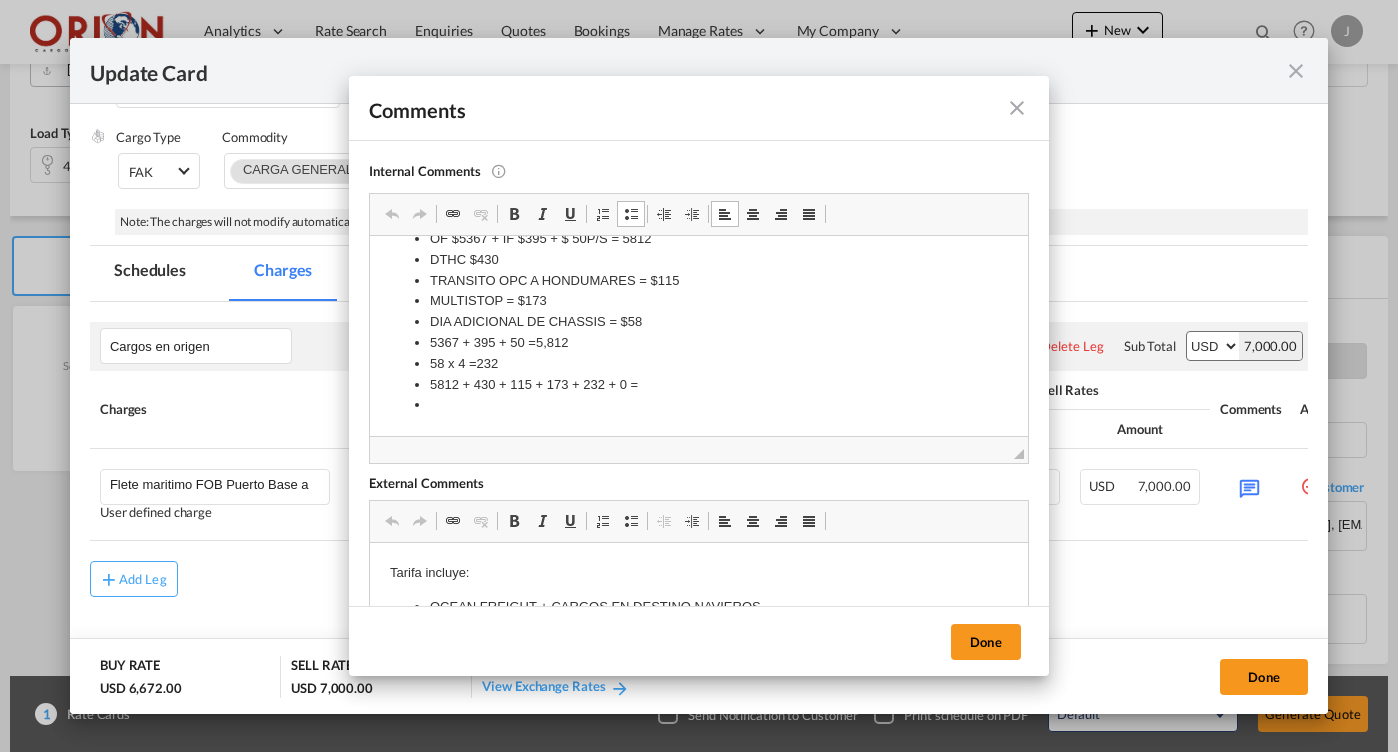 type 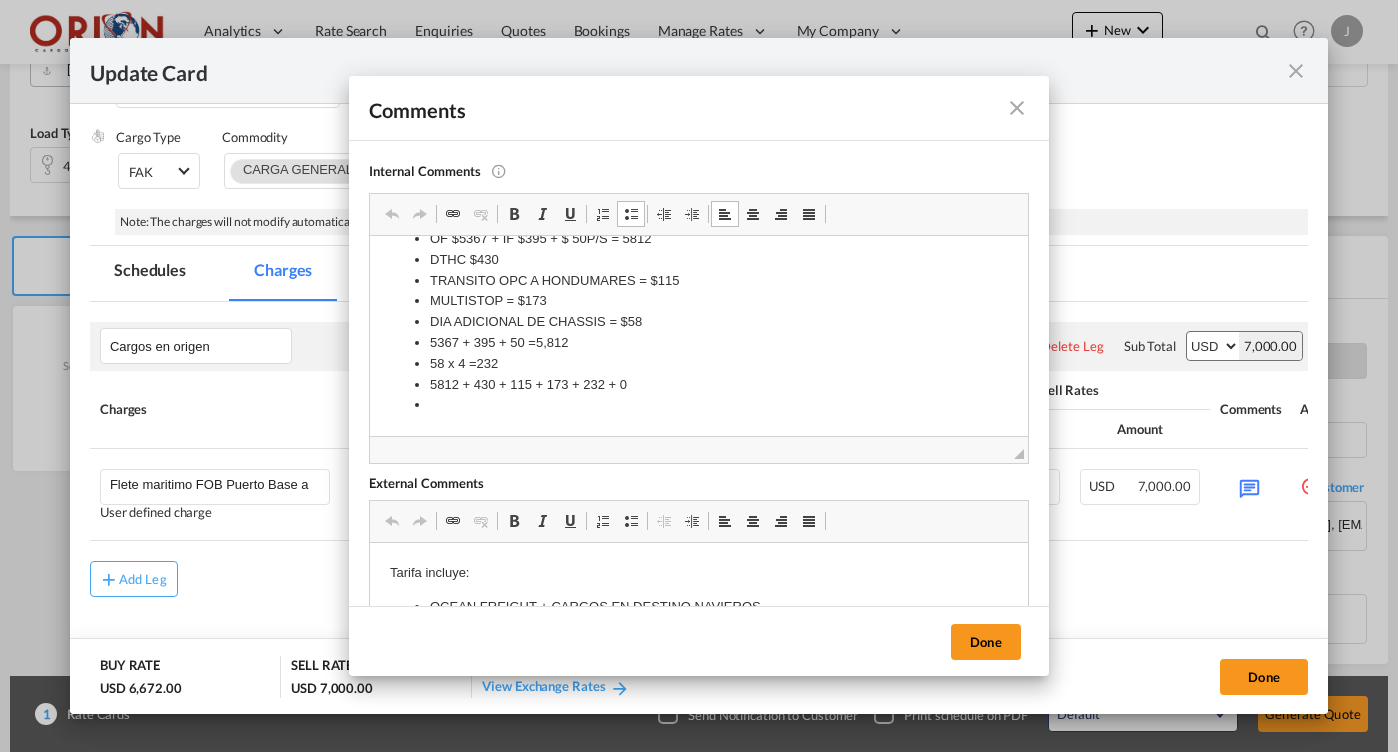 scroll, scrollTop: 27, scrollLeft: 0, axis: vertical 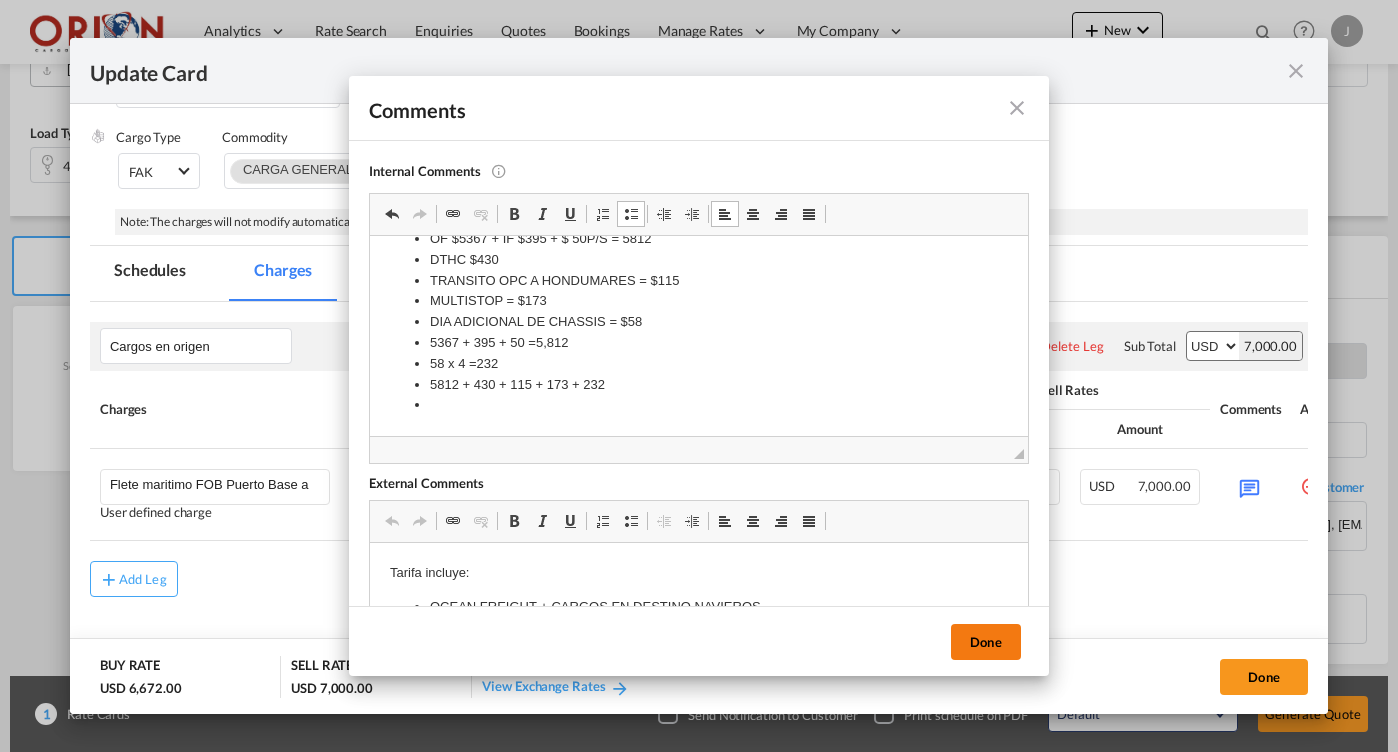 click on "Done" at bounding box center (986, 642) 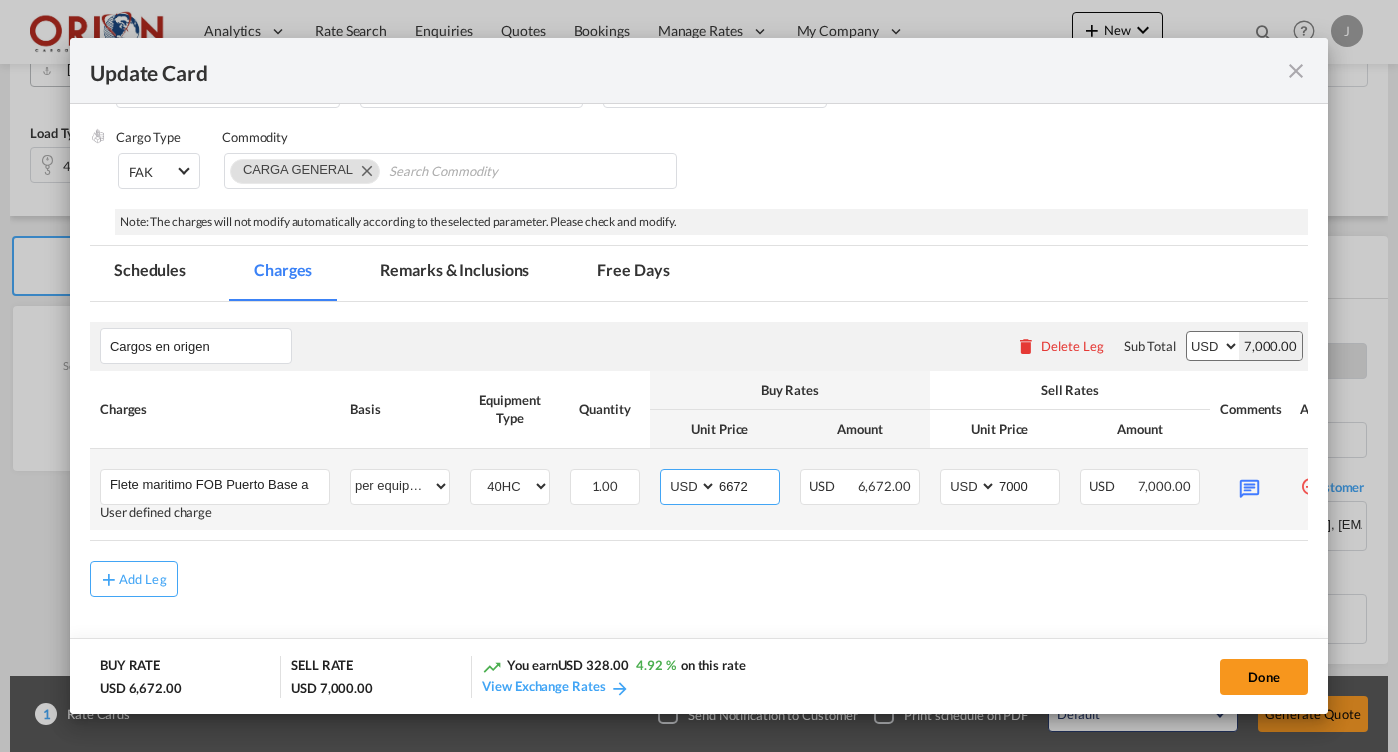 click on "6672" at bounding box center [748, 485] 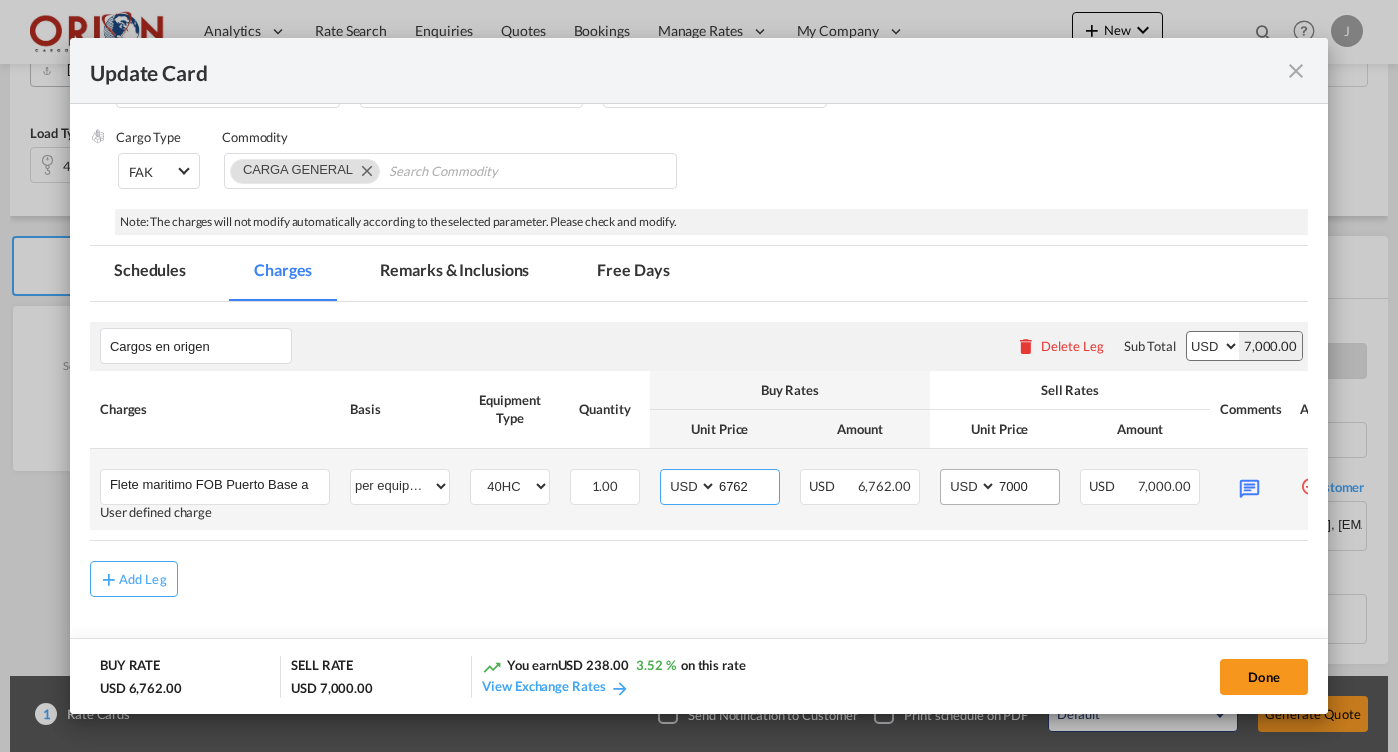 type on "6762" 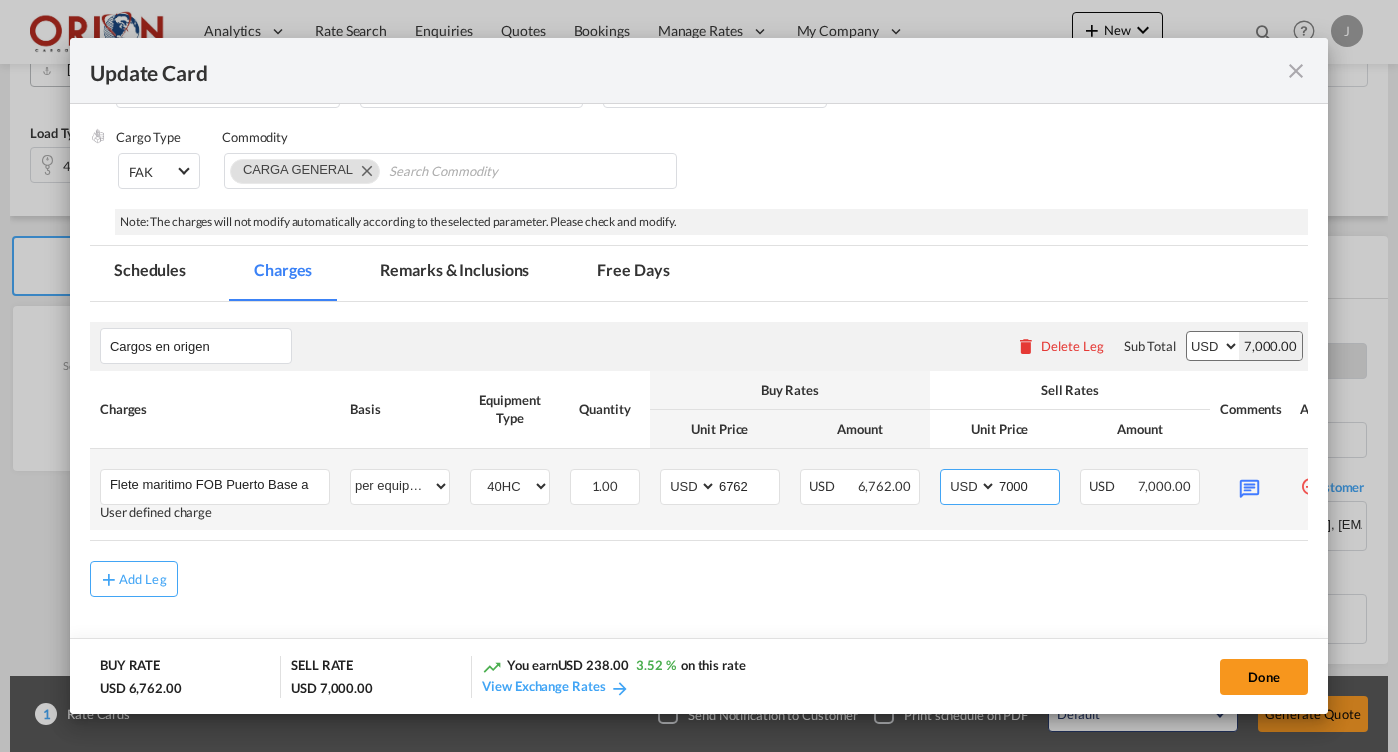 click on "7000" at bounding box center (1028, 485) 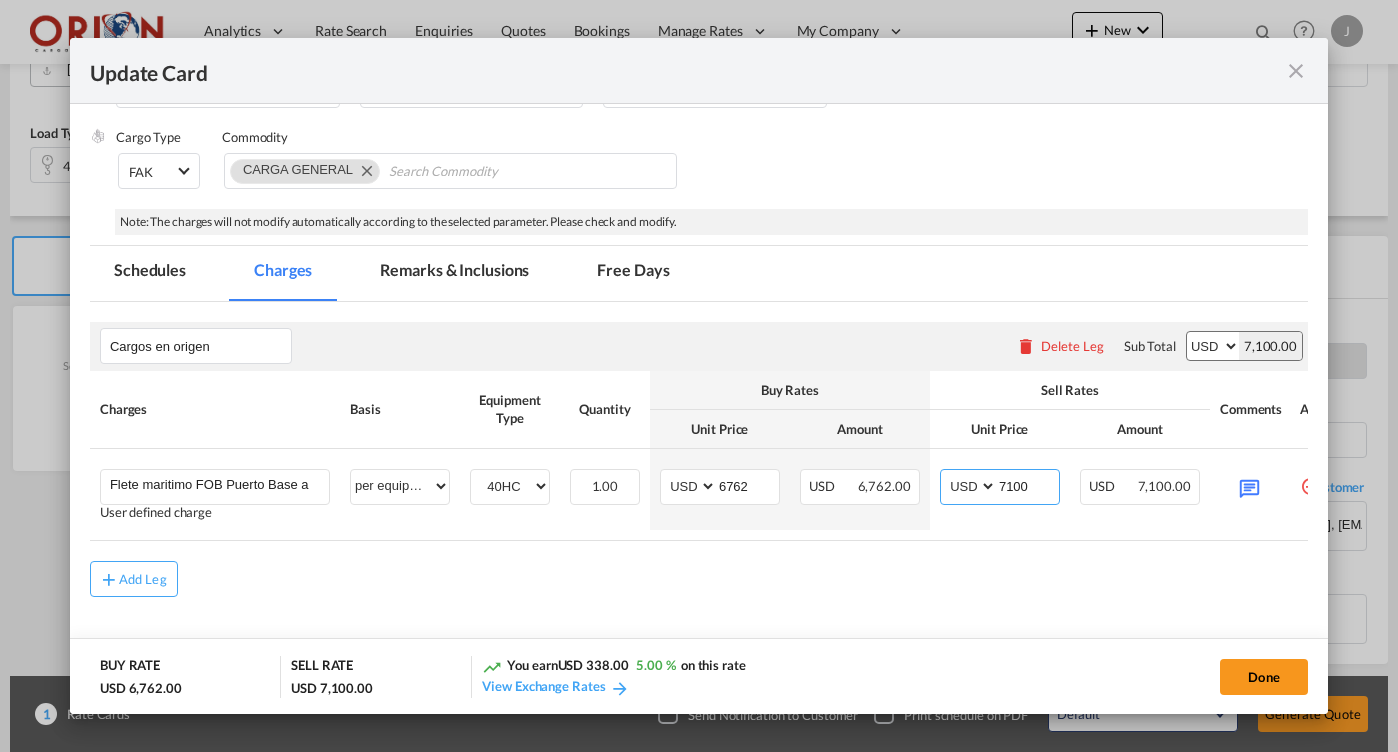 type on "7100" 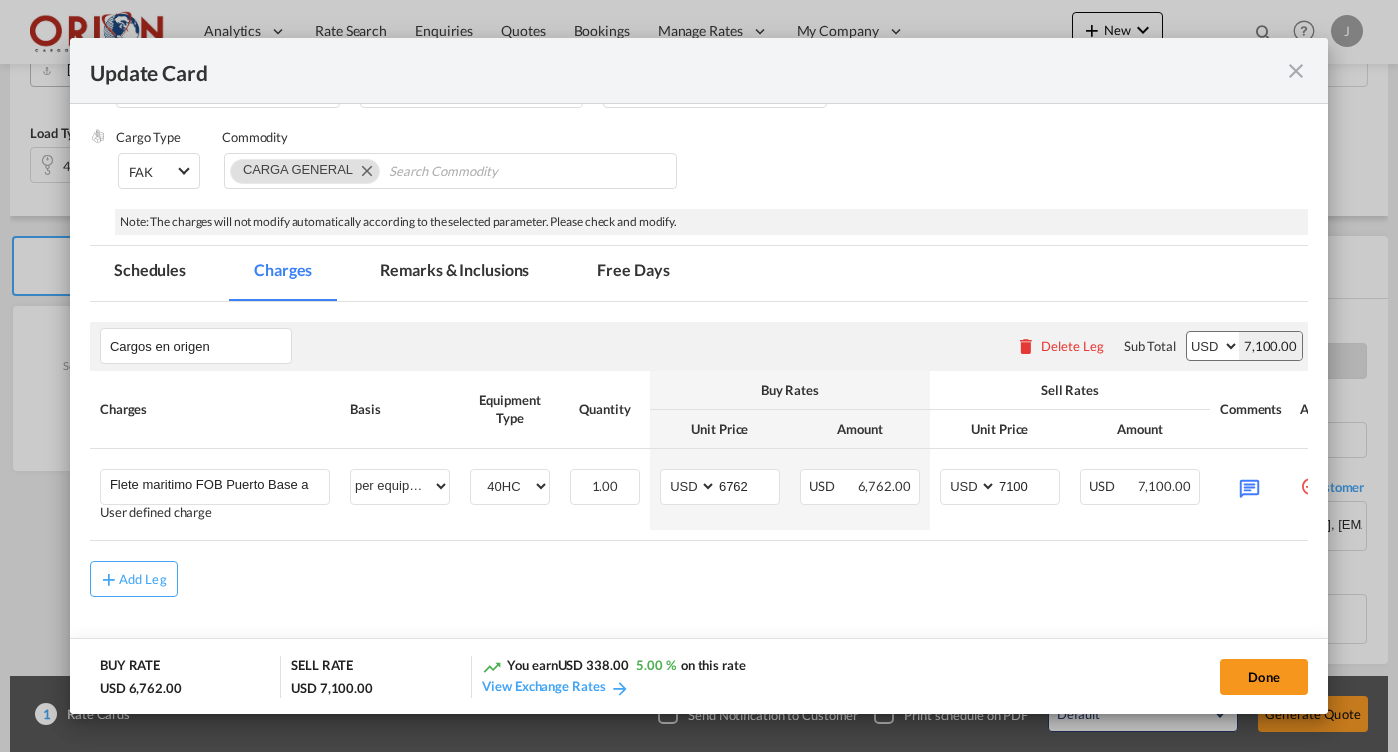 click on "Free Days" at bounding box center (633, 273) 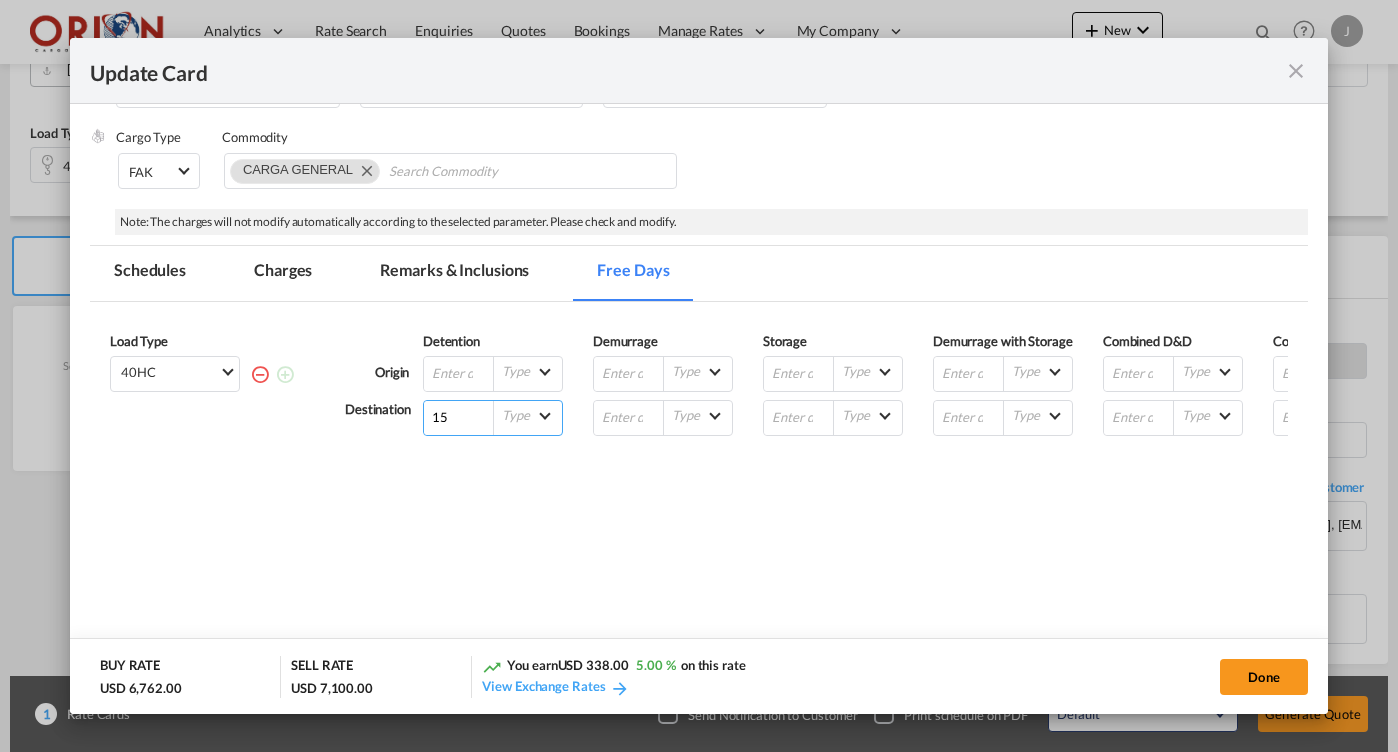 click on "15" at bounding box center (459, 418) 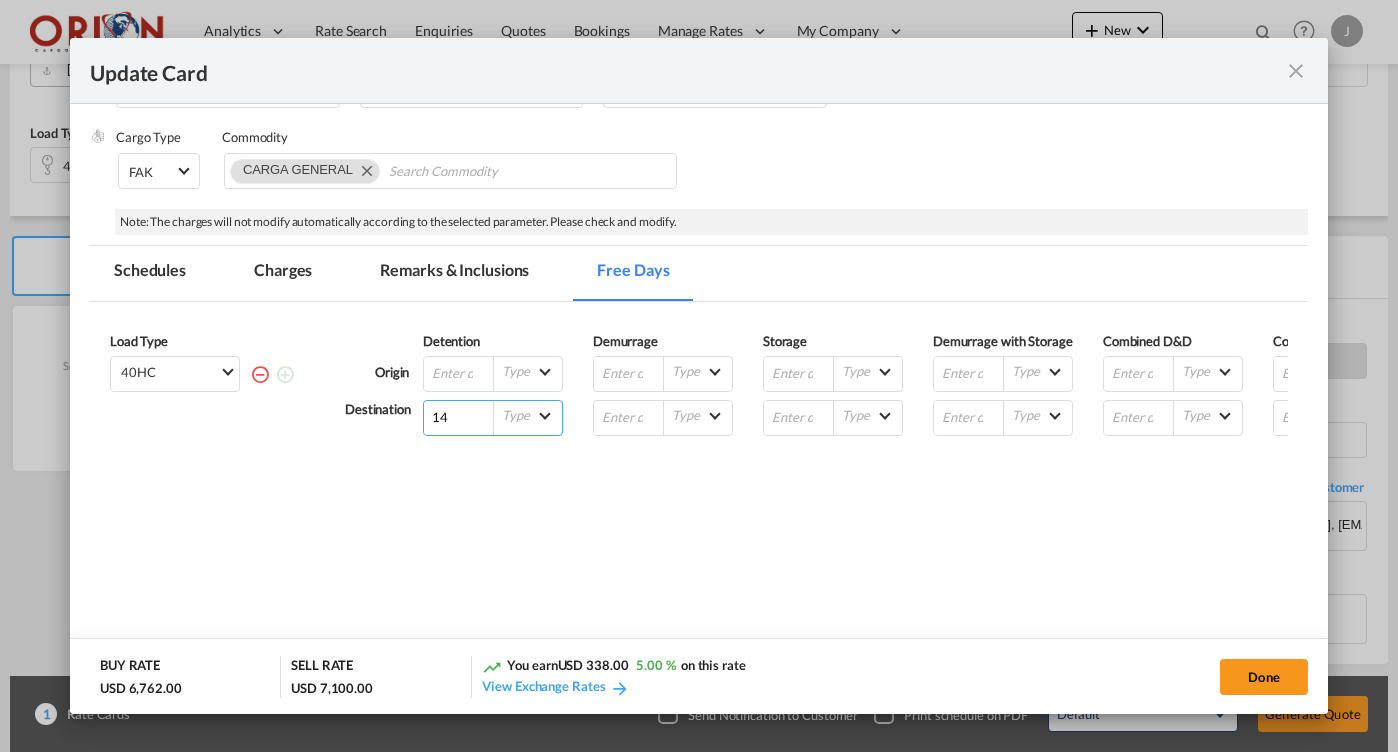 type on "14" 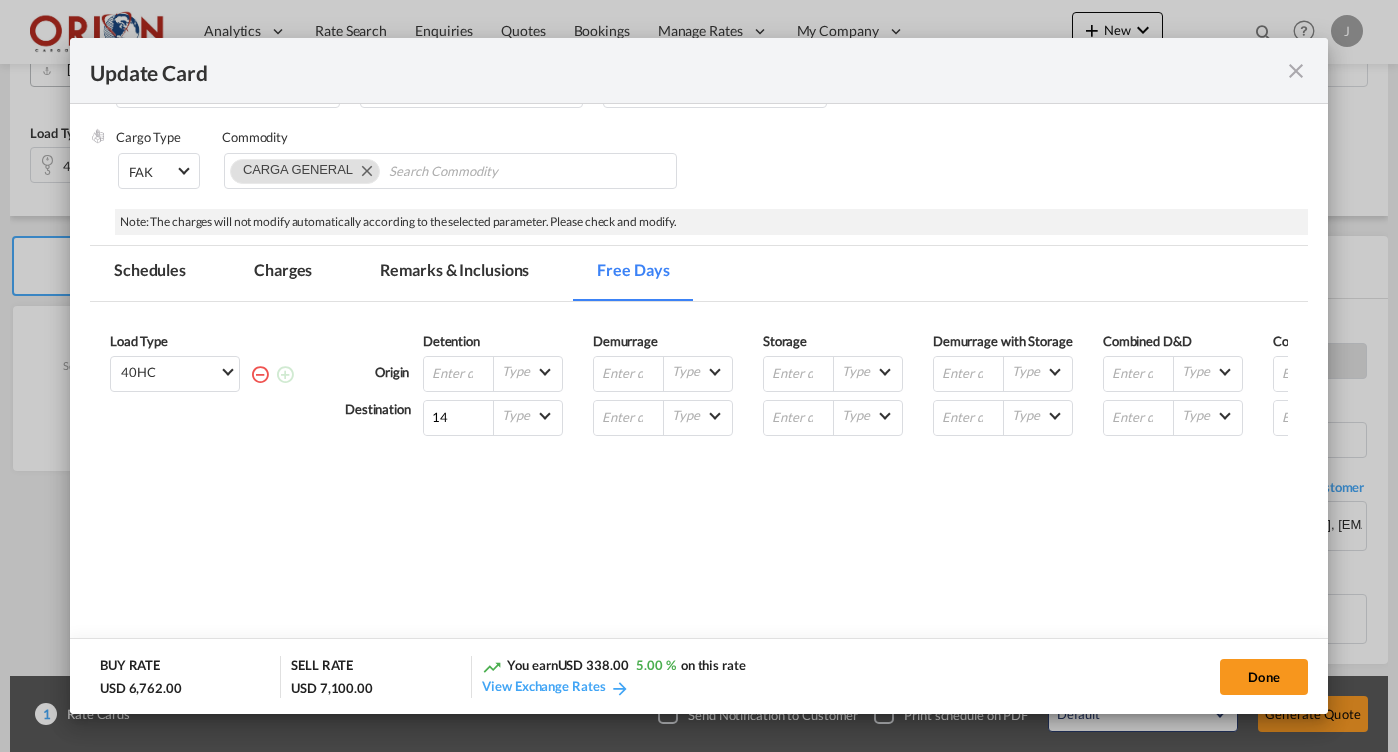 click on "Remarks & Inclusions" at bounding box center (454, 273) 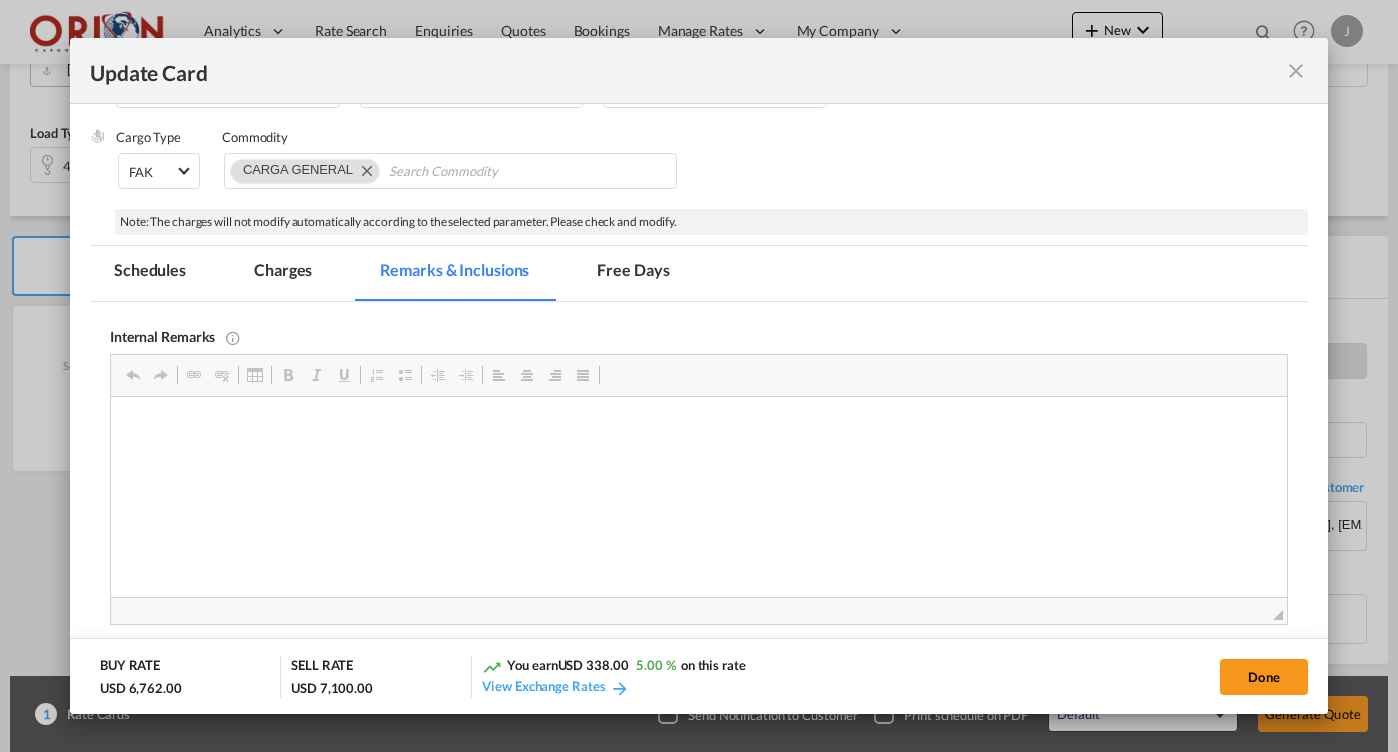 scroll, scrollTop: 0, scrollLeft: 0, axis: both 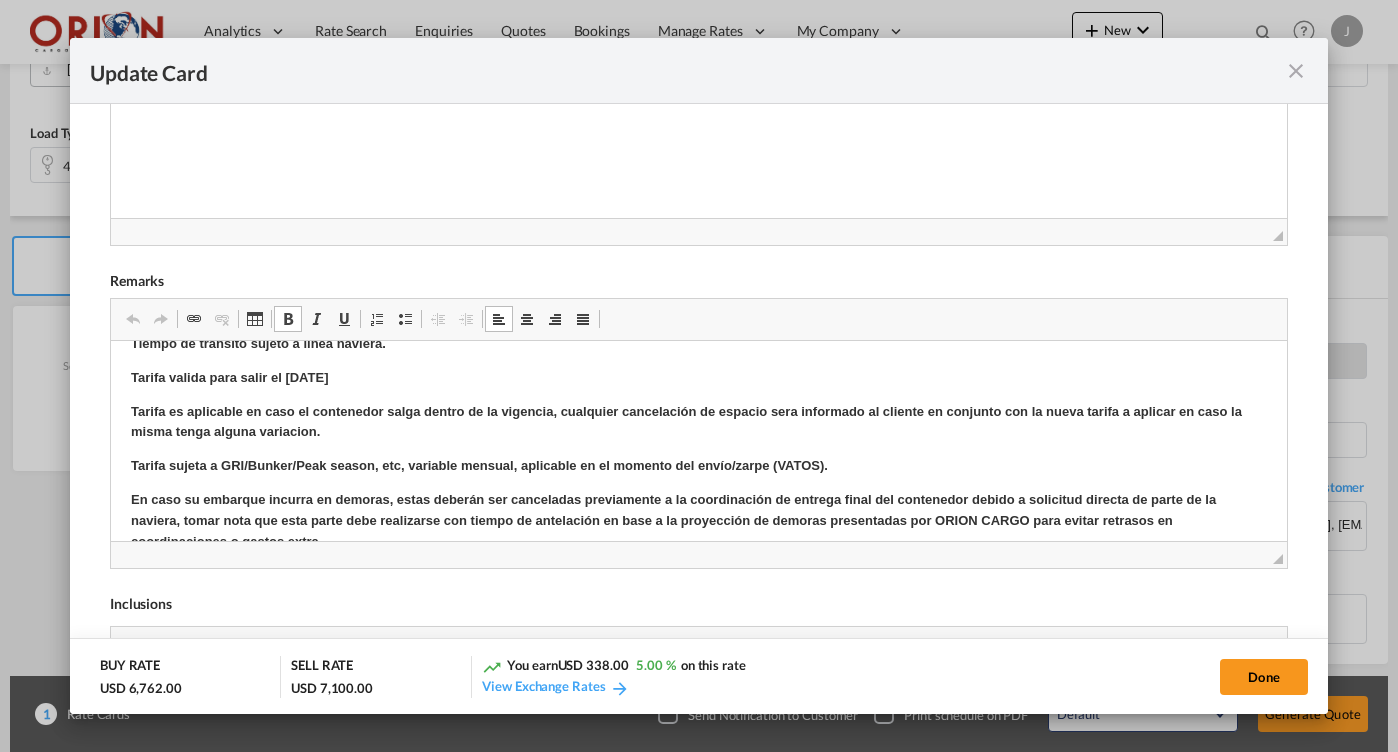 click on "Tarifa valida para salir el 8 de Julio" at bounding box center [228, 377] 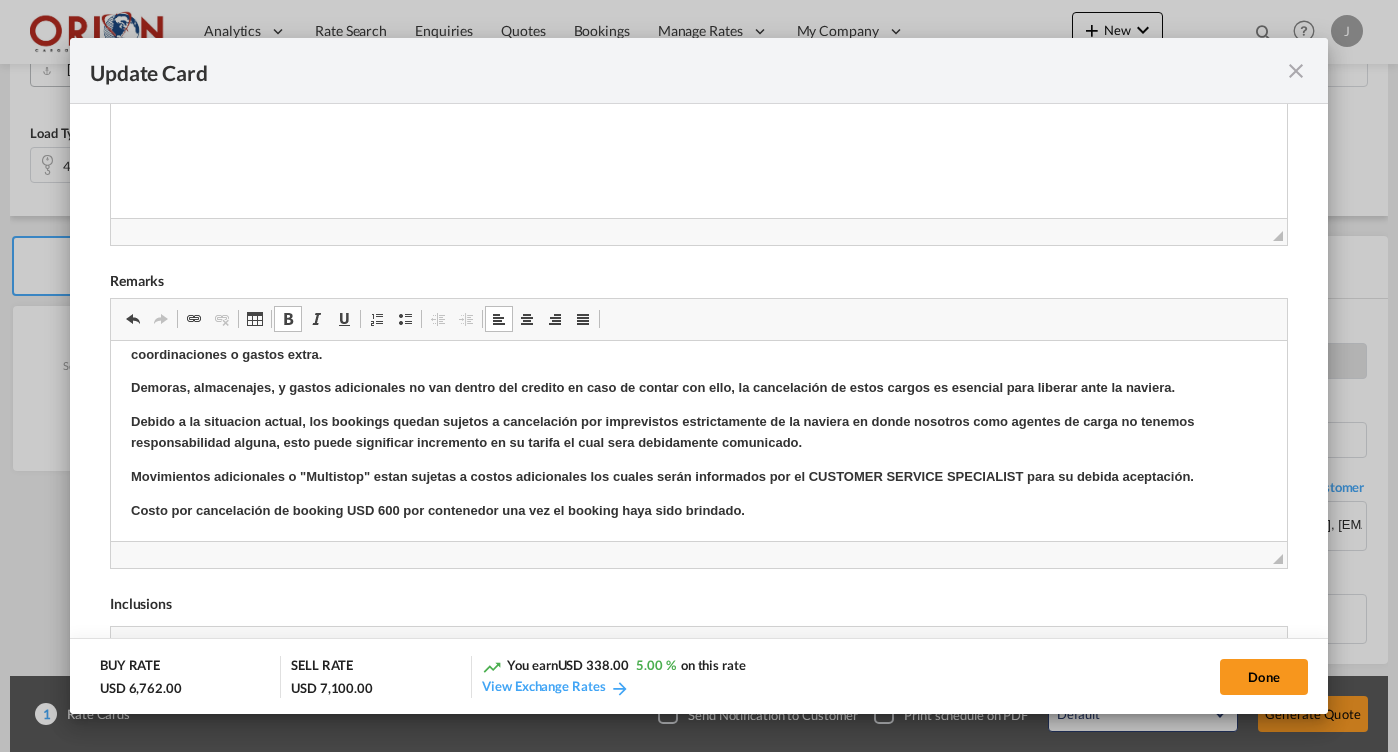 scroll, scrollTop: 369, scrollLeft: 0, axis: vertical 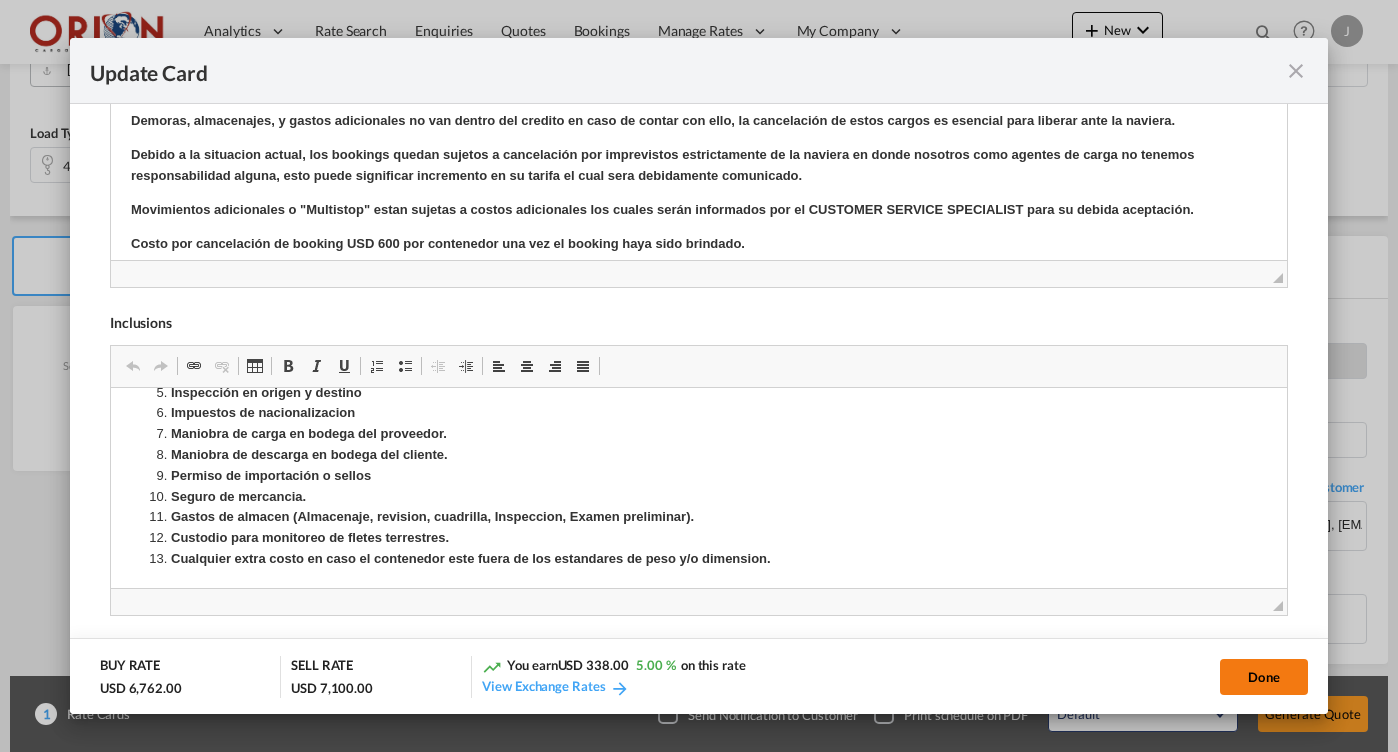 click on "Done" 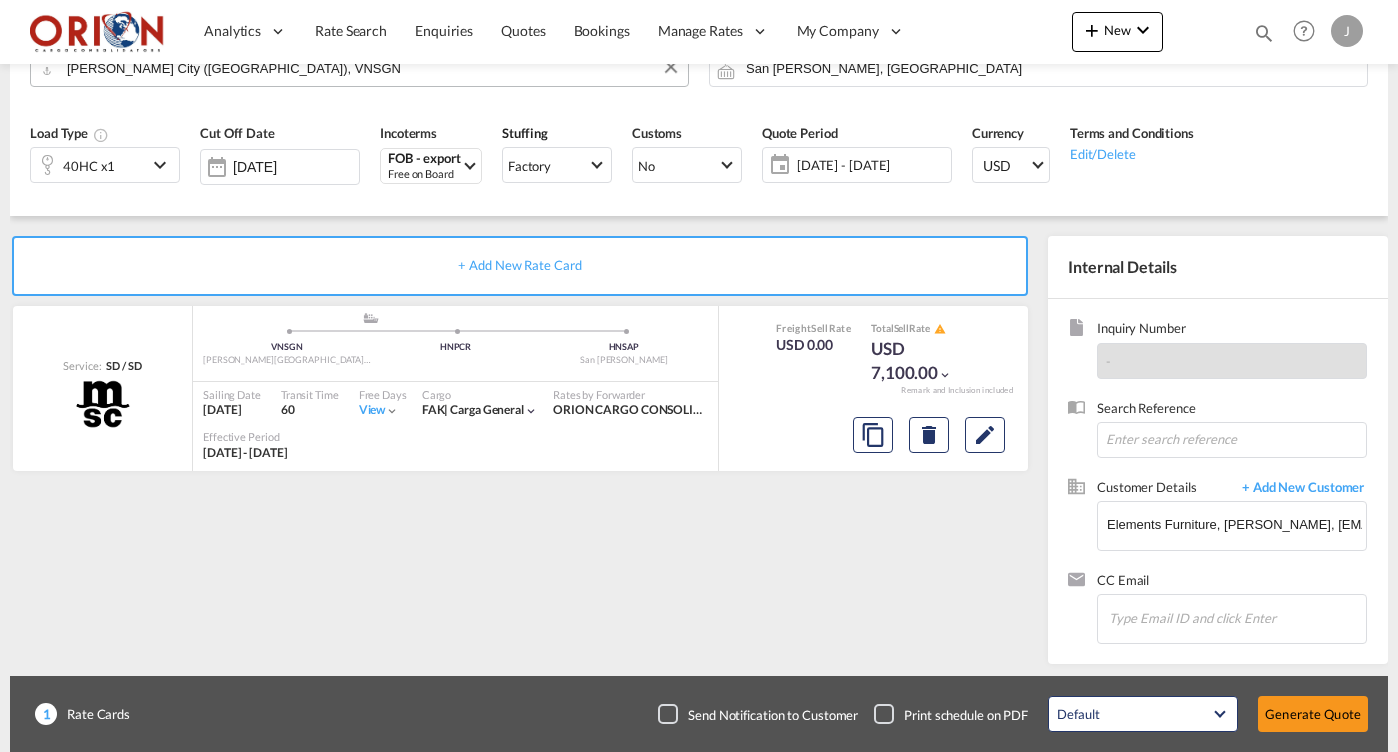 scroll, scrollTop: 367, scrollLeft: 0, axis: vertical 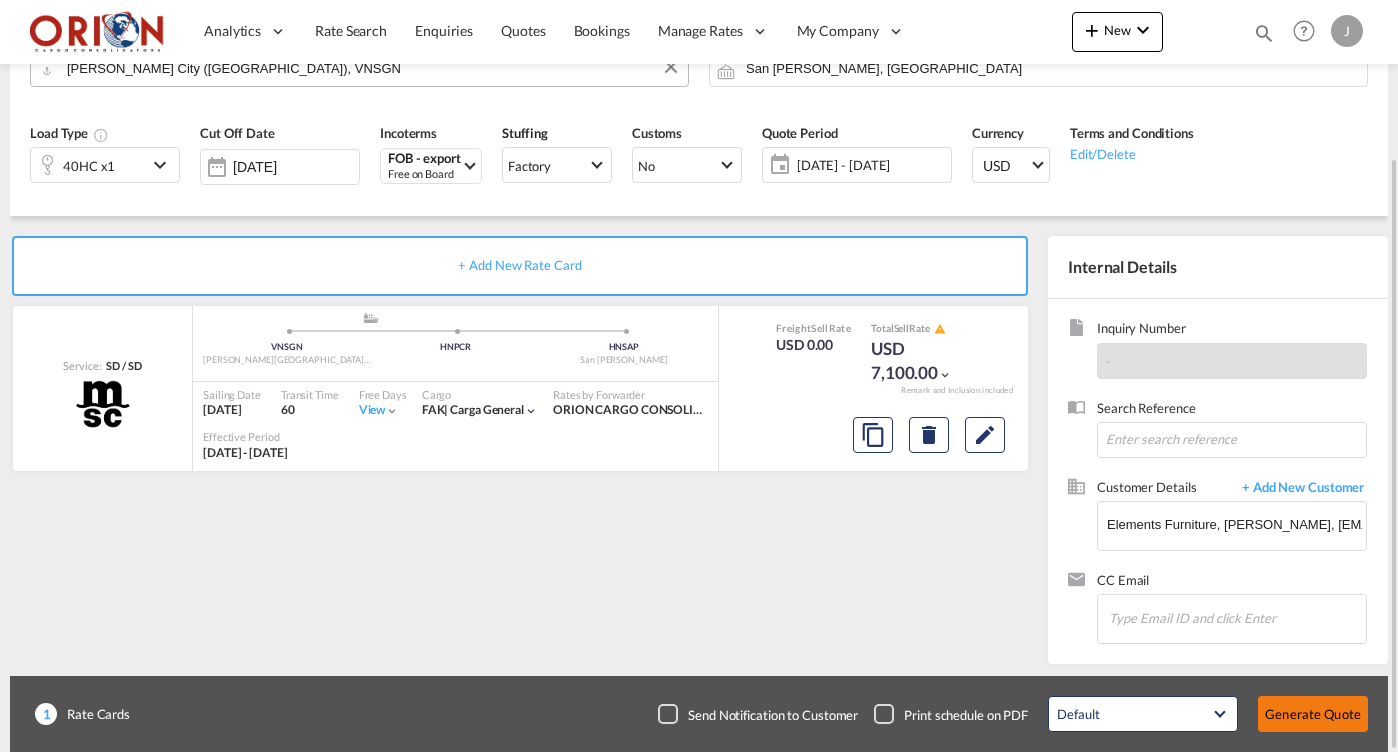 click on "Generate Quote" at bounding box center [1313, 714] 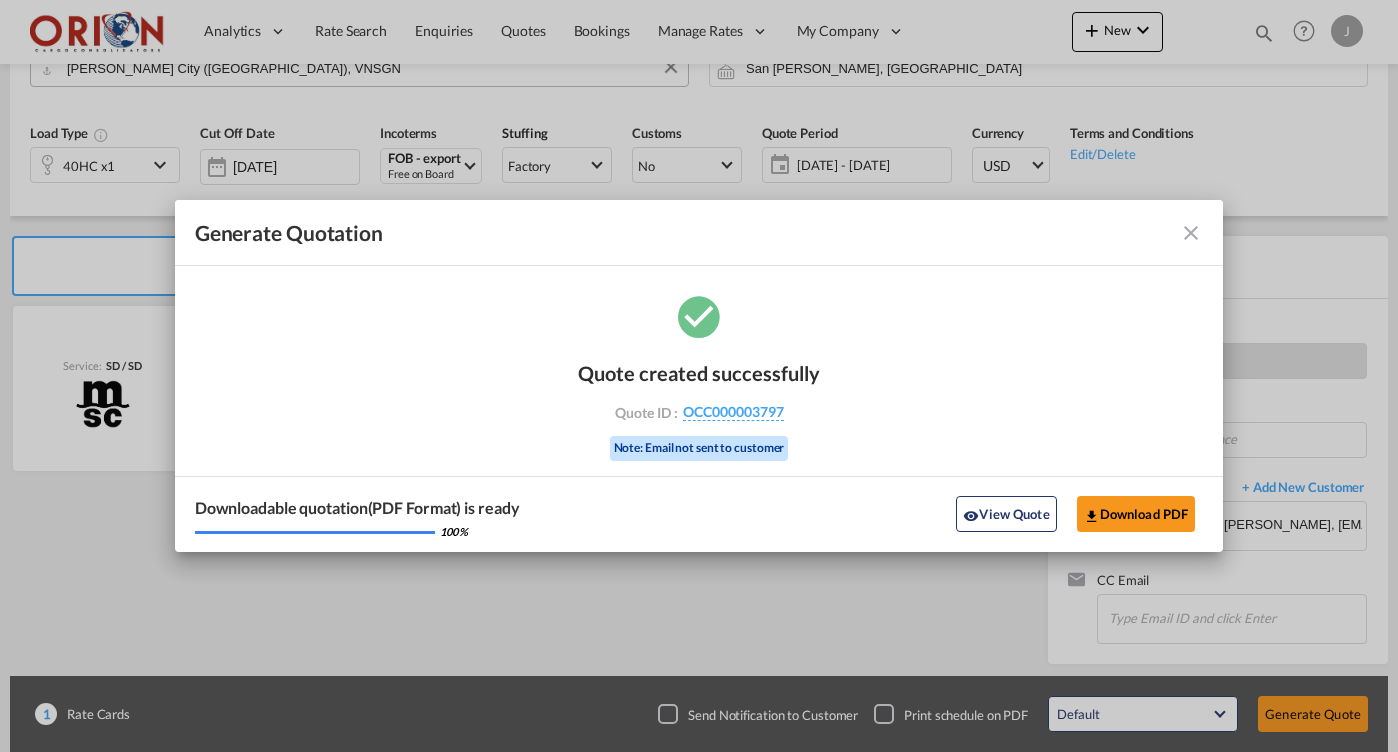 click at bounding box center (1191, 233) 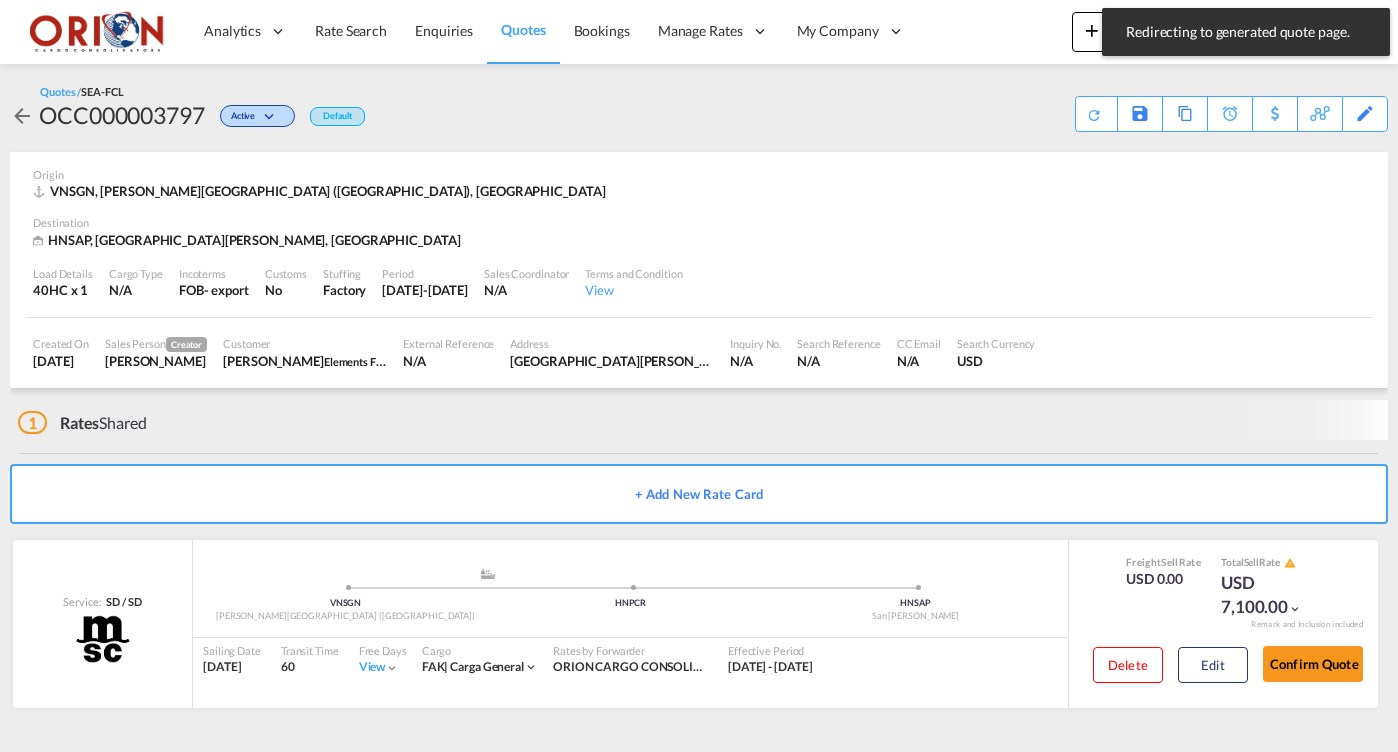 scroll, scrollTop: 0, scrollLeft: 0, axis: both 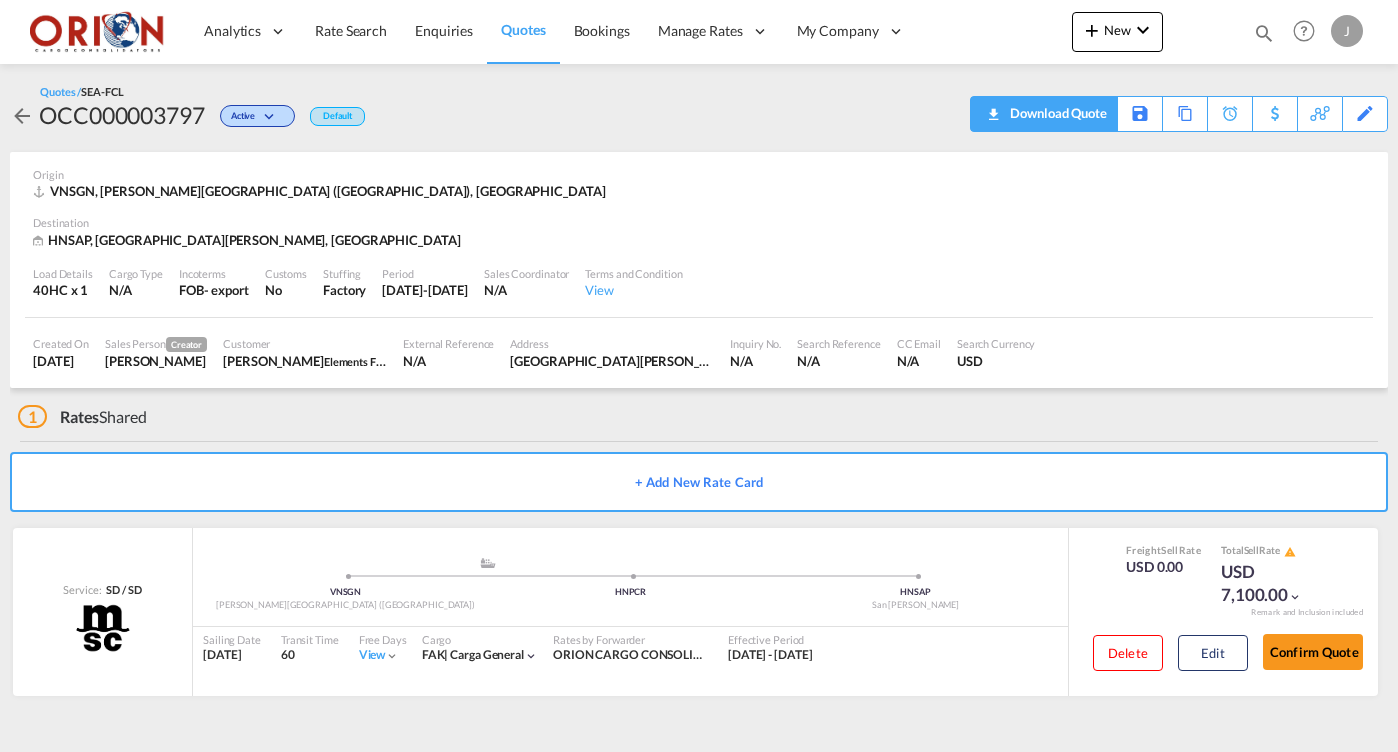 click on "Download Quote" at bounding box center [1044, 114] 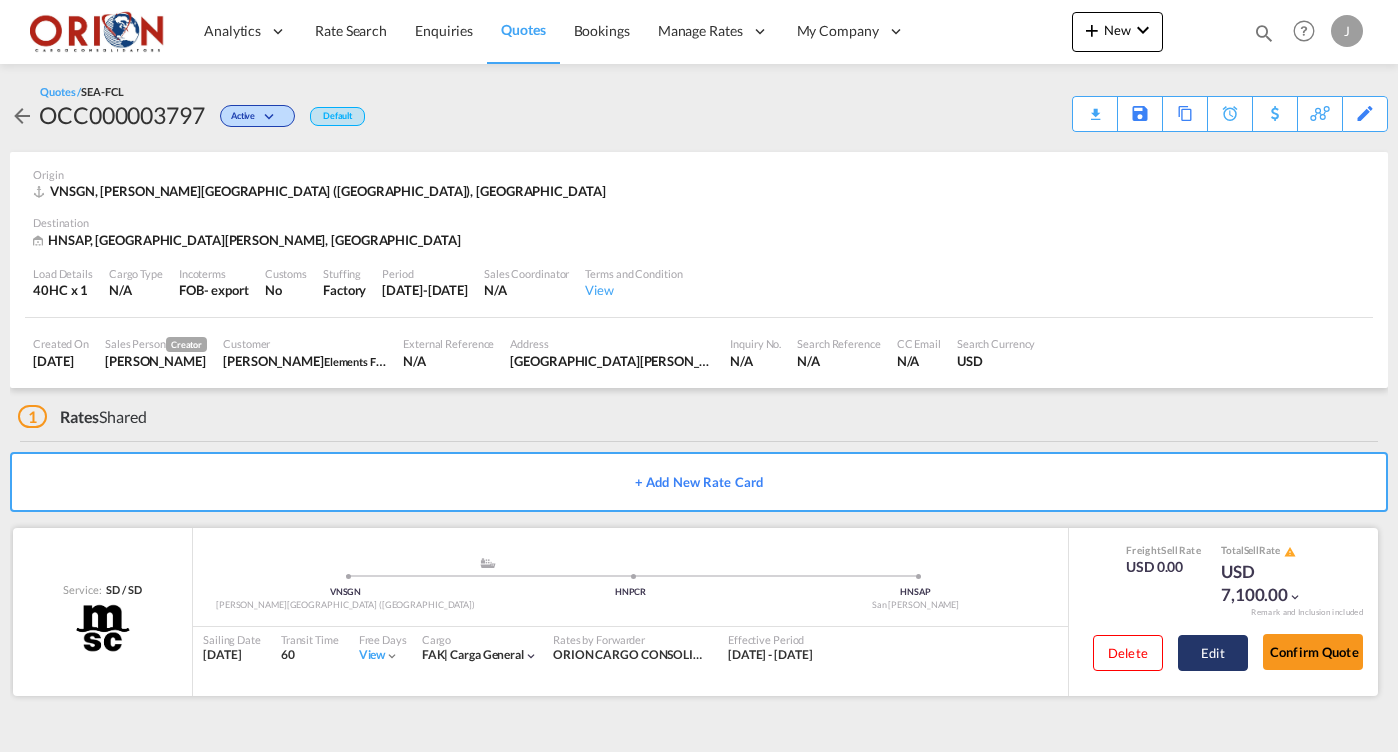 click on "Edit" at bounding box center [1213, 653] 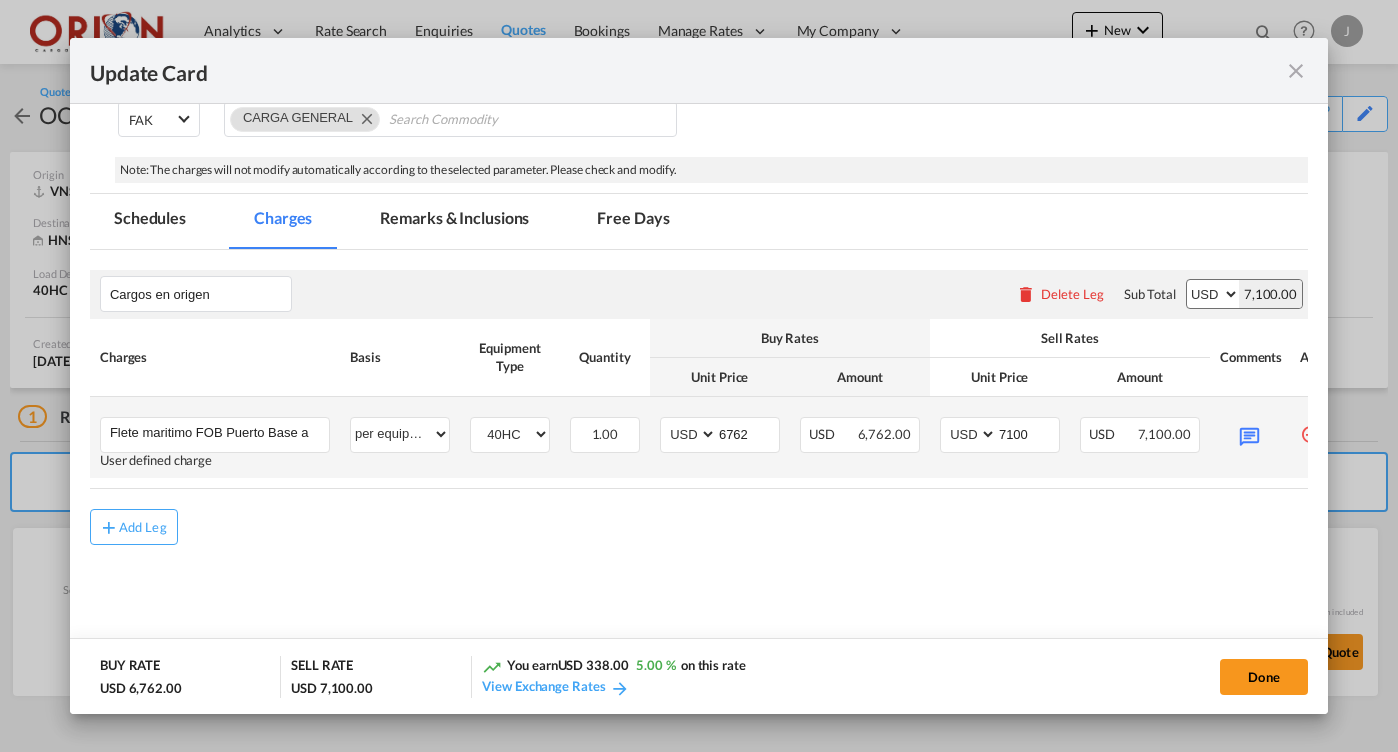 scroll, scrollTop: 367, scrollLeft: 0, axis: vertical 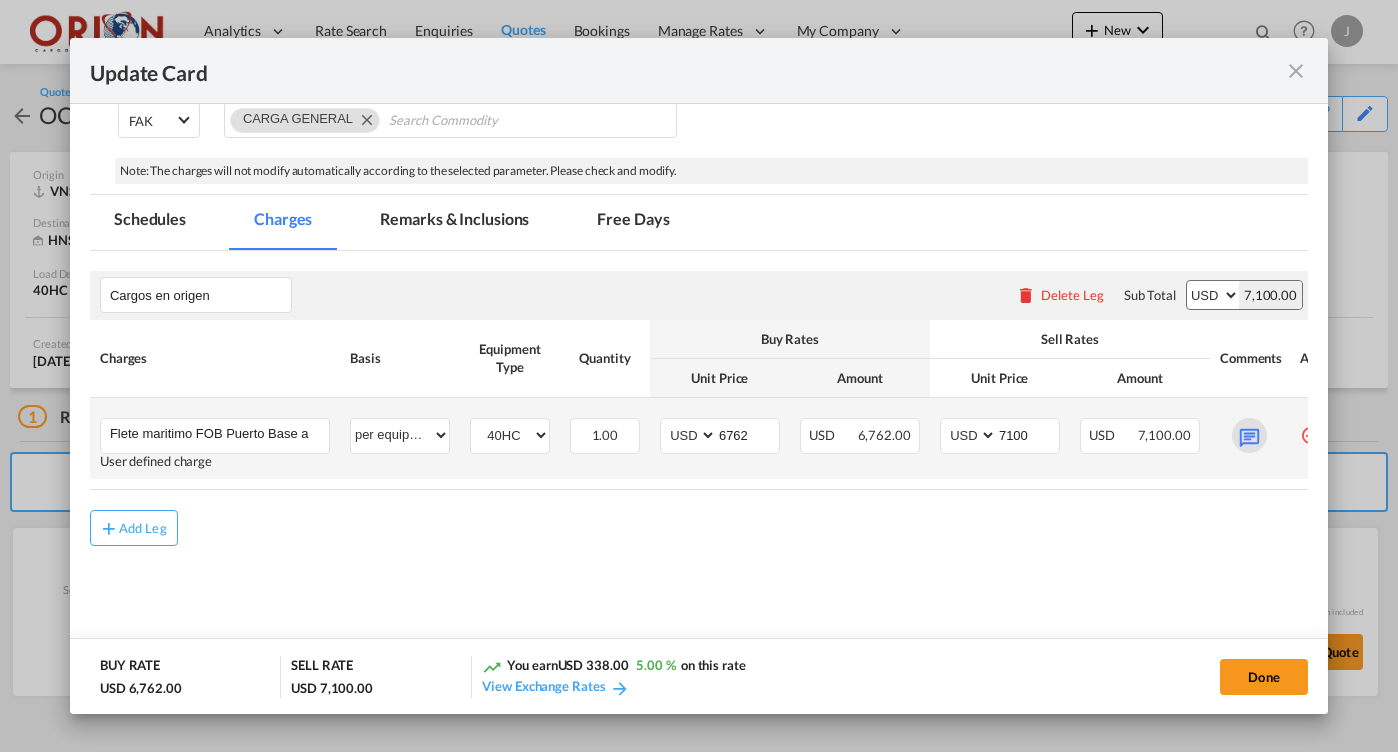 click at bounding box center (1249, 435) 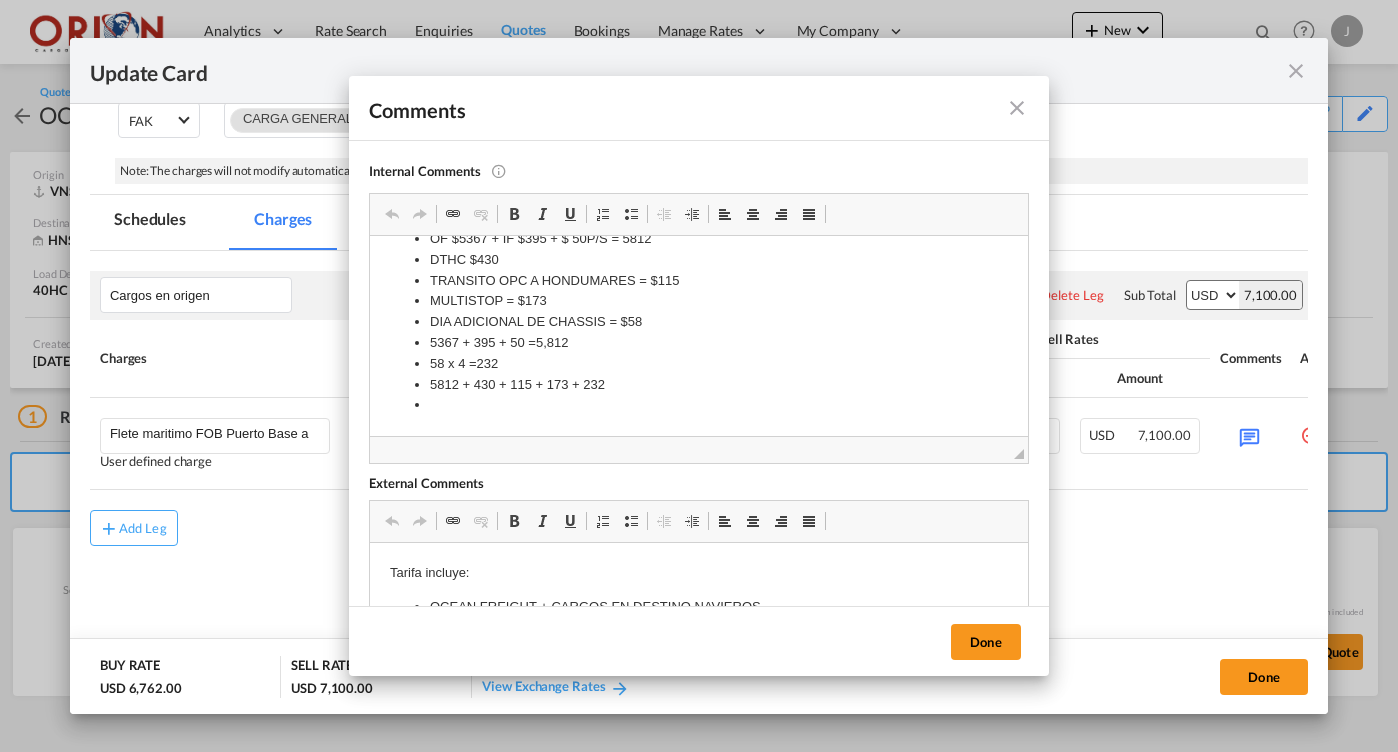 scroll, scrollTop: 27, scrollLeft: 0, axis: vertical 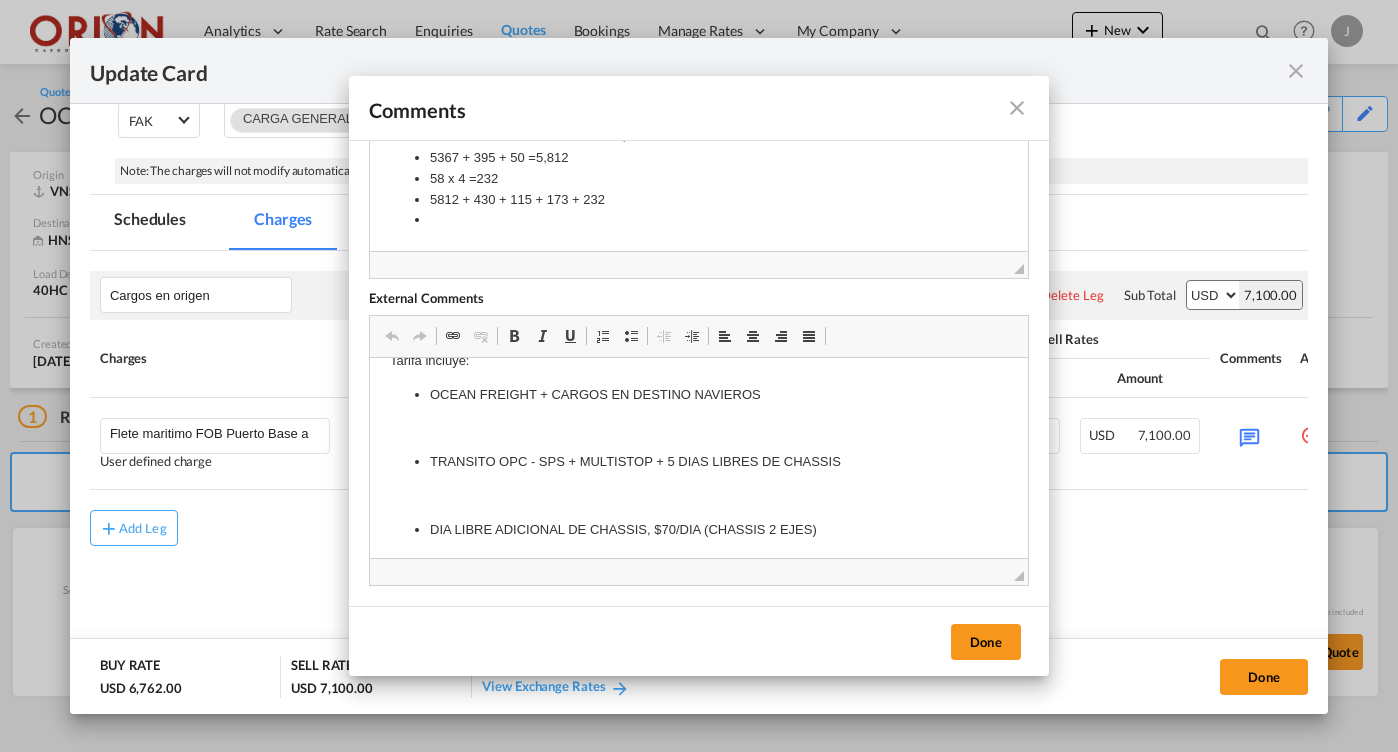 click at bounding box center [1017, 108] 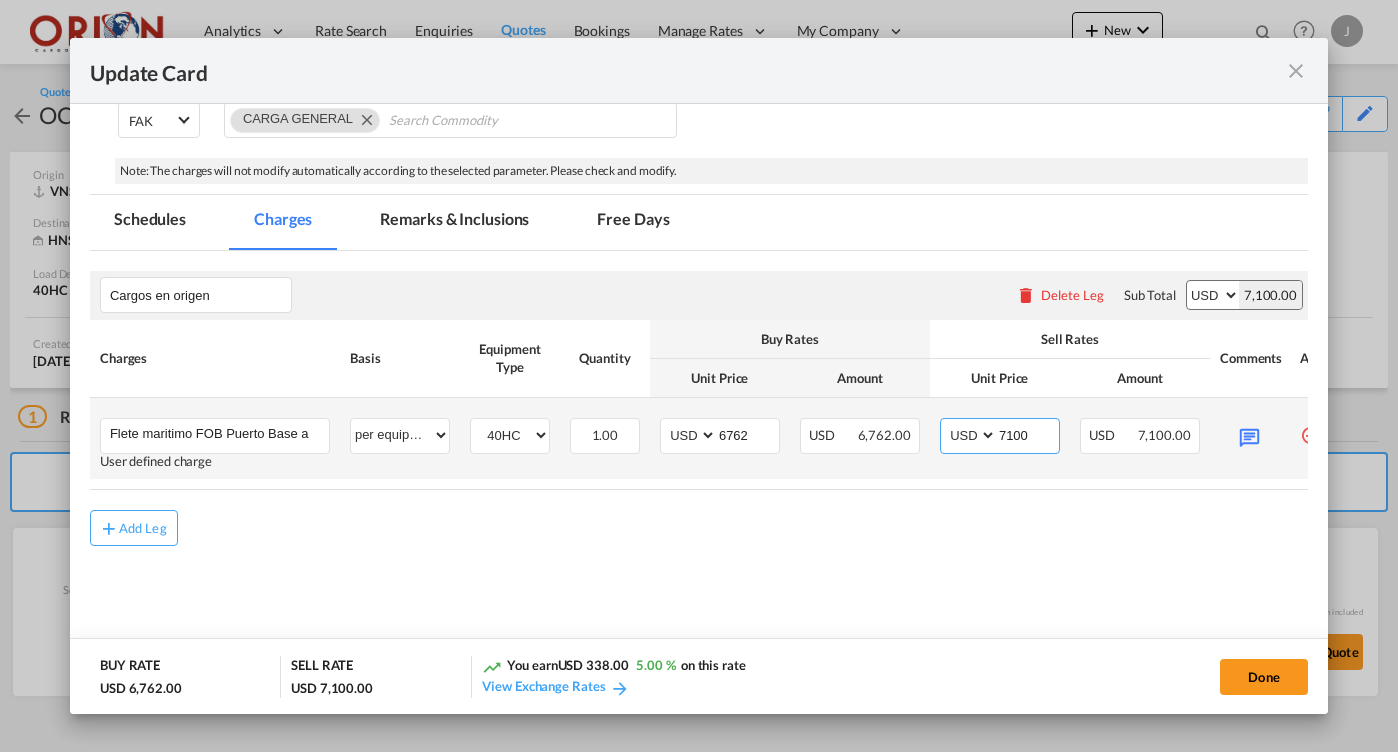 click on "7100" at bounding box center (1028, 434) 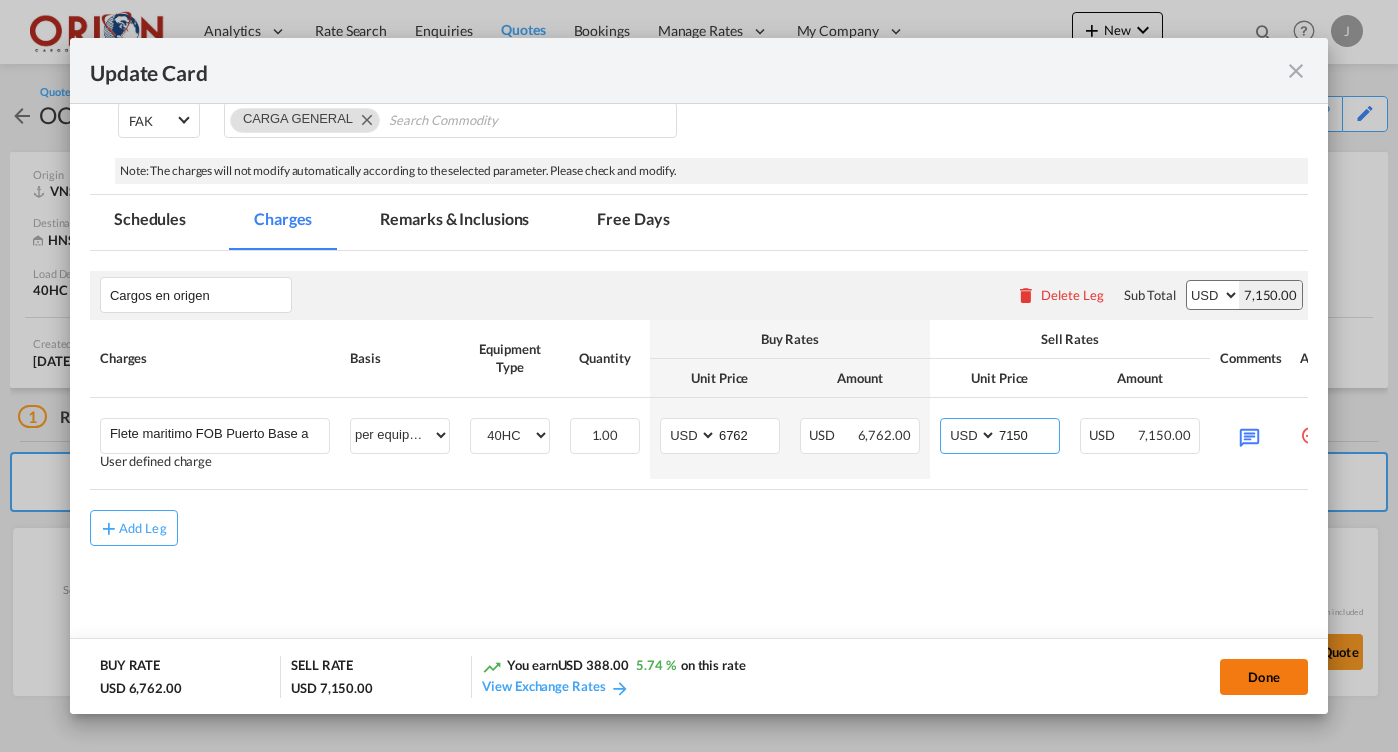 type on "7150" 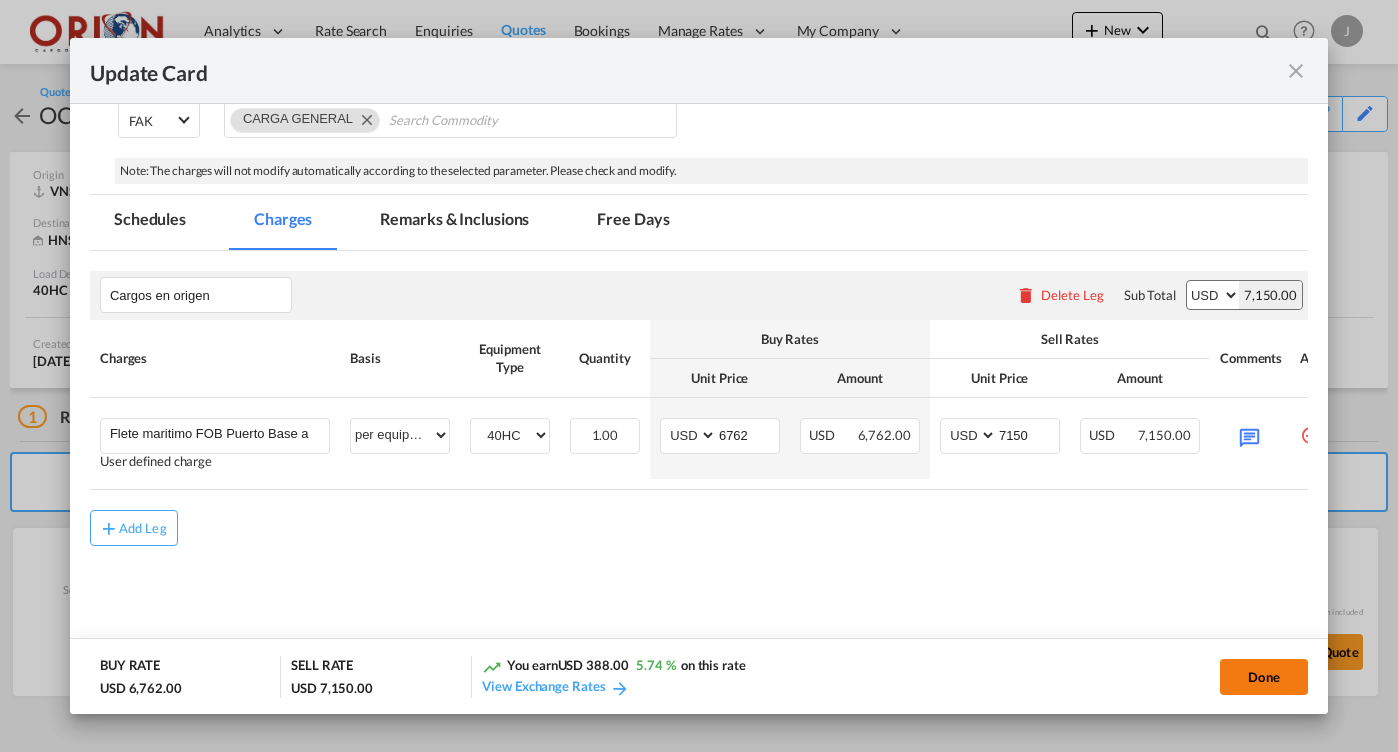 click on "Done" 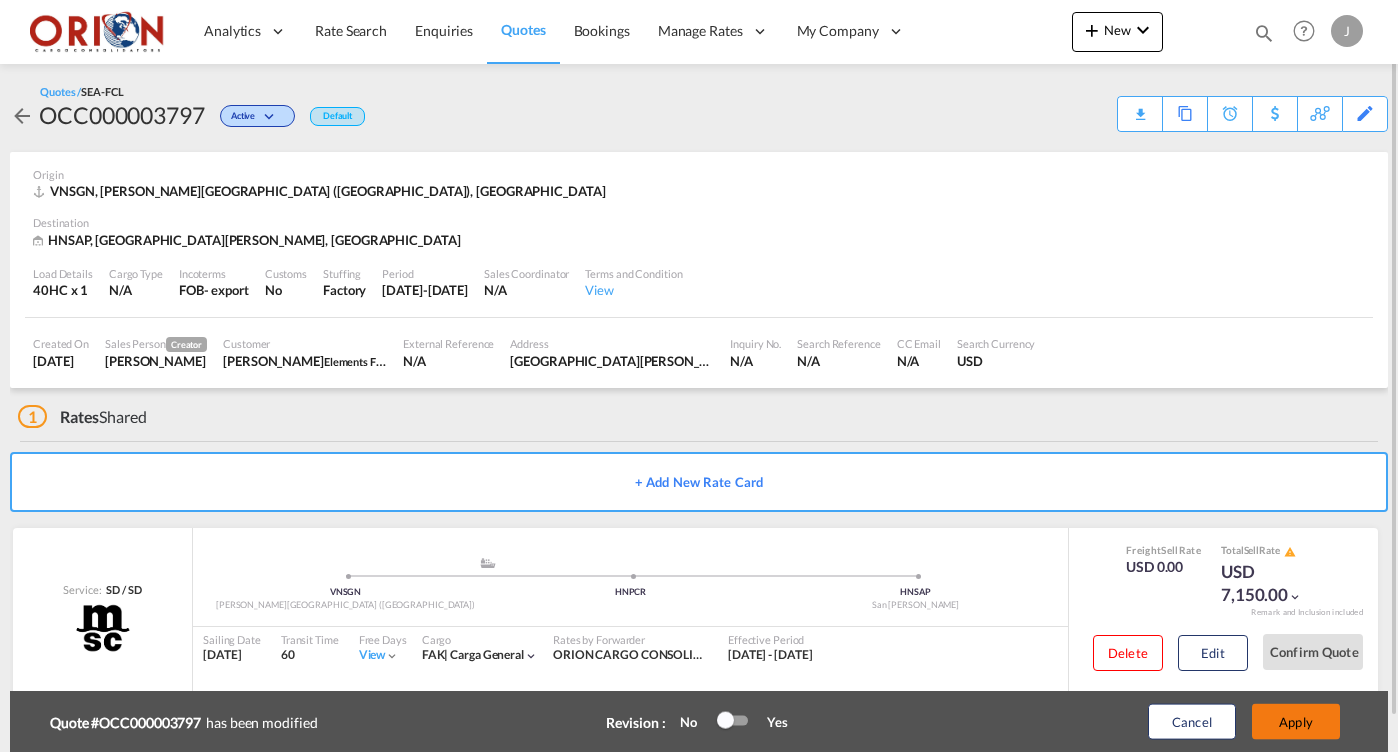 click on "Apply" at bounding box center (1296, 722) 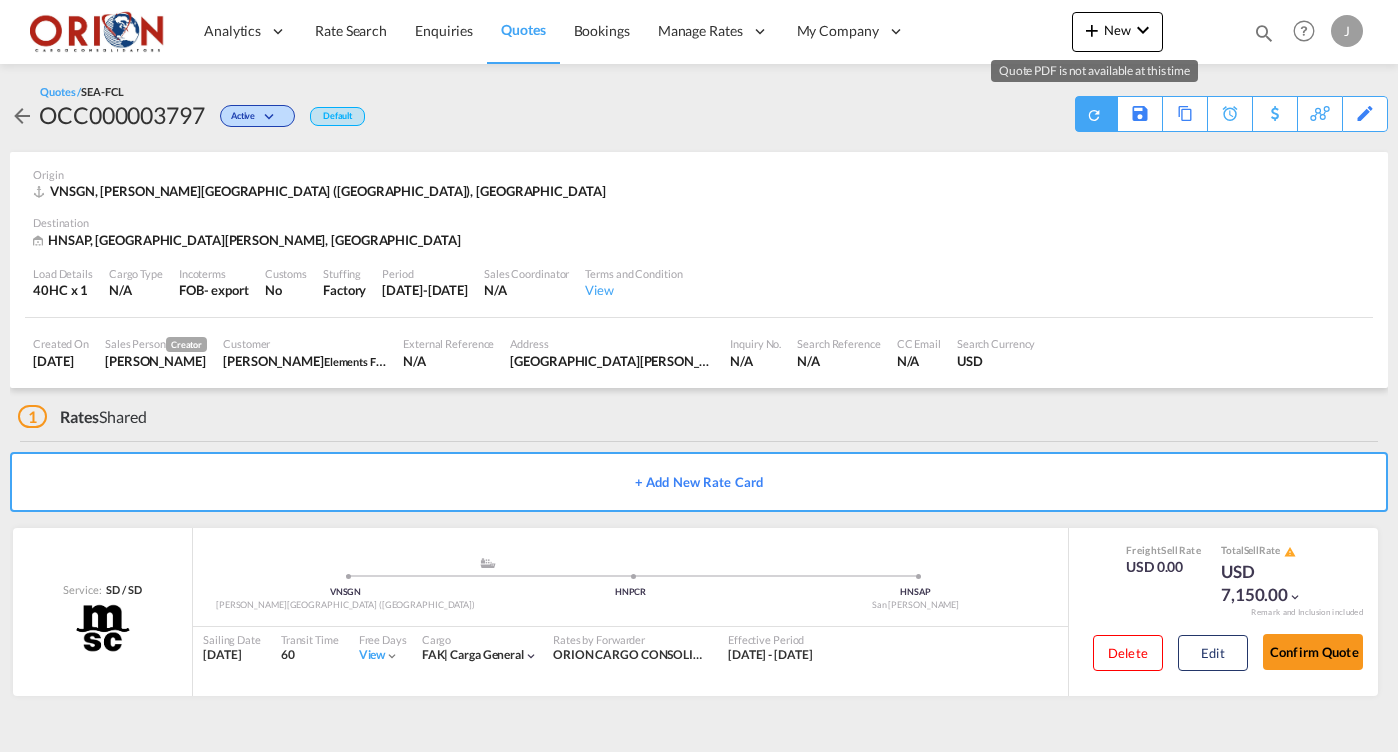 click at bounding box center (1094, 114) 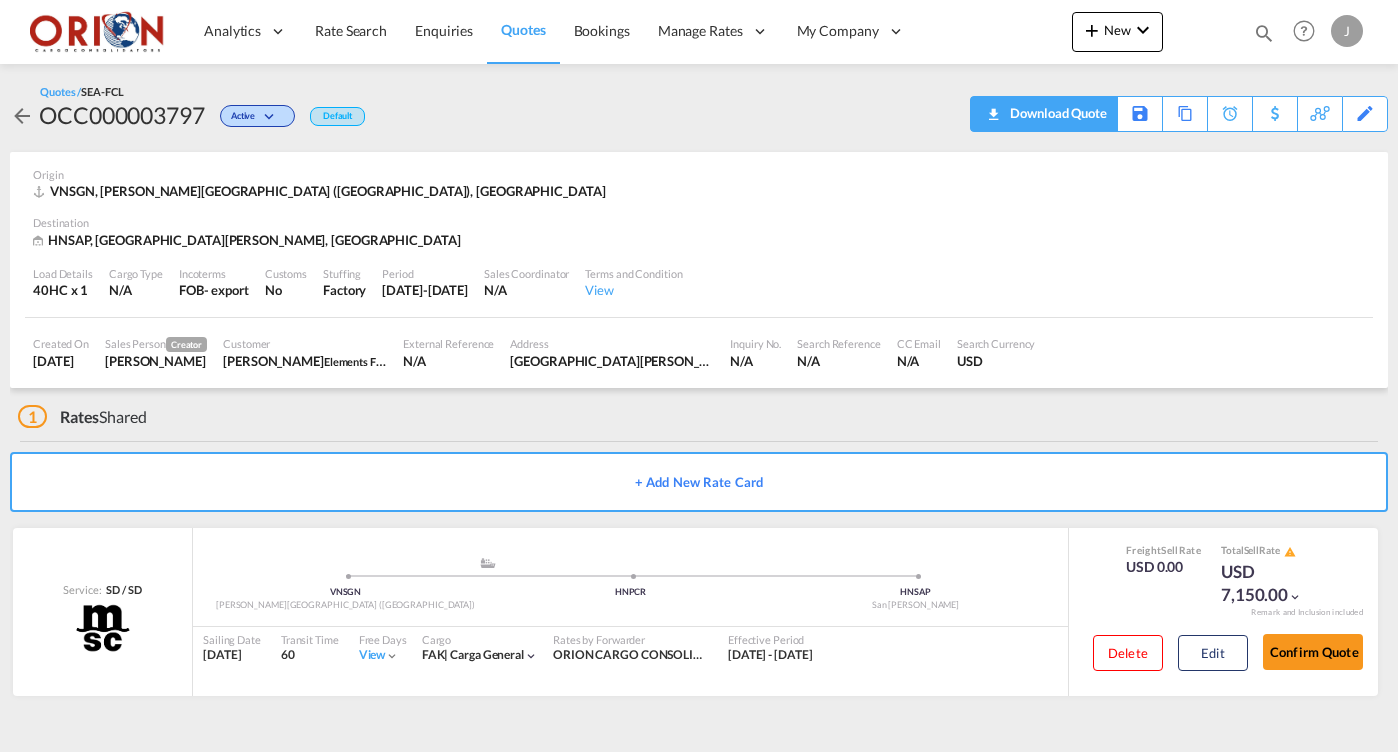 click on "Download Quote" at bounding box center (1056, 113) 